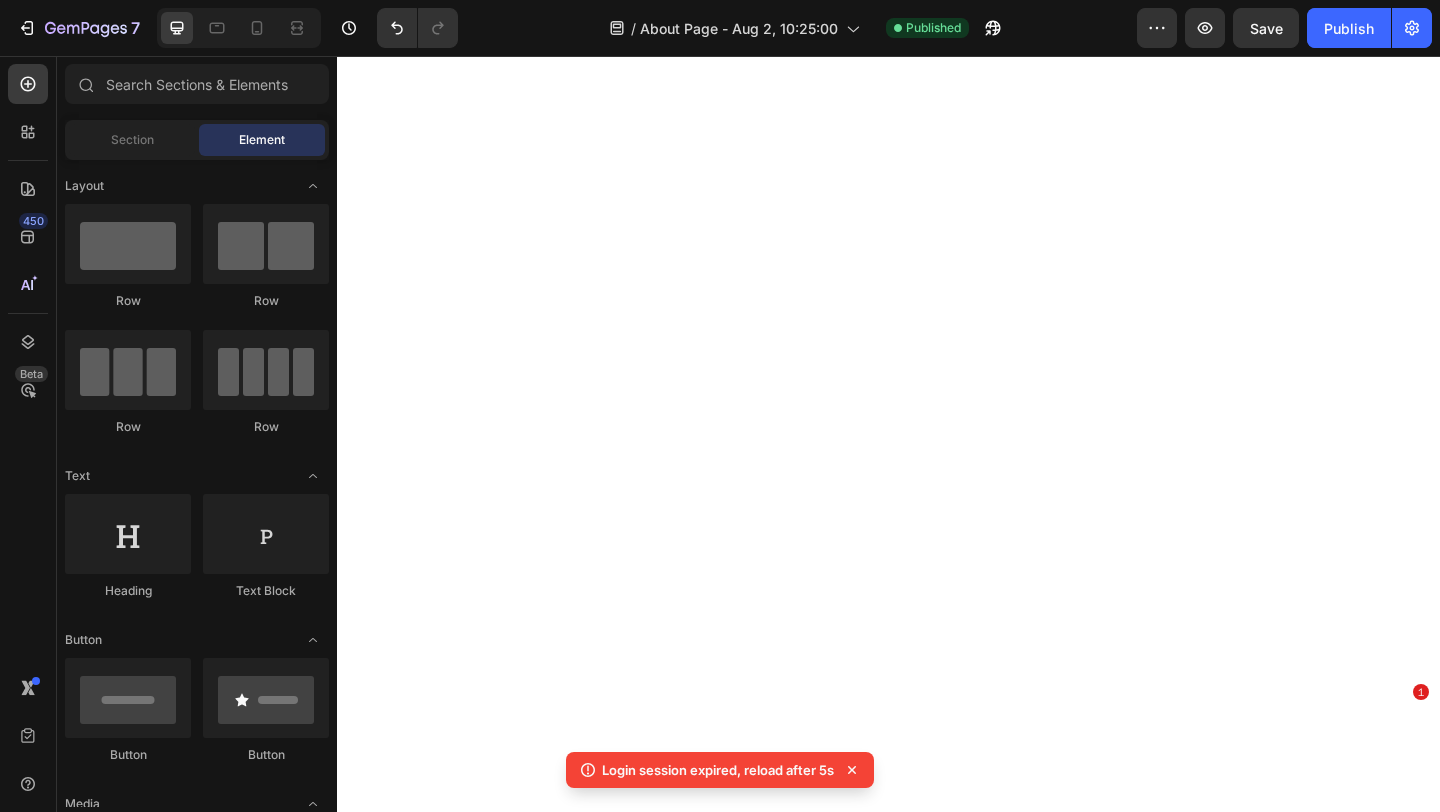 scroll, scrollTop: 0, scrollLeft: 0, axis: both 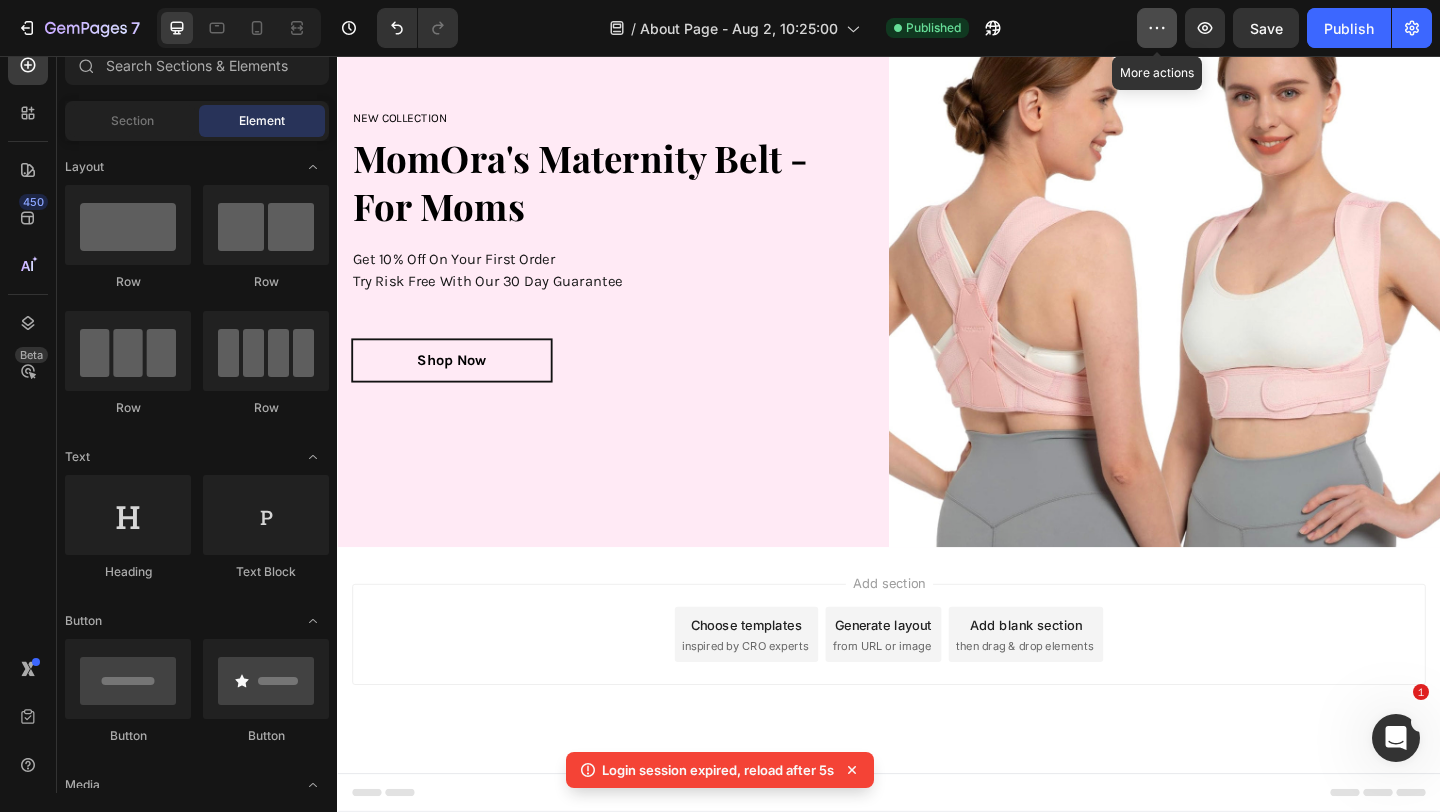 click 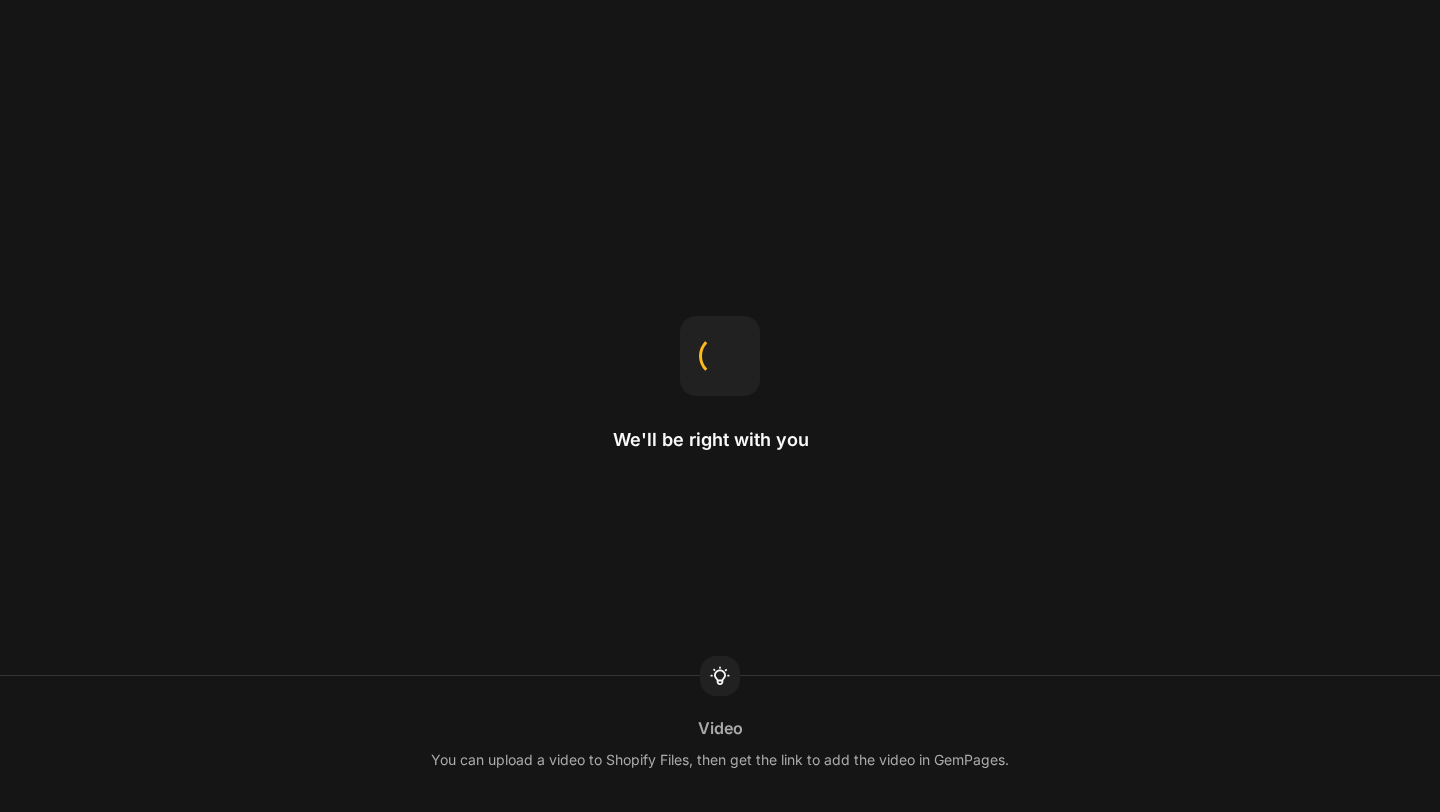 scroll, scrollTop: 0, scrollLeft: 0, axis: both 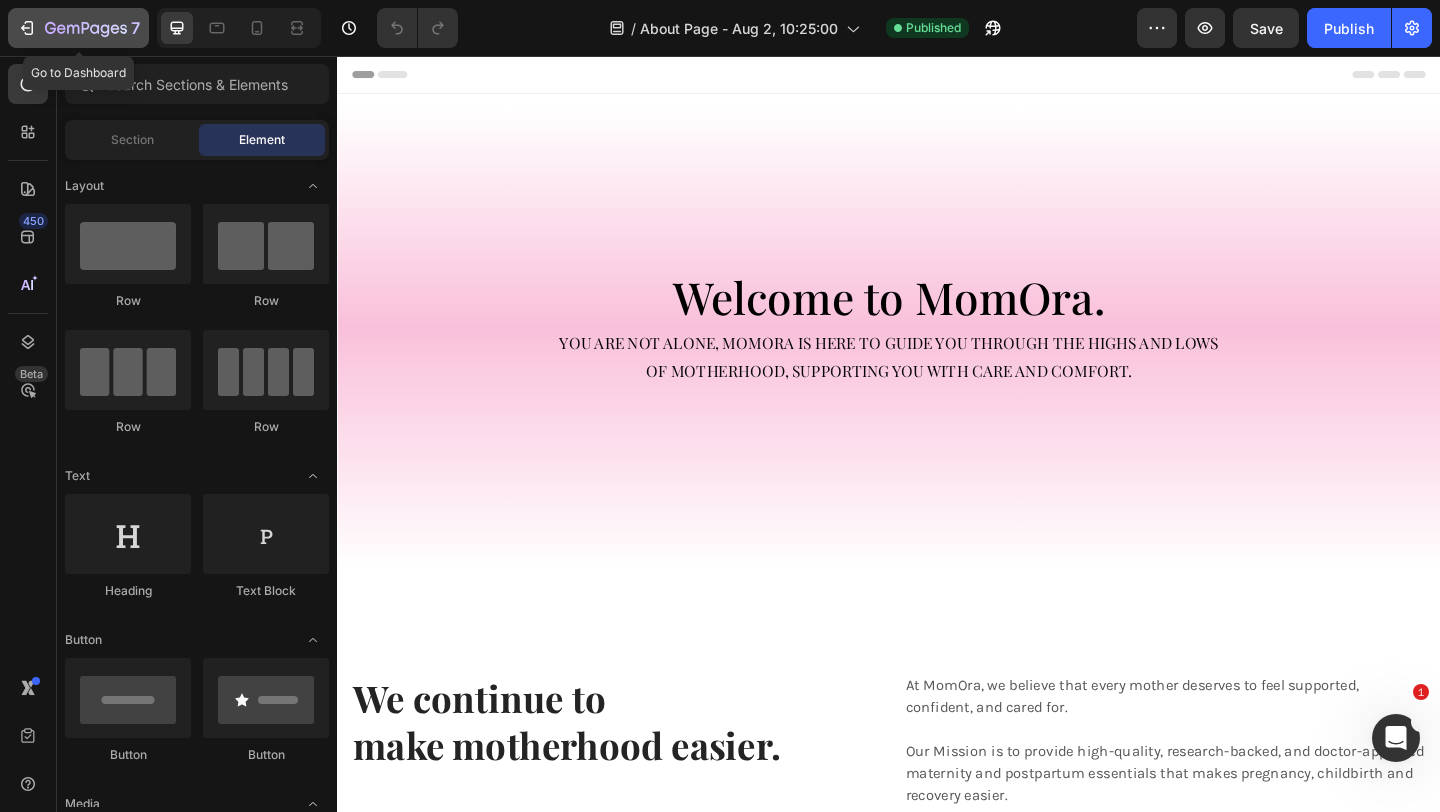 click 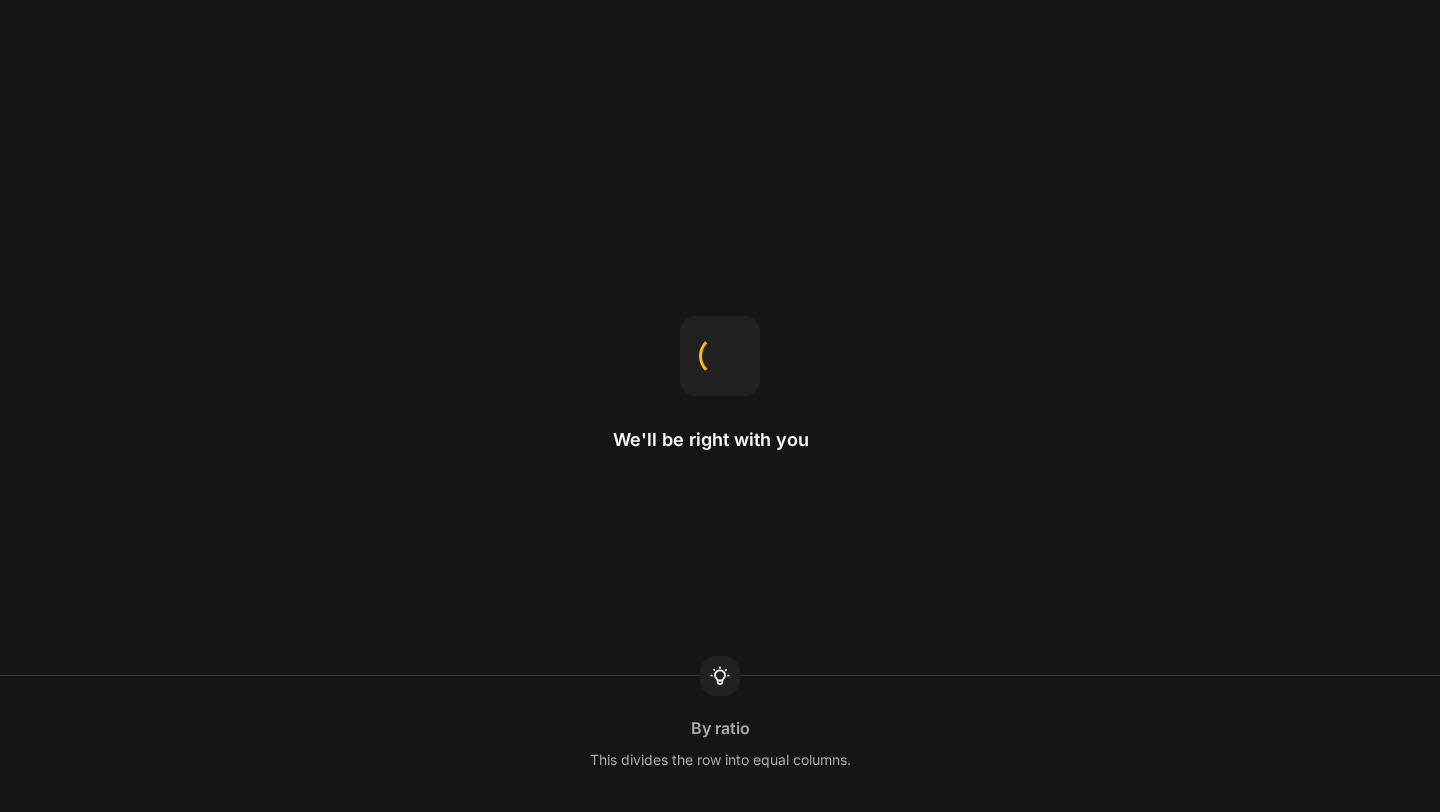 scroll, scrollTop: 0, scrollLeft: 0, axis: both 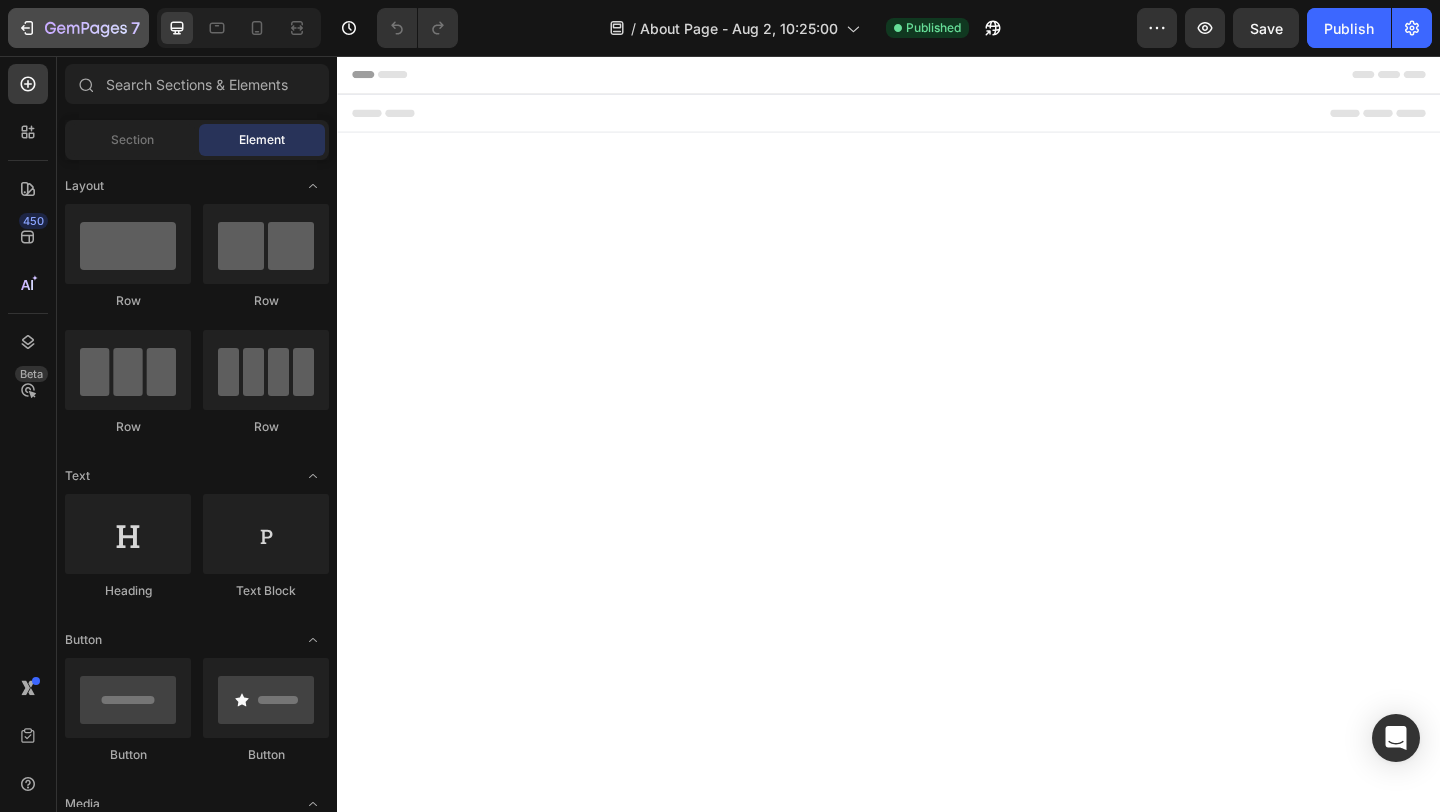 click 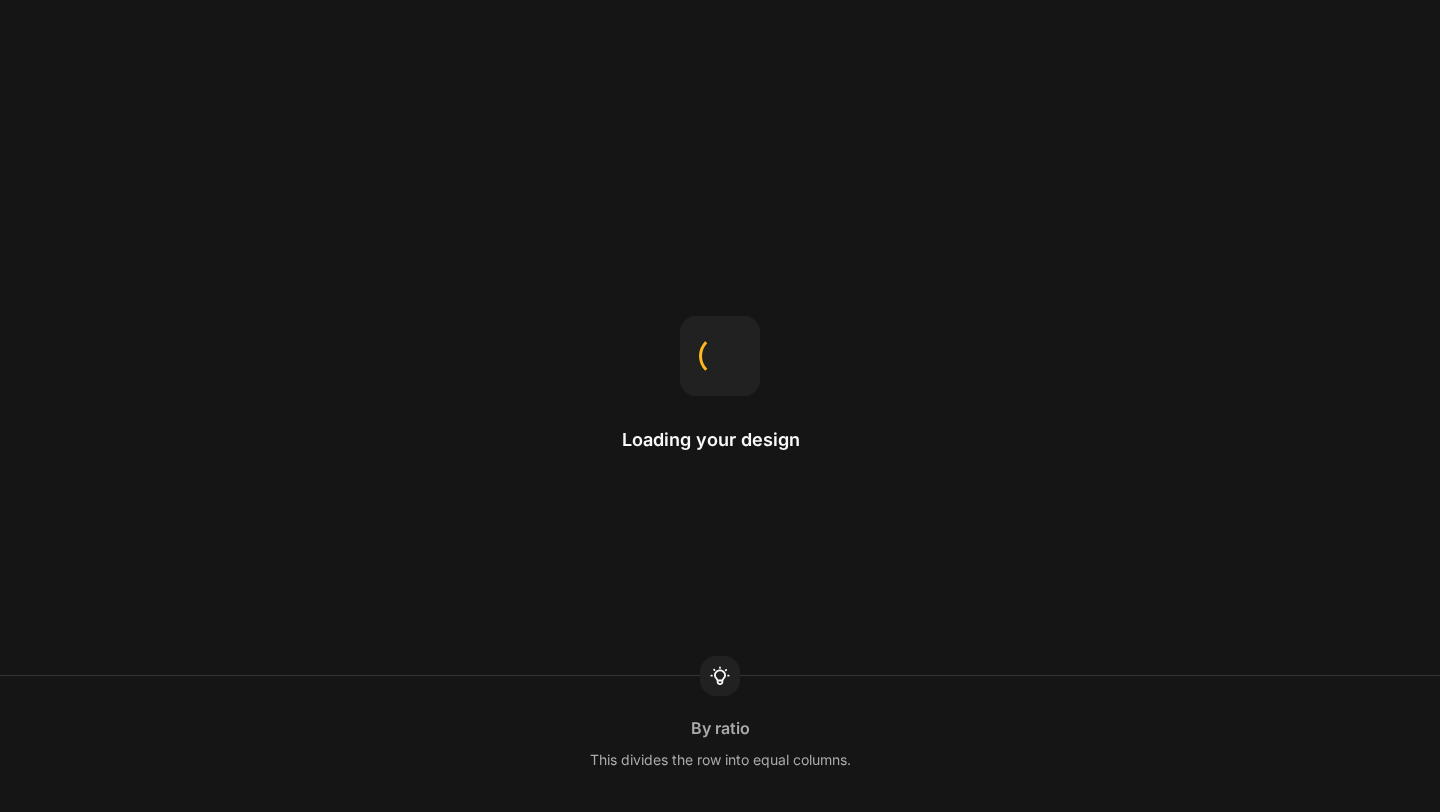 scroll, scrollTop: 0, scrollLeft: 0, axis: both 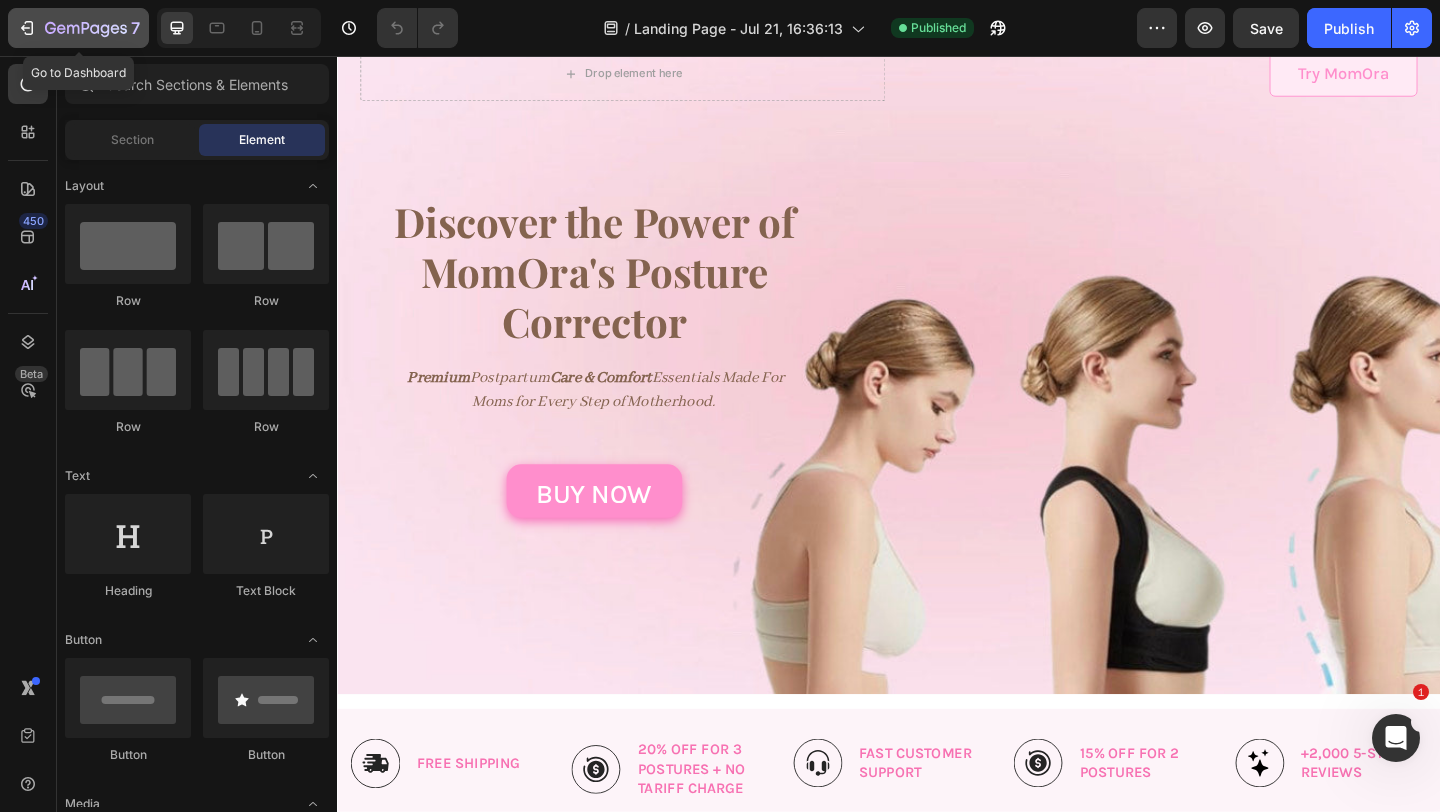click 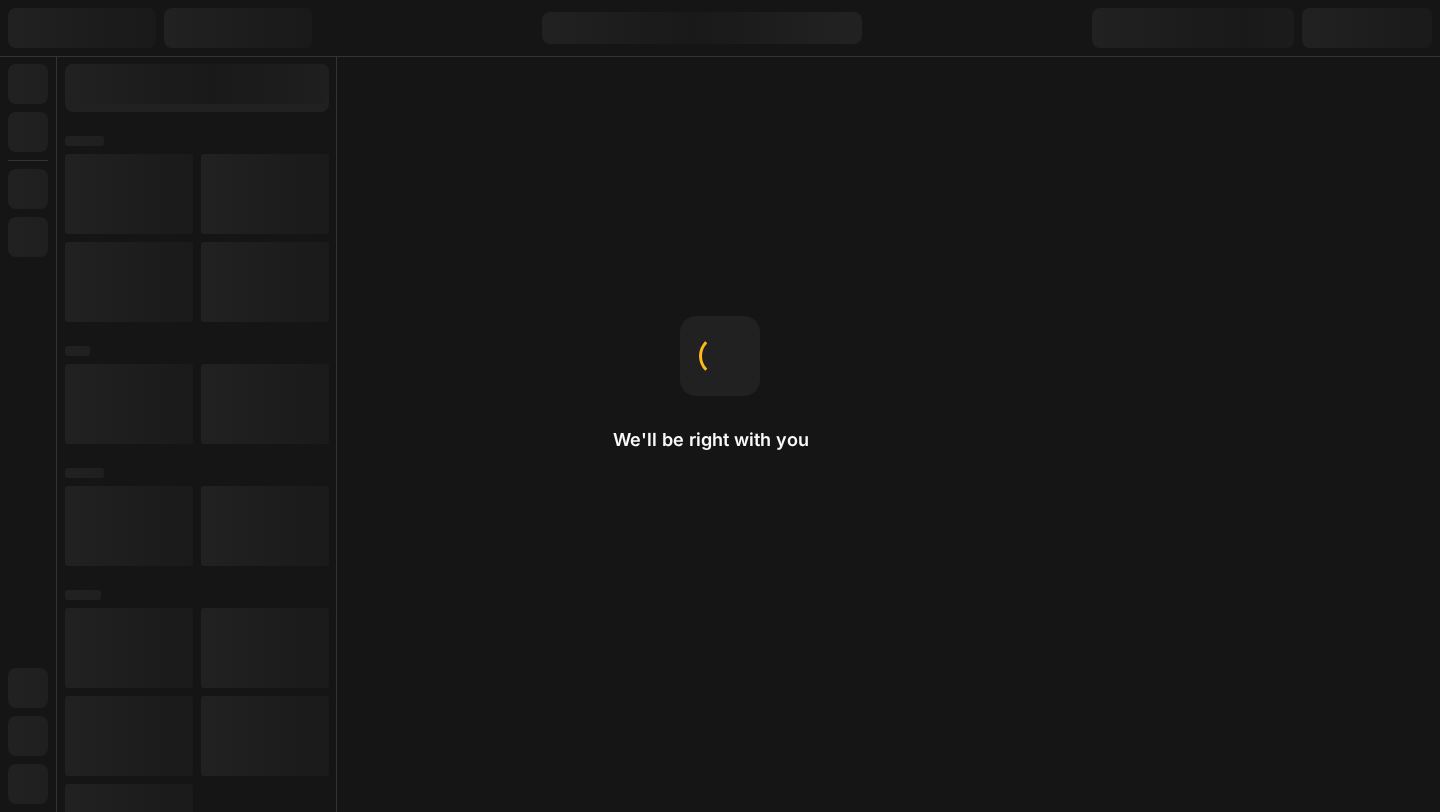 scroll, scrollTop: 0, scrollLeft: 0, axis: both 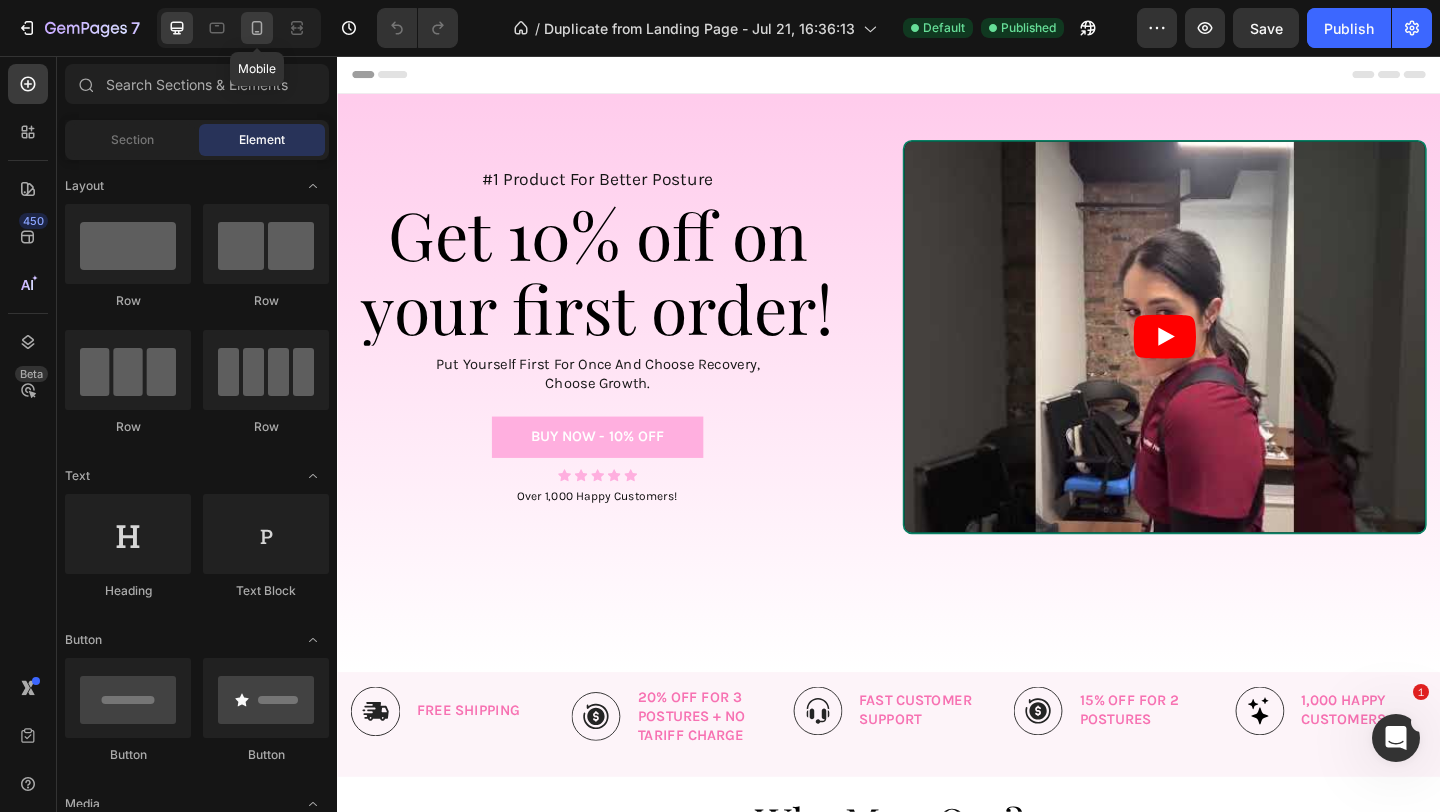 click 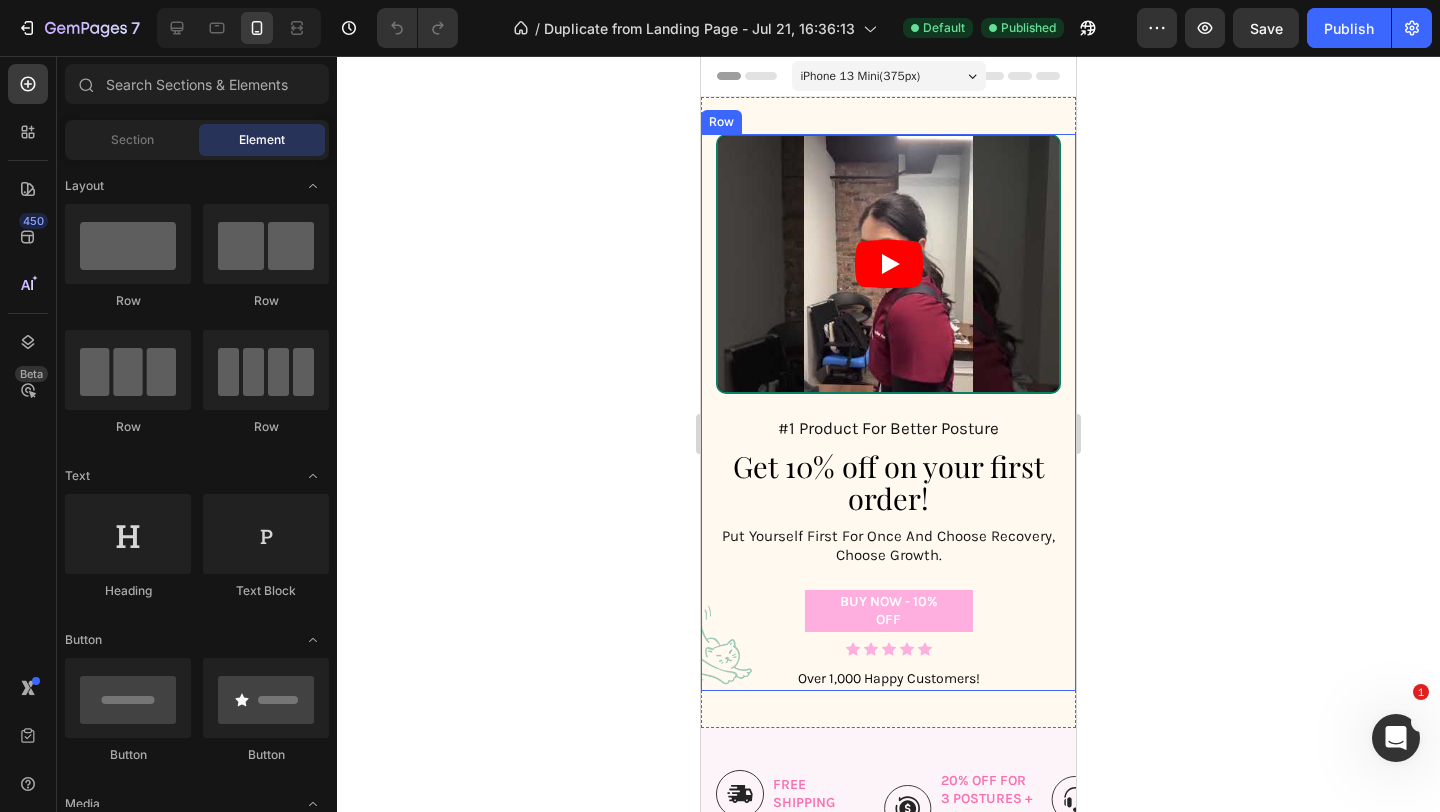 click on "Row" at bounding box center [721, 122] 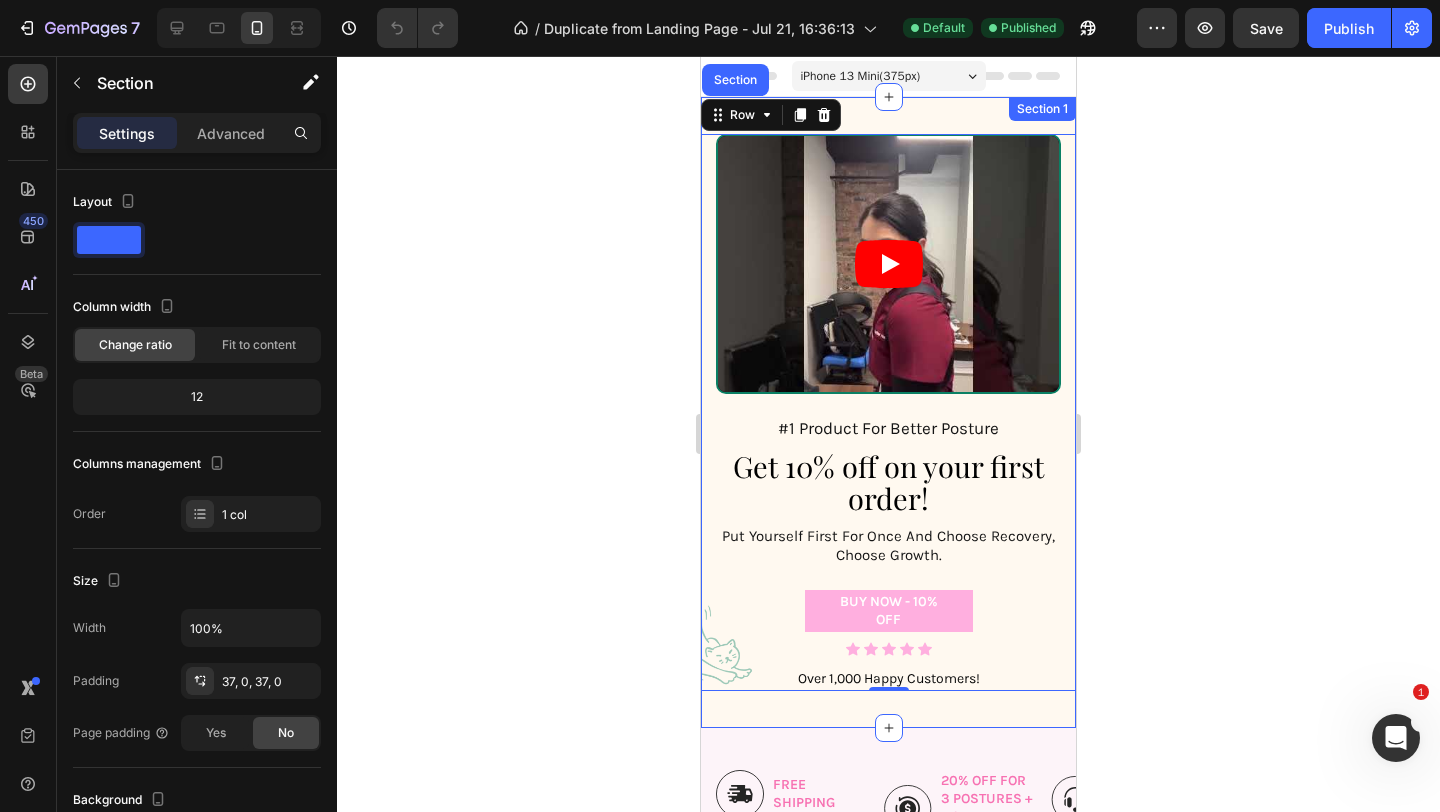 click on "#1 Product For Better Posture  Text Block Get 10% off on your first order! Heading put yourself first for once and choose recovery, choose growth. Text Block BUY NOW - 10% OFF Button Icon Icon Icon Icon Icon Icon List Over 1,000 Happy Customers! Text Block Row Video Row Section   0 Section 1" at bounding box center [888, 412] 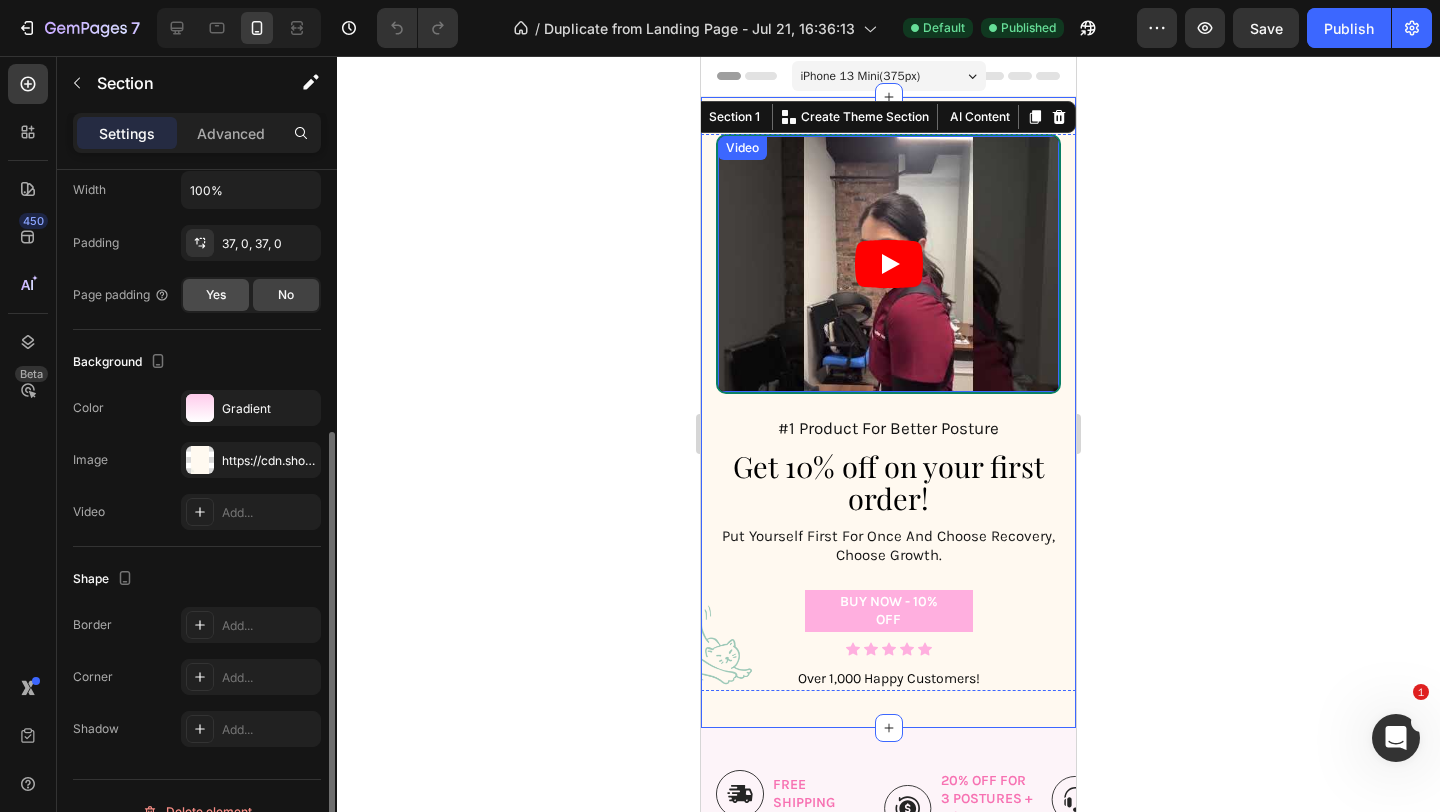 scroll, scrollTop: 469, scrollLeft: 0, axis: vertical 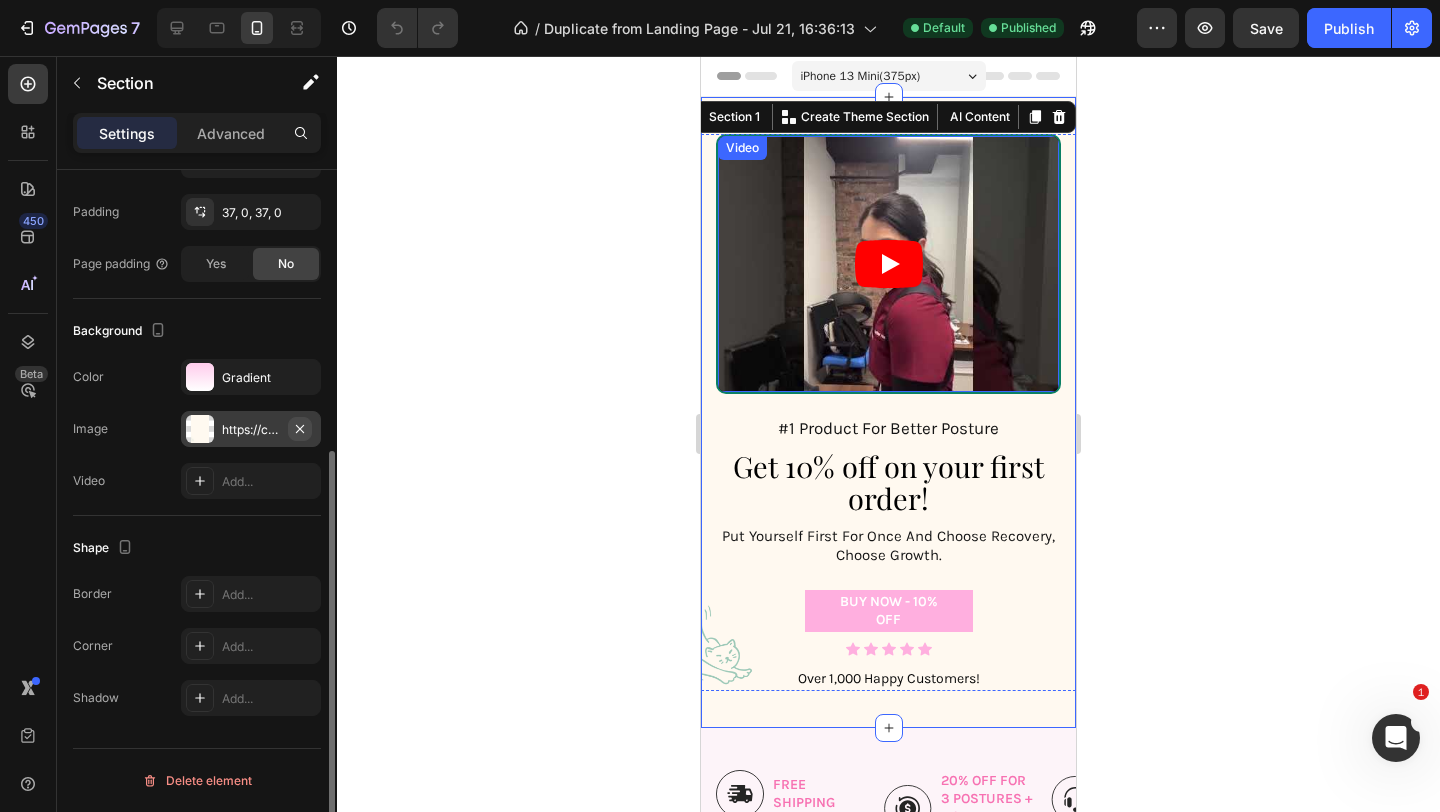 click 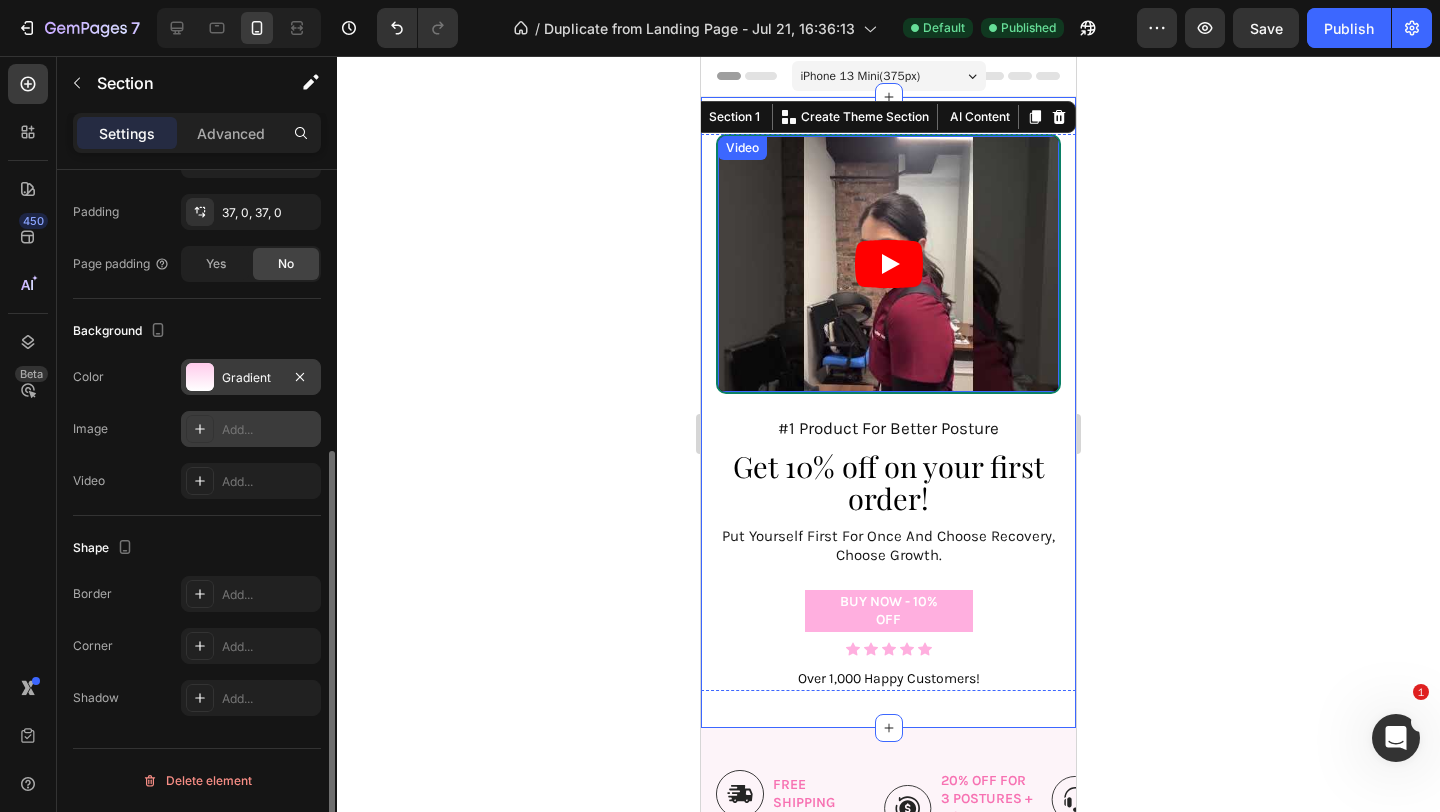 click on "Gradient" at bounding box center (251, 378) 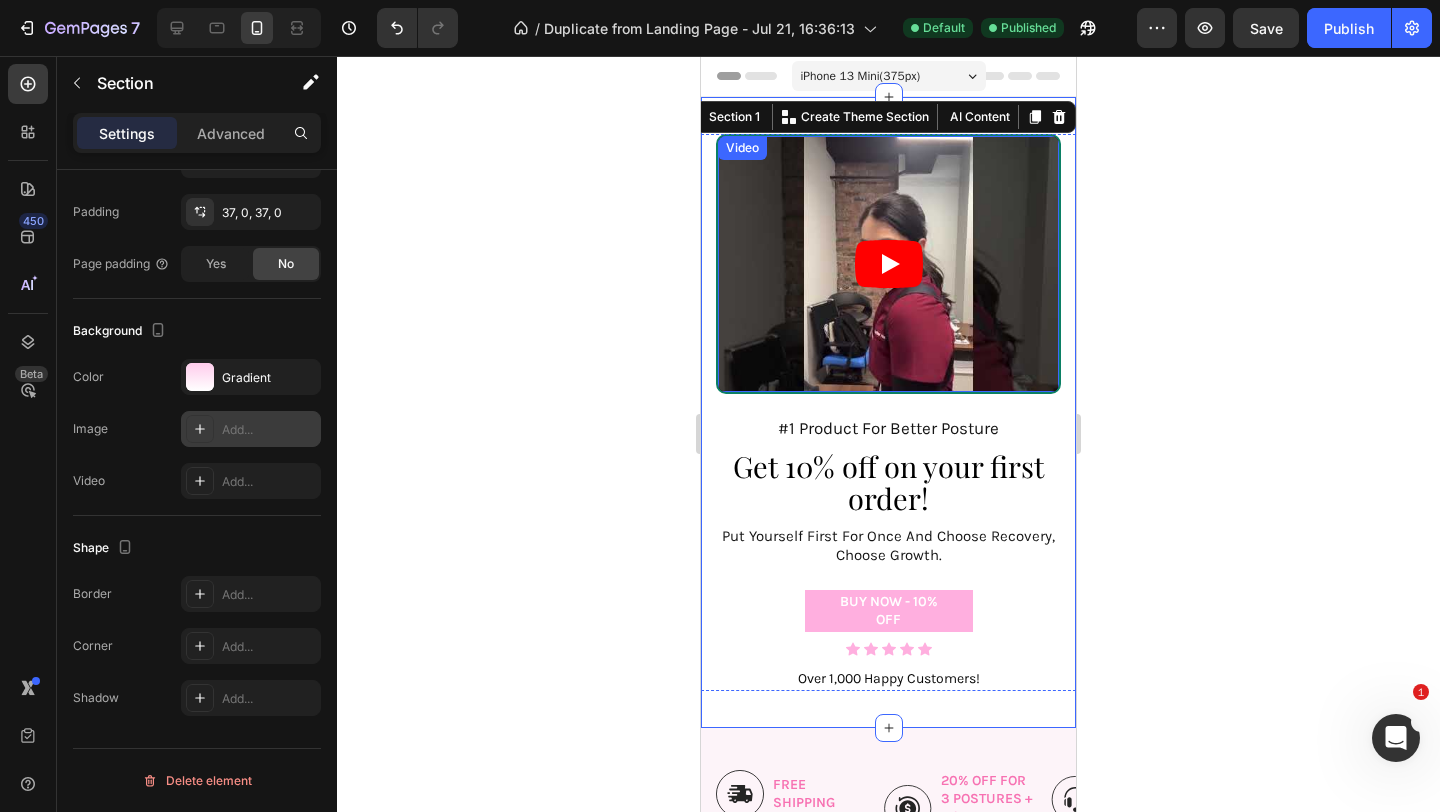 click 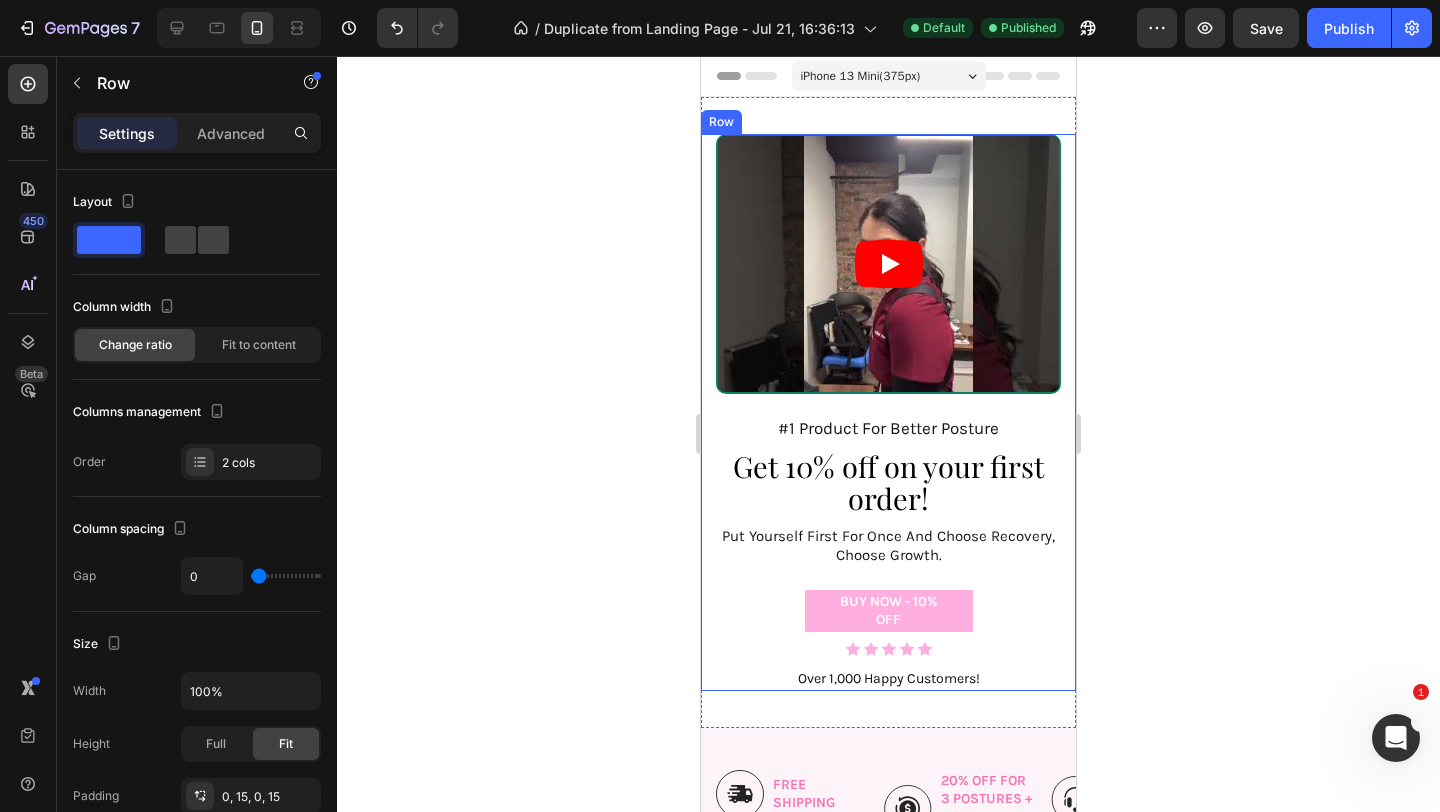 click on "#1 Product For Better Posture  Text Block Get 10% off on your first order! Heading put yourself first for once and choose recovery, choose growth. Text Block BUY NOW - 10% OFF Button Icon Icon Icon Icon Icon Icon List Over 1,000 Happy Customers! Text Block Row Video Row" at bounding box center [888, 412] 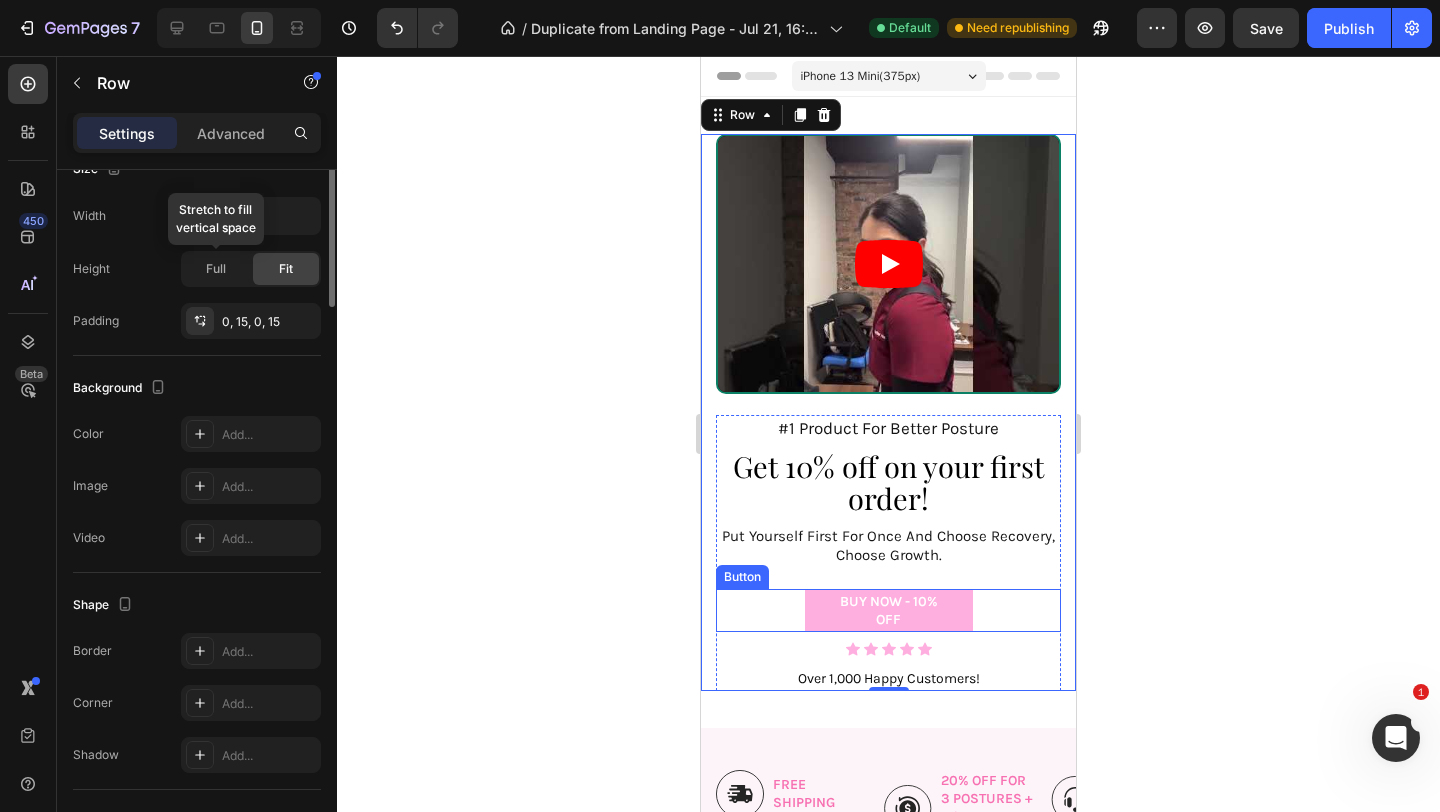 scroll, scrollTop: 645, scrollLeft: 0, axis: vertical 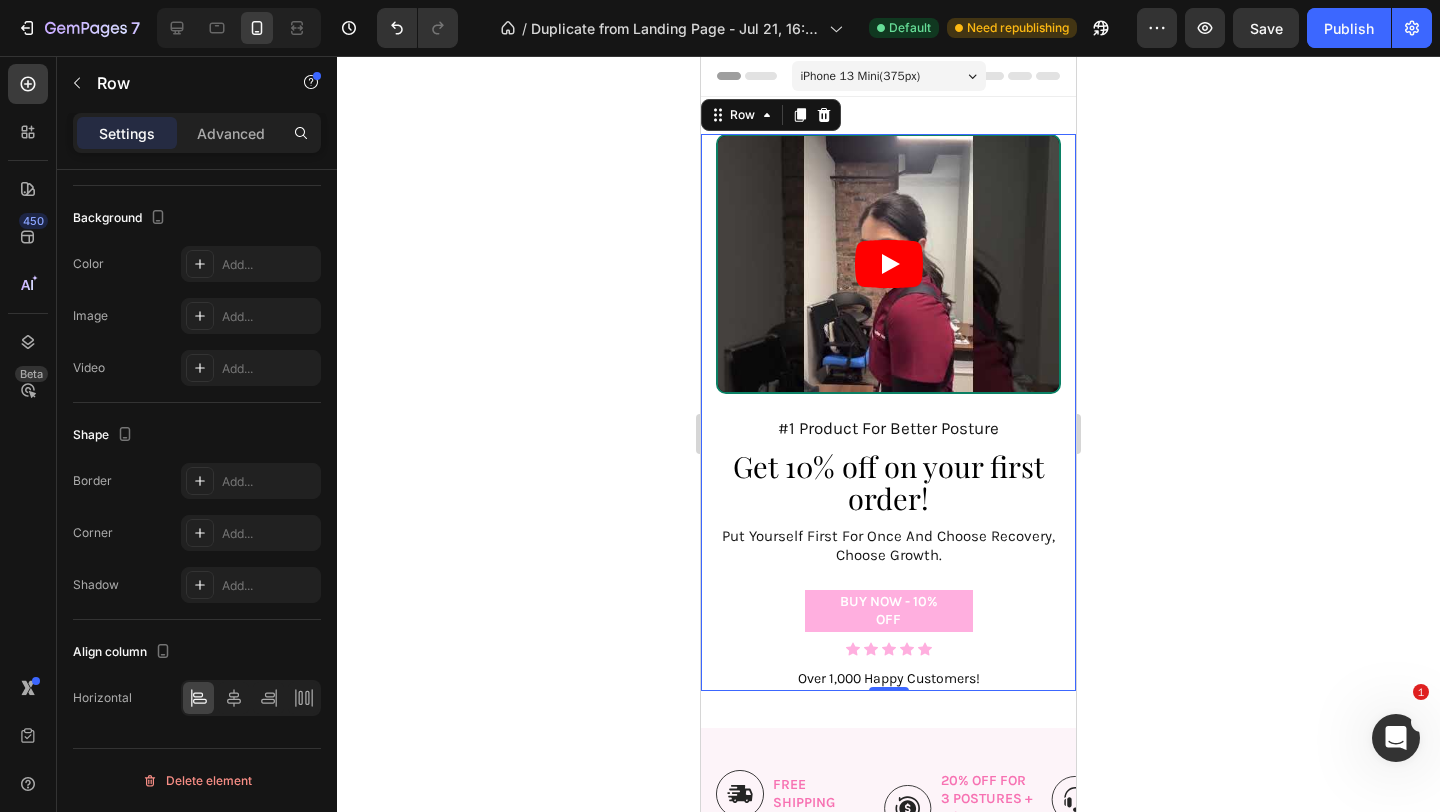 click on "#1 Product For Better Posture  Text Block Get 10% off on your first order! Heading put yourself first for once and choose recovery, choose growth. Text Block BUY NOW - 10% OFF Button Icon Icon Icon Icon Icon Icon List Over 1,000 Happy Customers! Text Block Row Video Row   0" at bounding box center [888, 412] 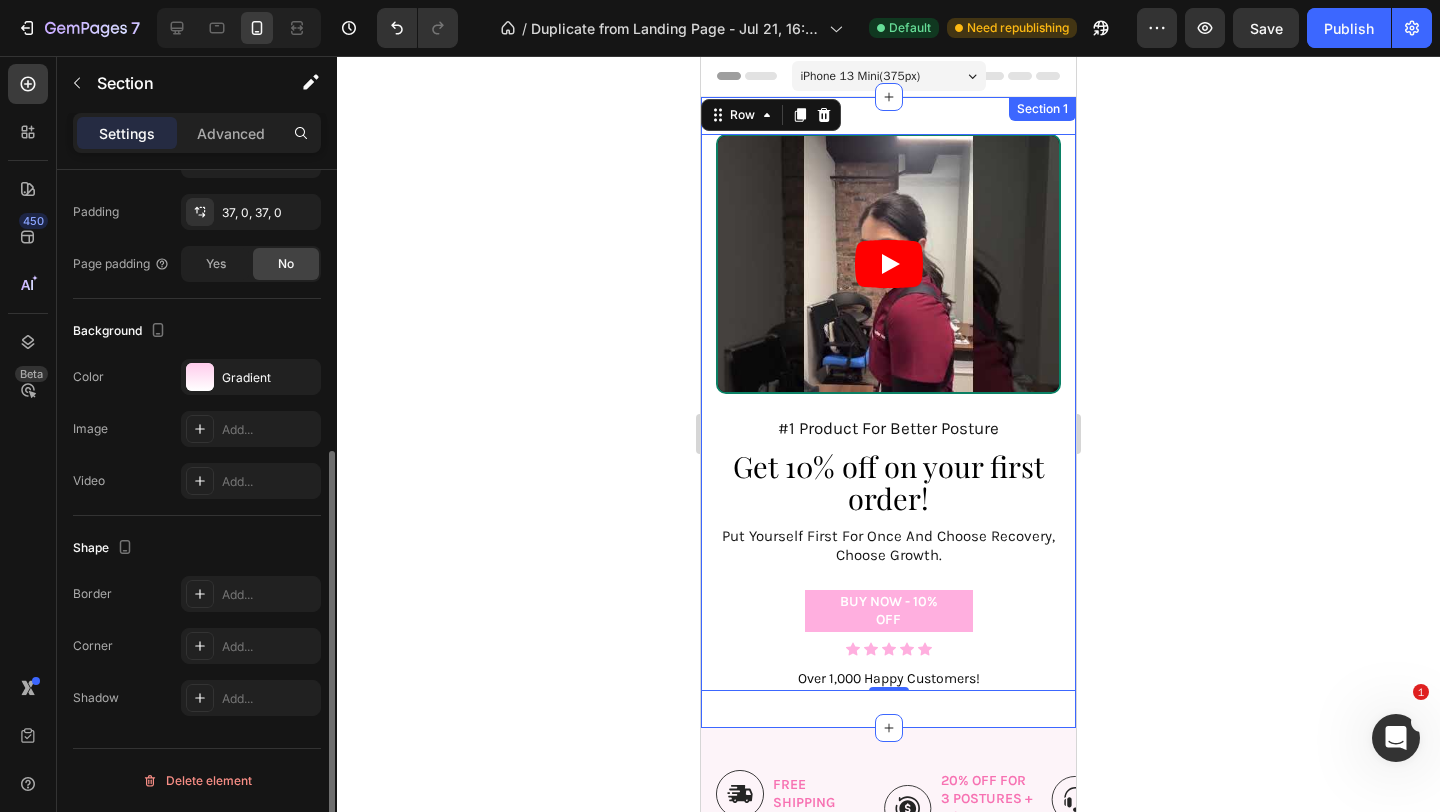 scroll, scrollTop: 0, scrollLeft: 0, axis: both 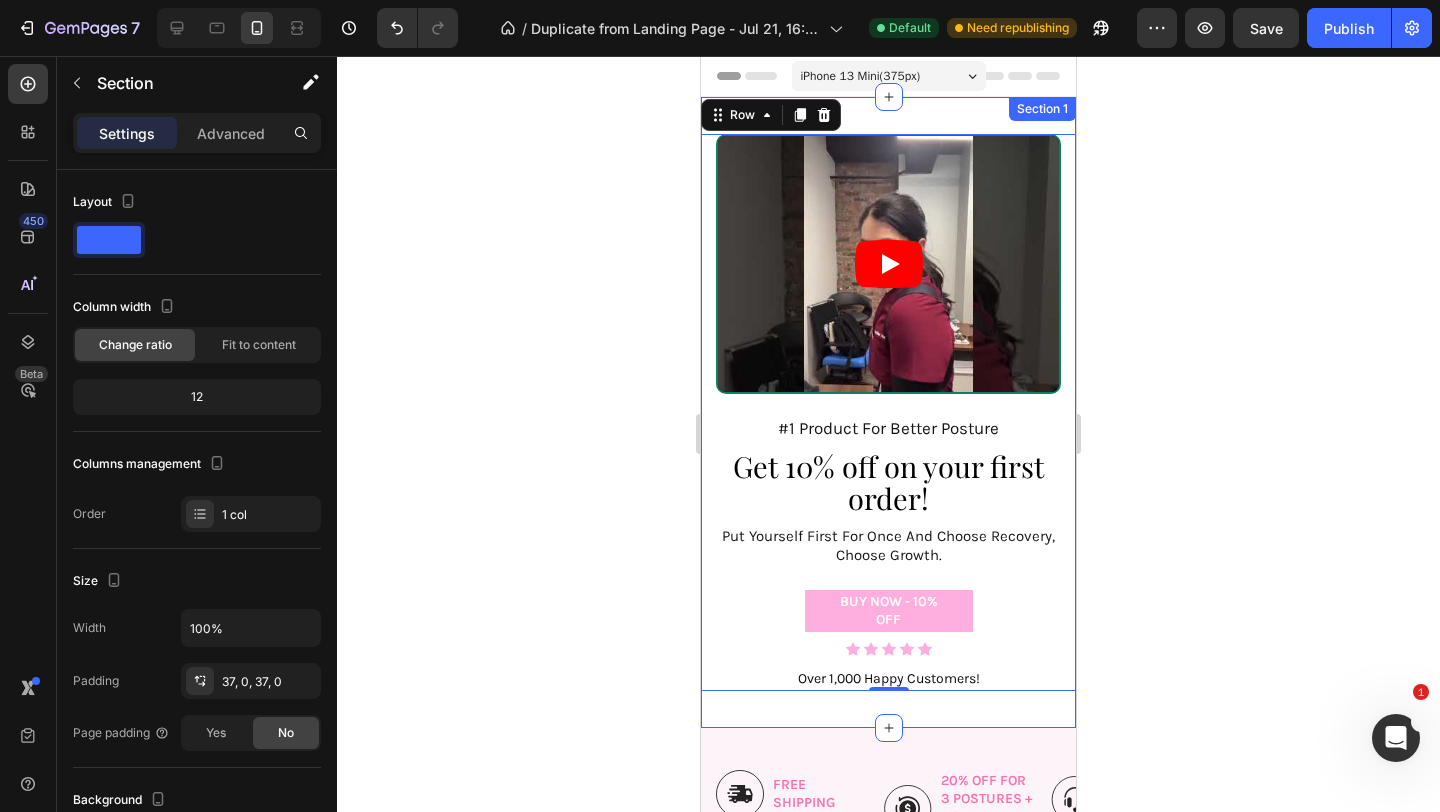 click on "#1 Product For Better Posture  Text Block Get 10% off on your first order! Heading put yourself first for once and choose recovery, choose growth. Text Block BUY NOW - 10% OFF Button Icon Icon Icon Icon Icon Icon List Over 1,000 Happy Customers! Text Block Row Video Row   0 Section 1" at bounding box center [888, 412] 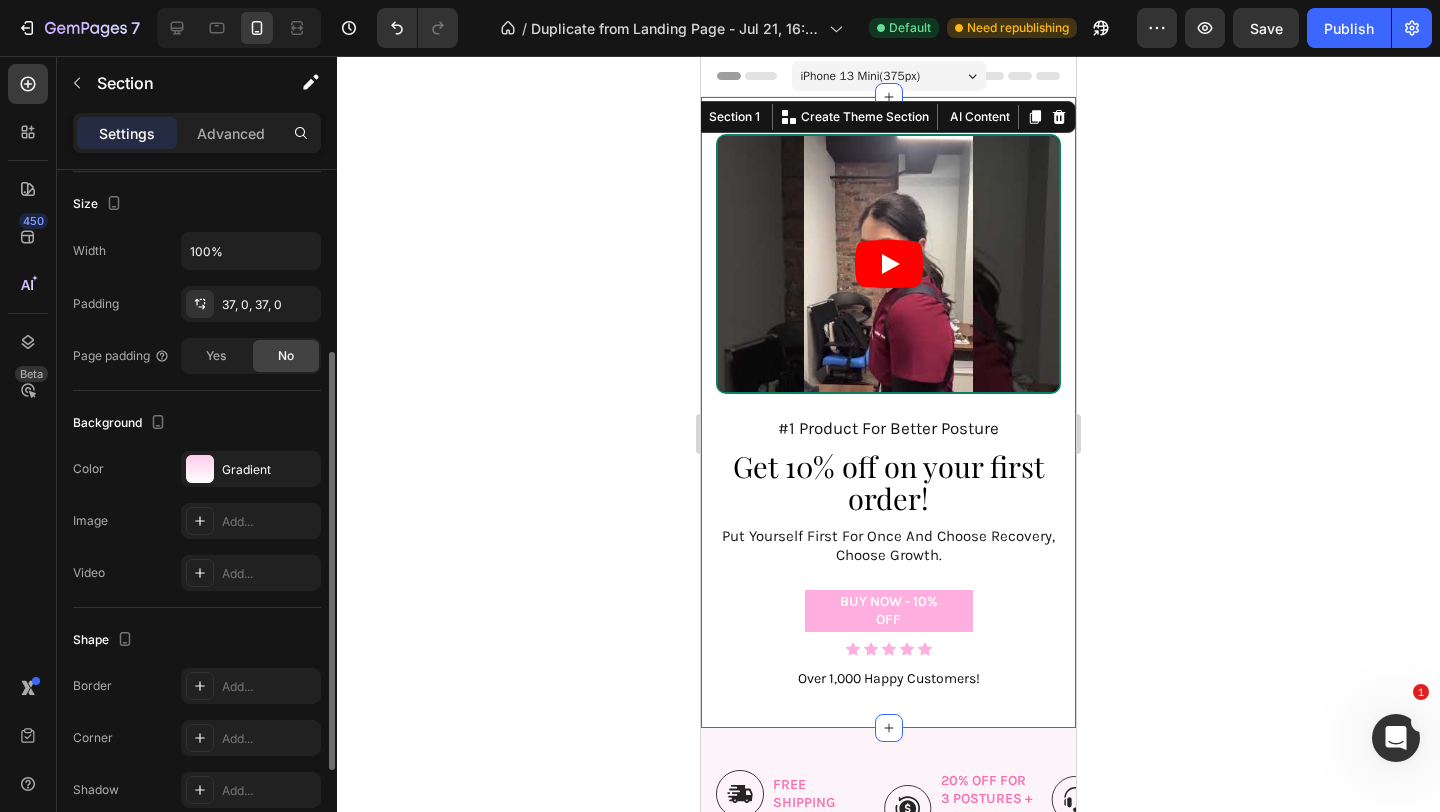 scroll, scrollTop: 432, scrollLeft: 0, axis: vertical 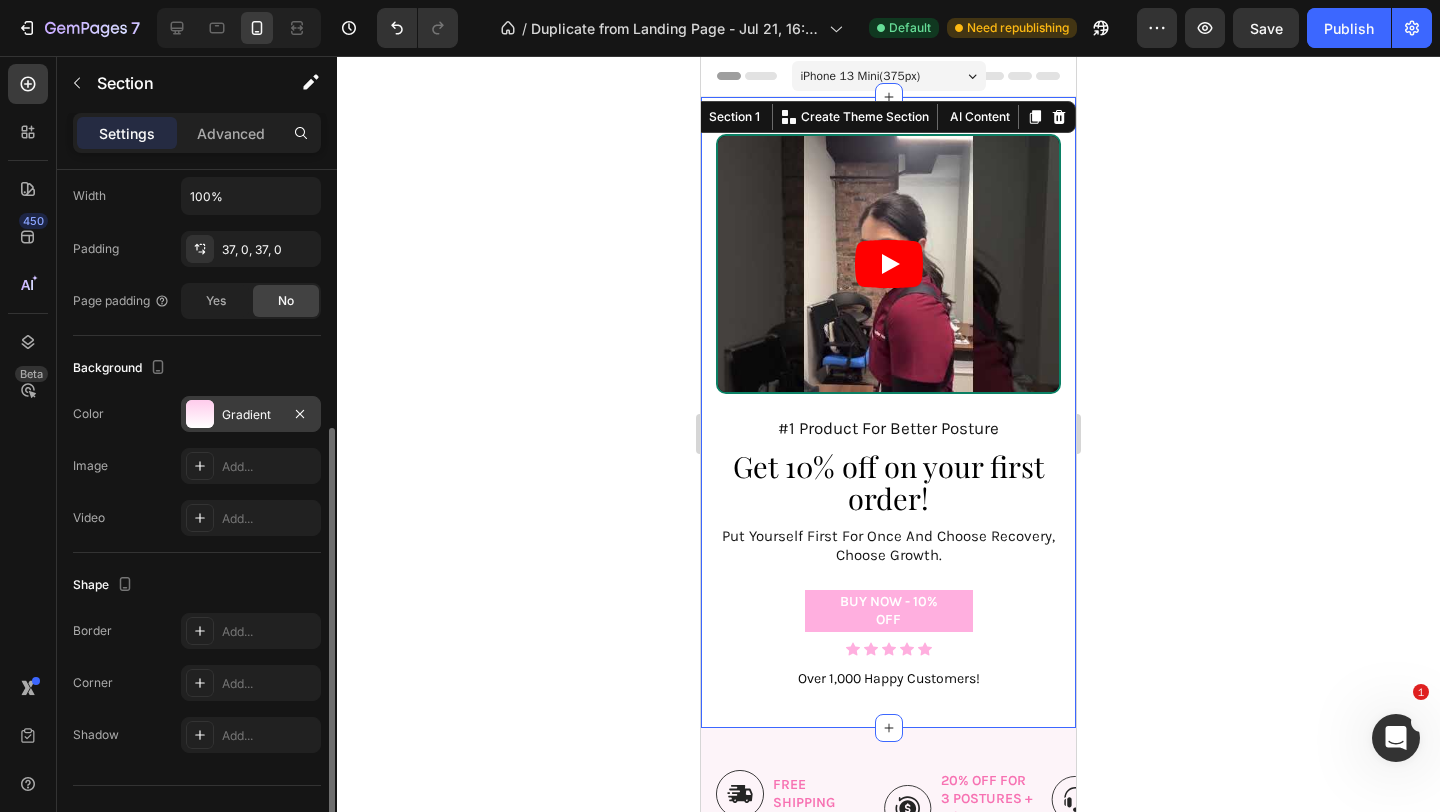 click on "Gradient" at bounding box center [251, 414] 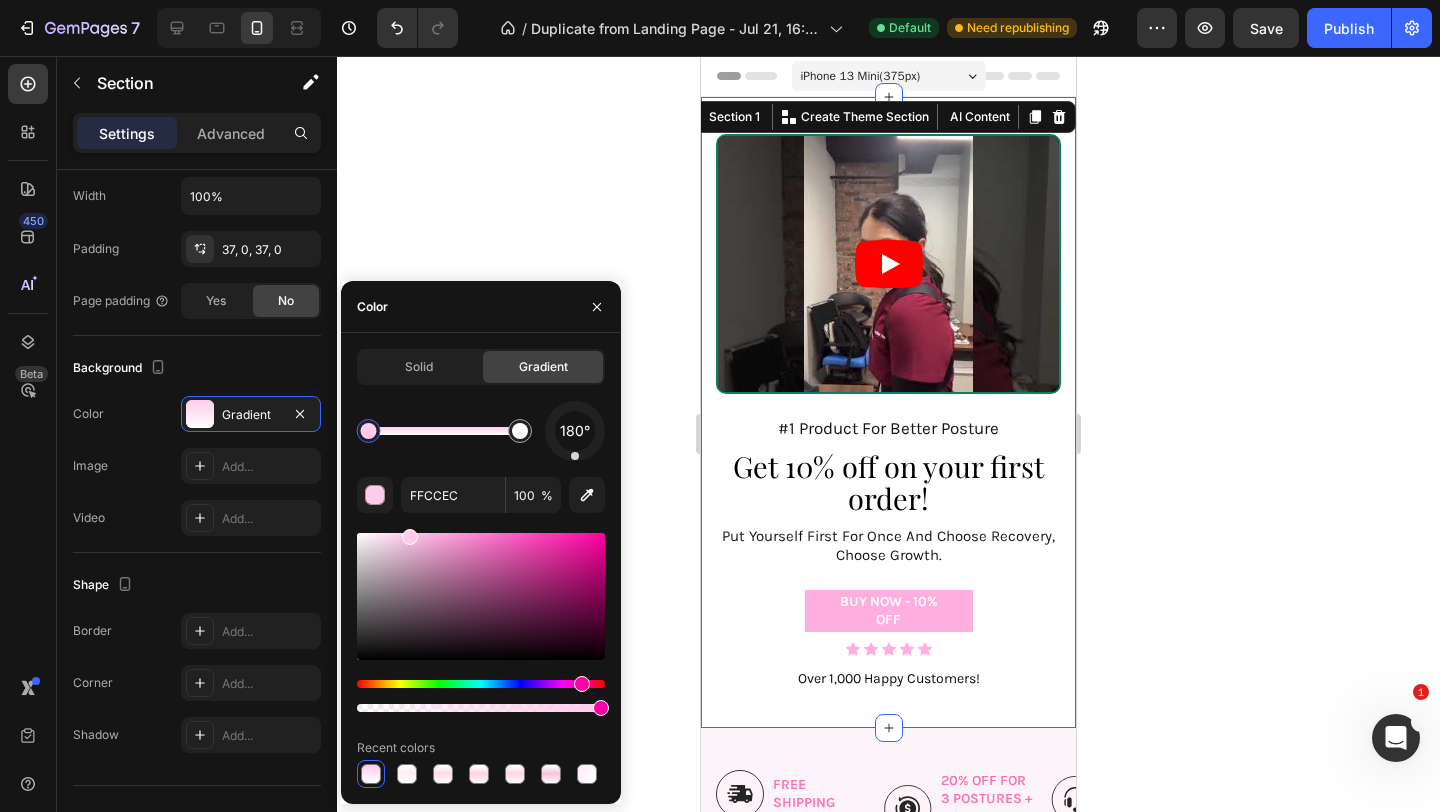 click at bounding box center [369, 431] 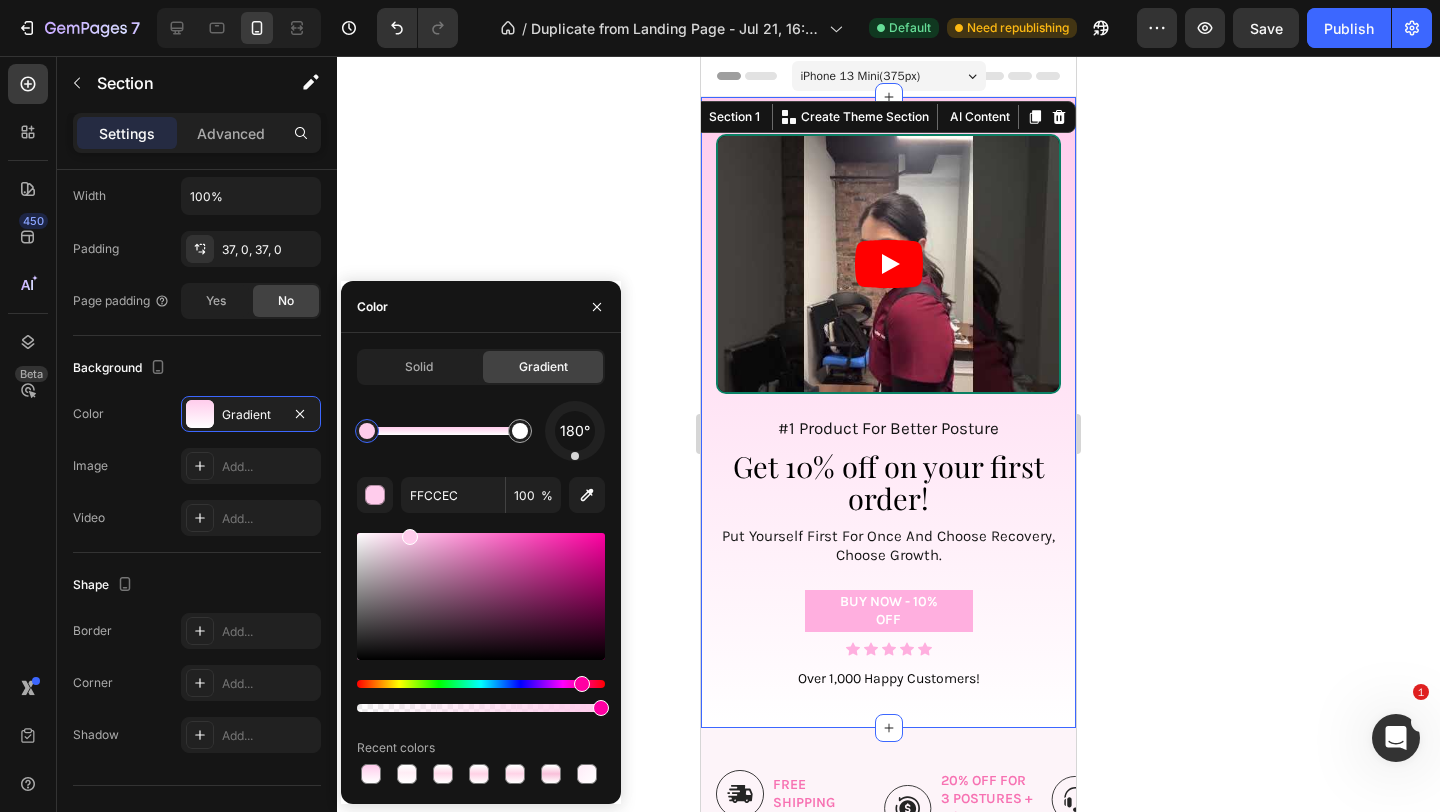 click 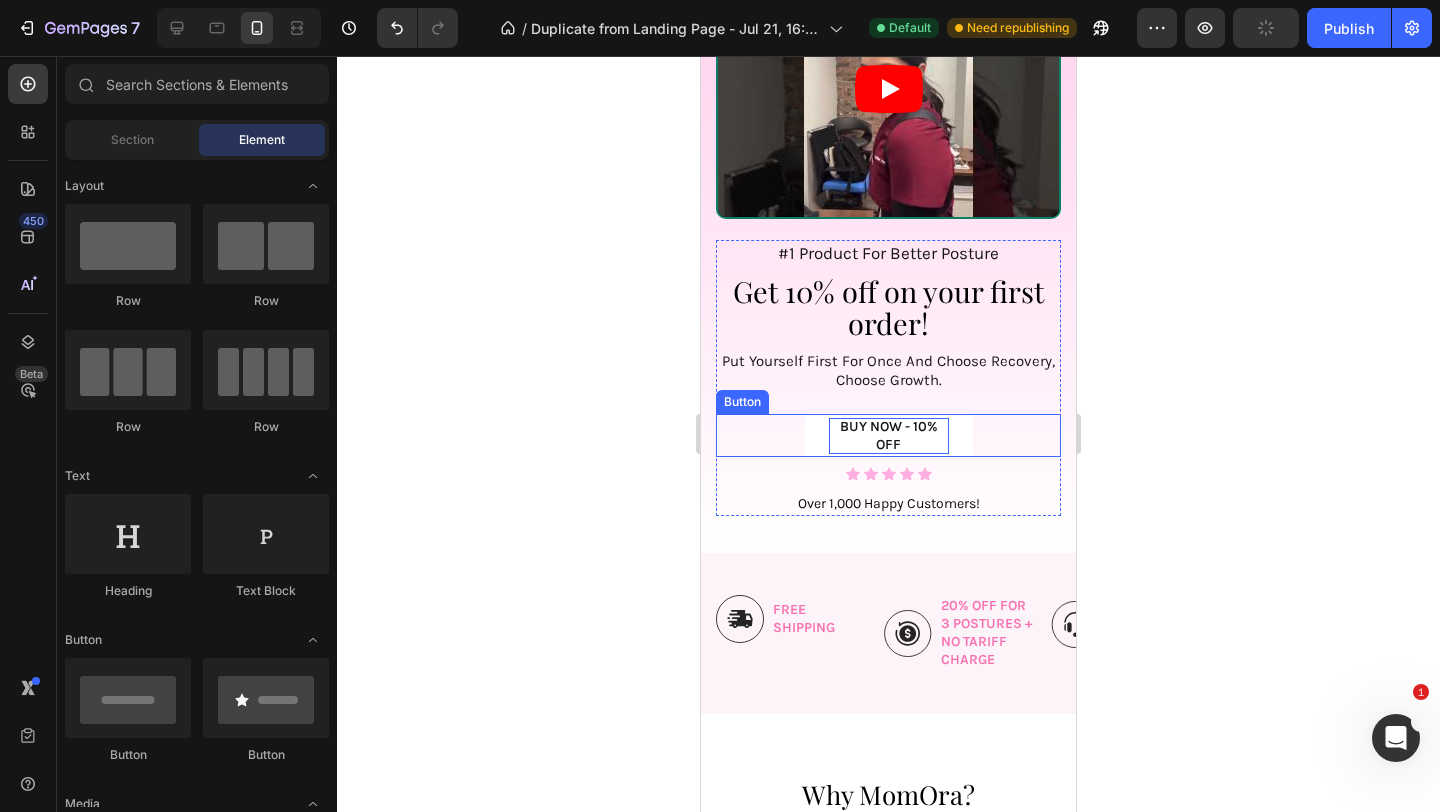 scroll, scrollTop: 197, scrollLeft: 0, axis: vertical 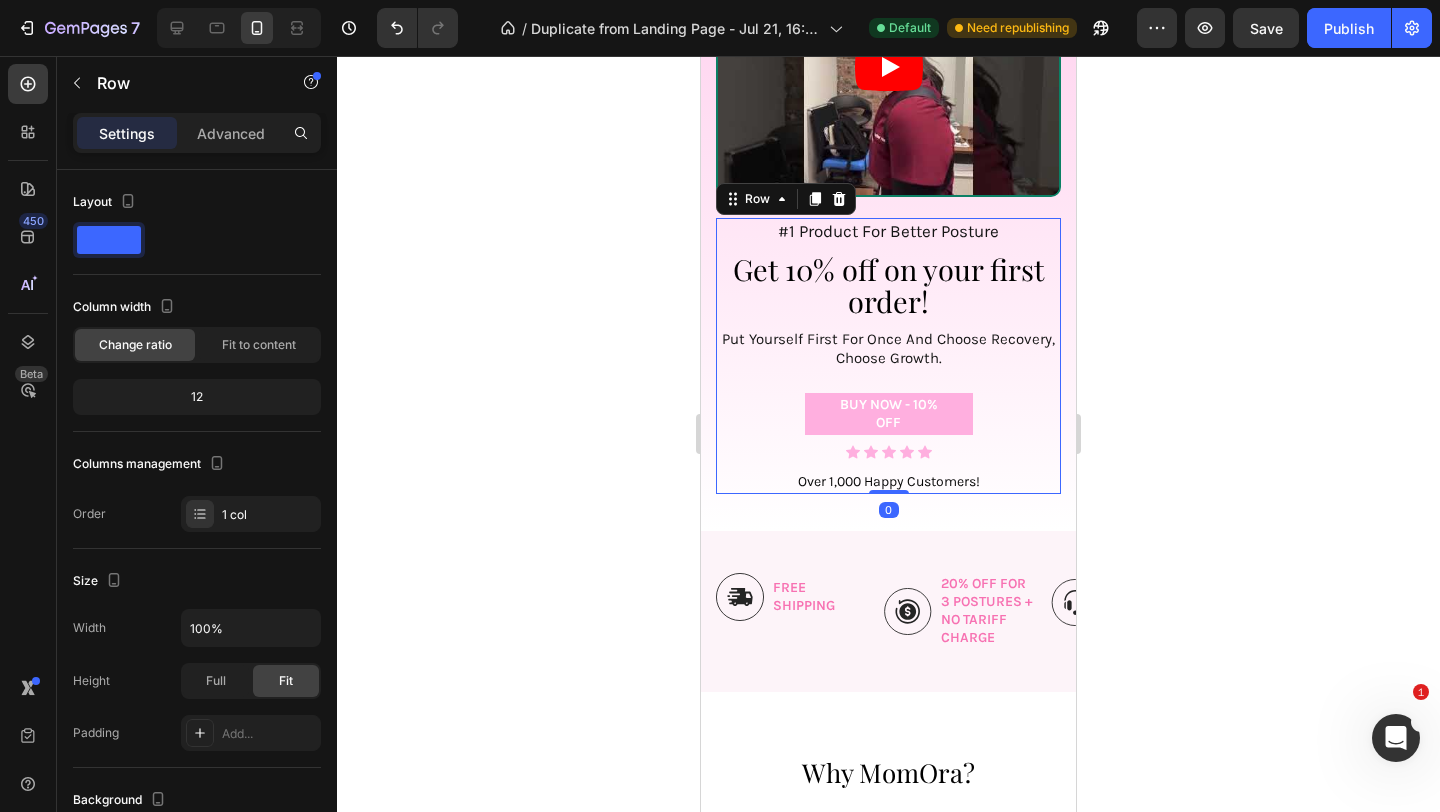 click on "#1 Product For Better Posture  Text Block Get 10% off on your first order! Heading put yourself first for once and choose recovery, choose growth. Text Block BUY NOW - 10% OFF Button Icon Icon Icon Icon Icon Icon List Over 1,000 Happy Customers! Text Block" at bounding box center (888, 356) 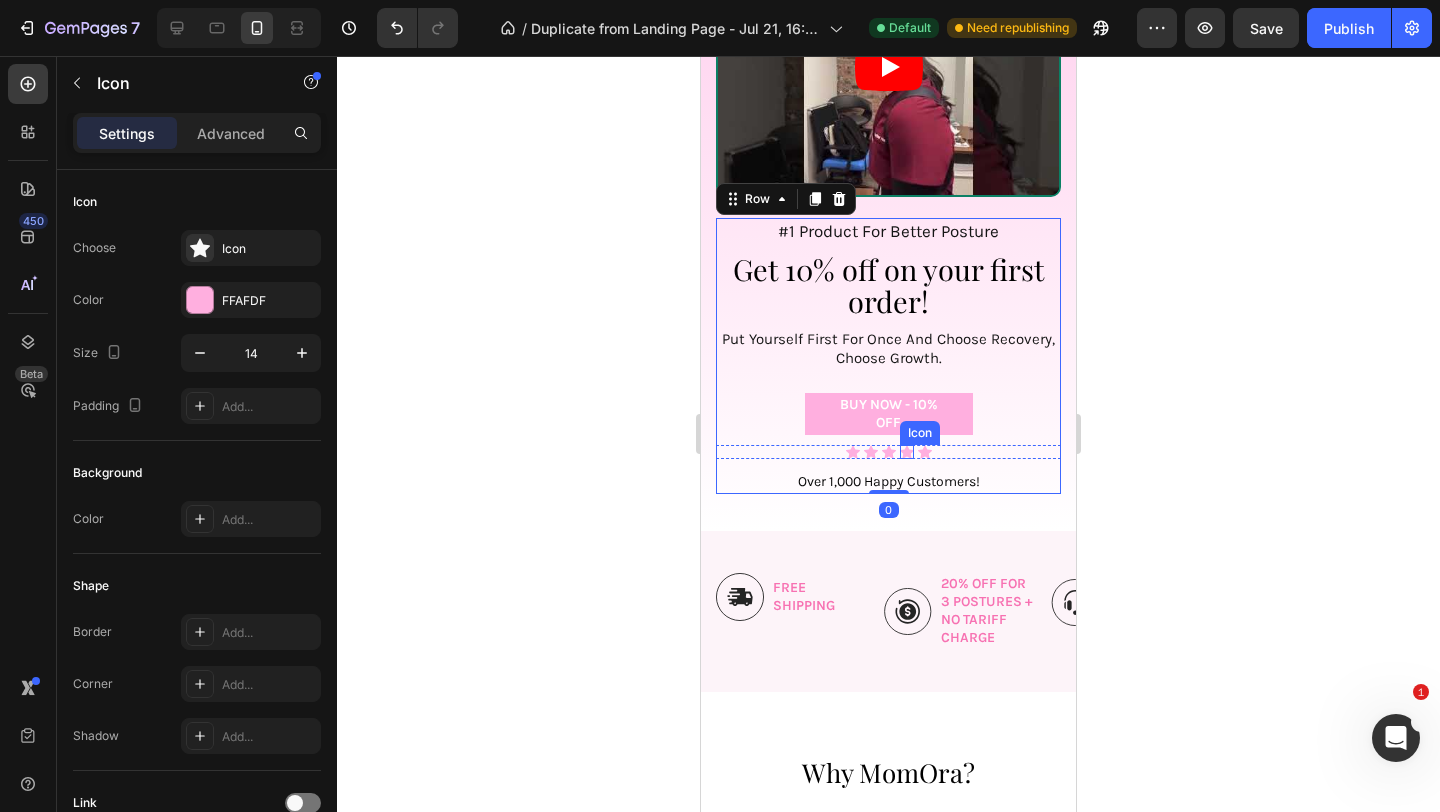 click 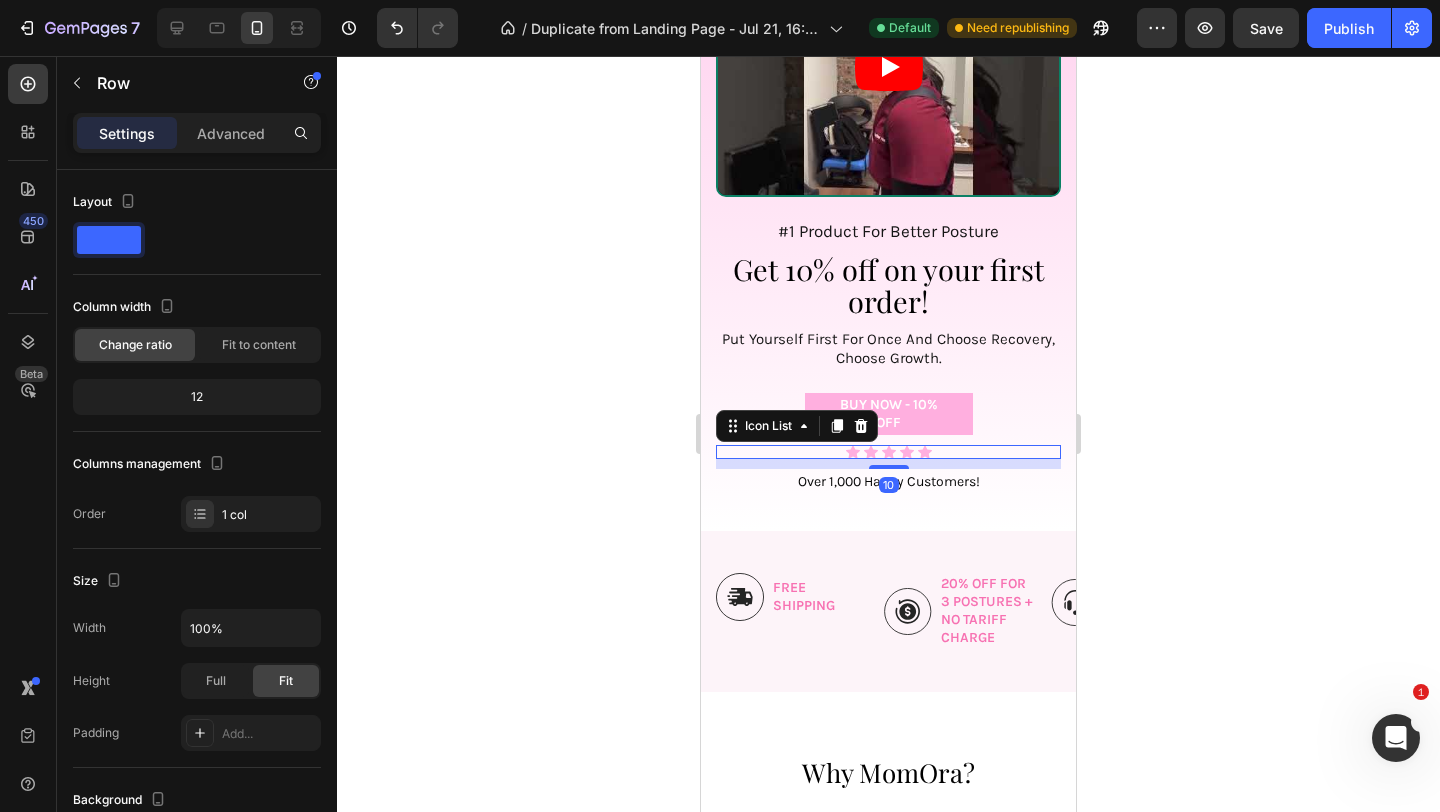 click on "Icon Icon Icon Icon Icon" at bounding box center [888, 452] 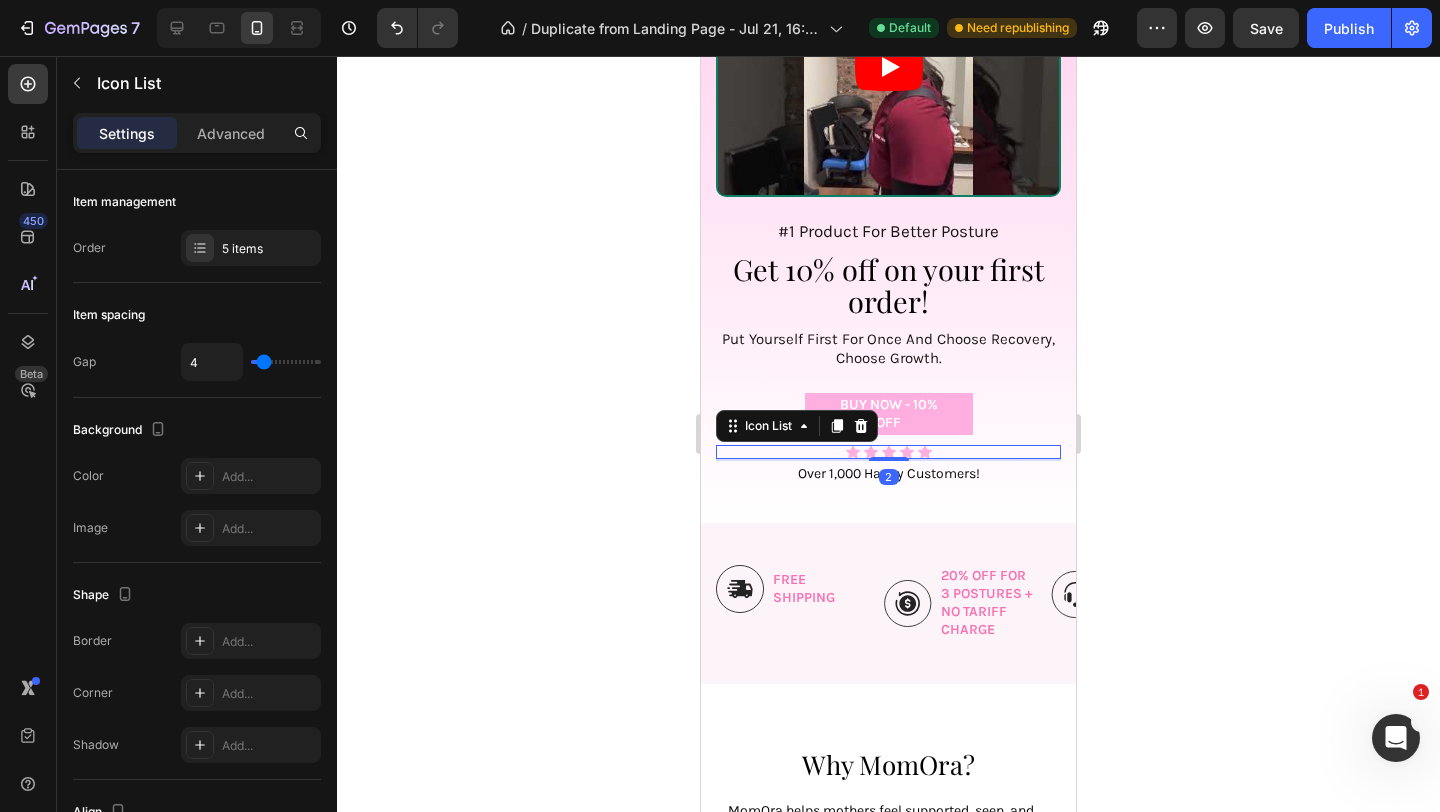 drag, startPoint x: 884, startPoint y: 467, endPoint x: 884, endPoint y: 450, distance: 17 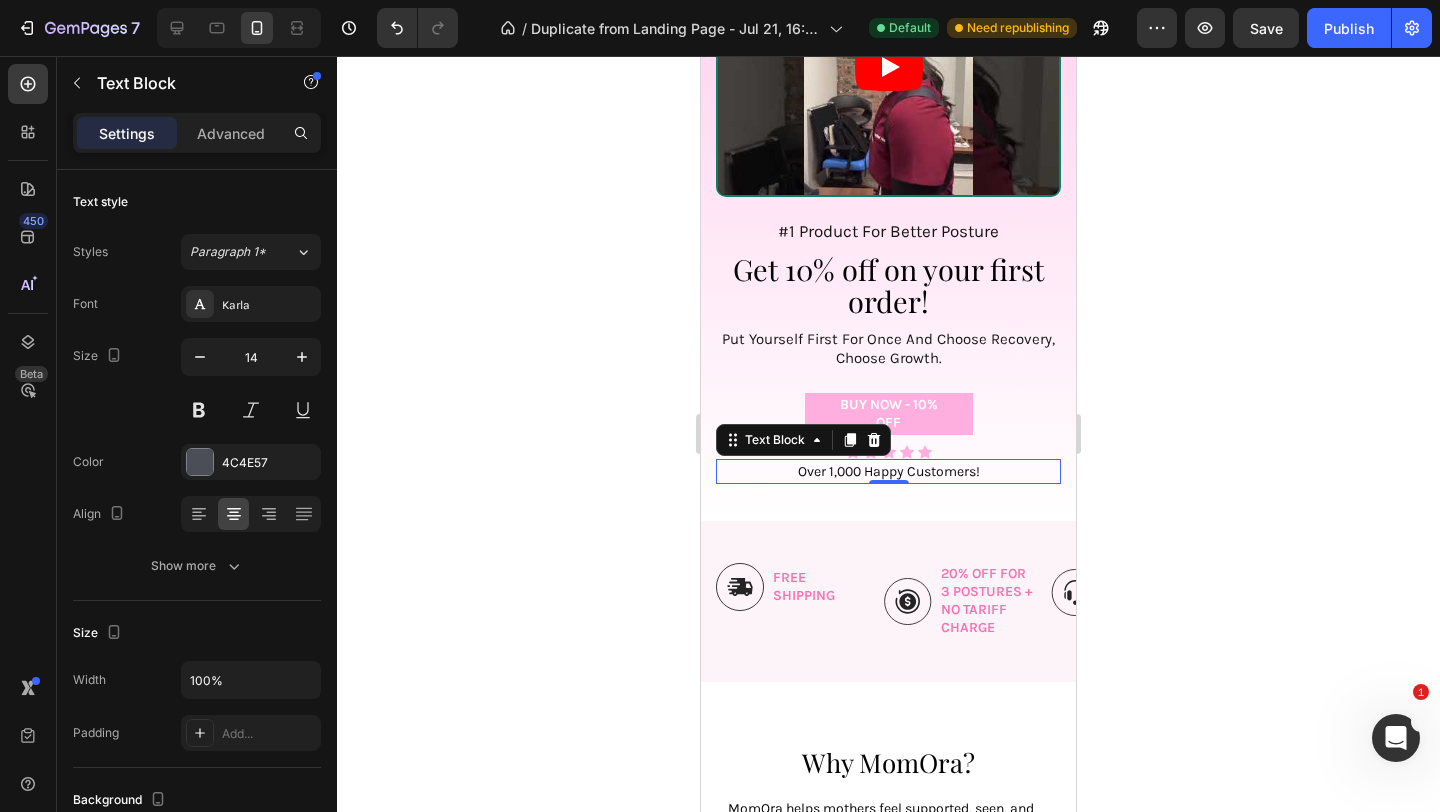 click on "Over 1,000 Happy Customers!" at bounding box center [889, 471] 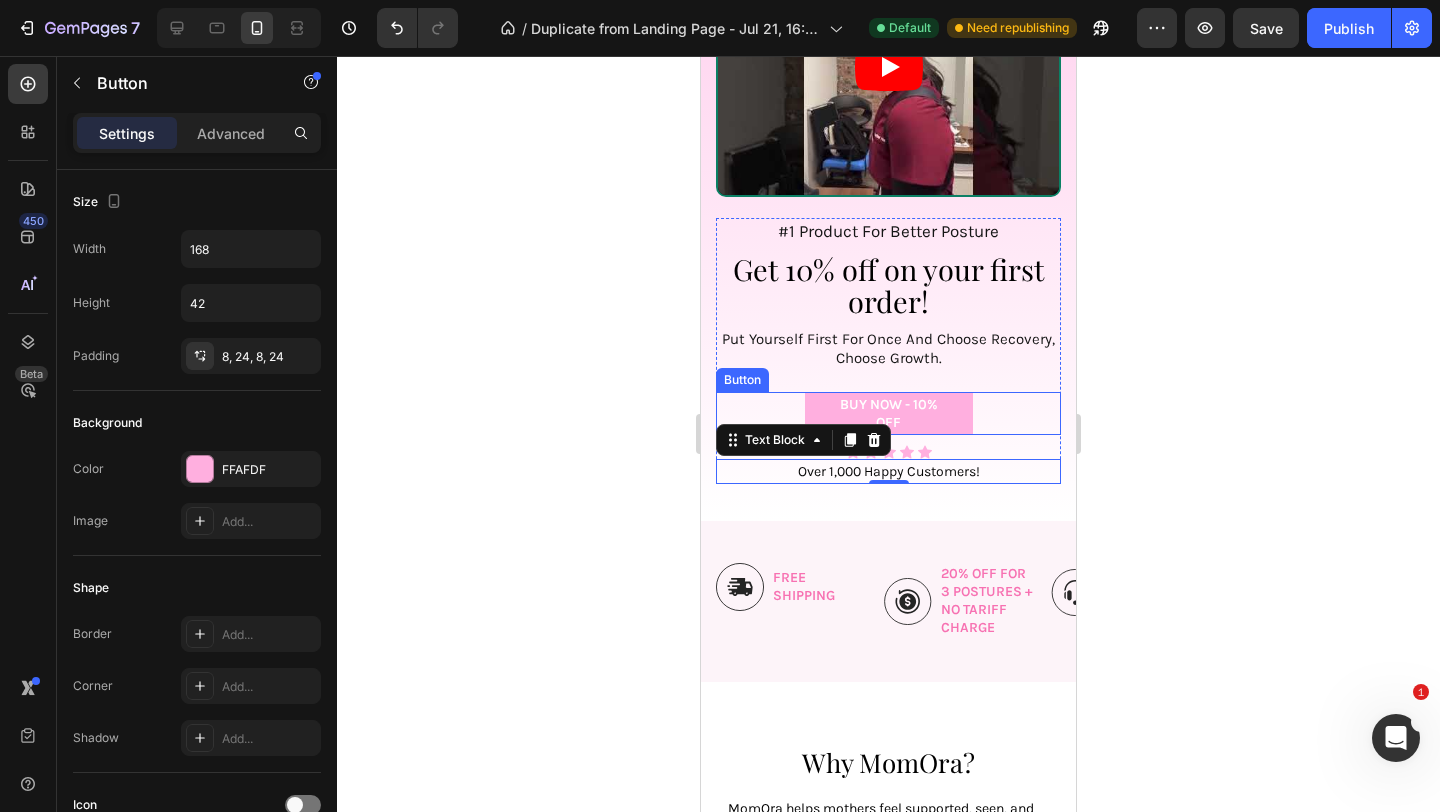 click on "BUY NOW - 10% OFF Button" at bounding box center (888, 413) 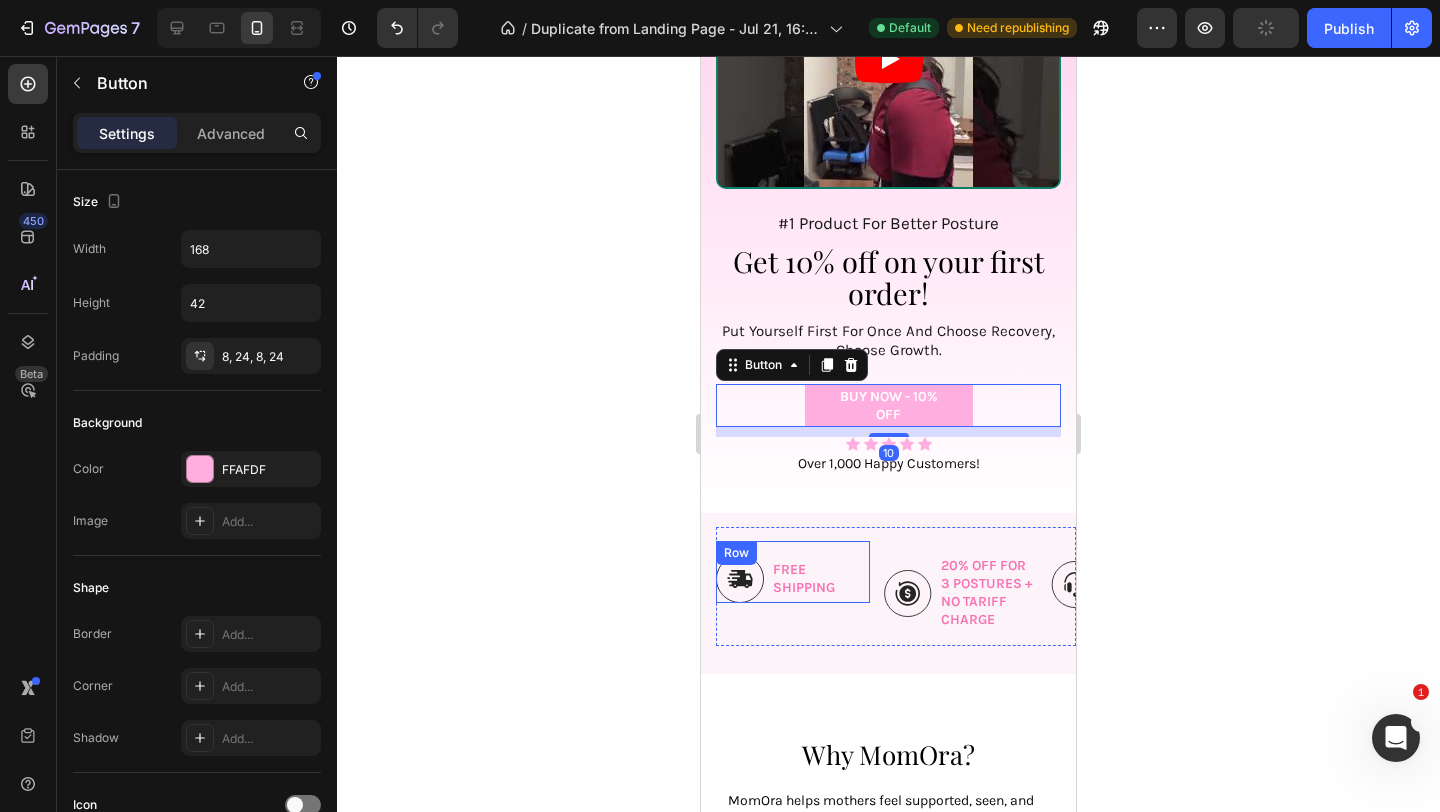 scroll, scrollTop: 203, scrollLeft: 0, axis: vertical 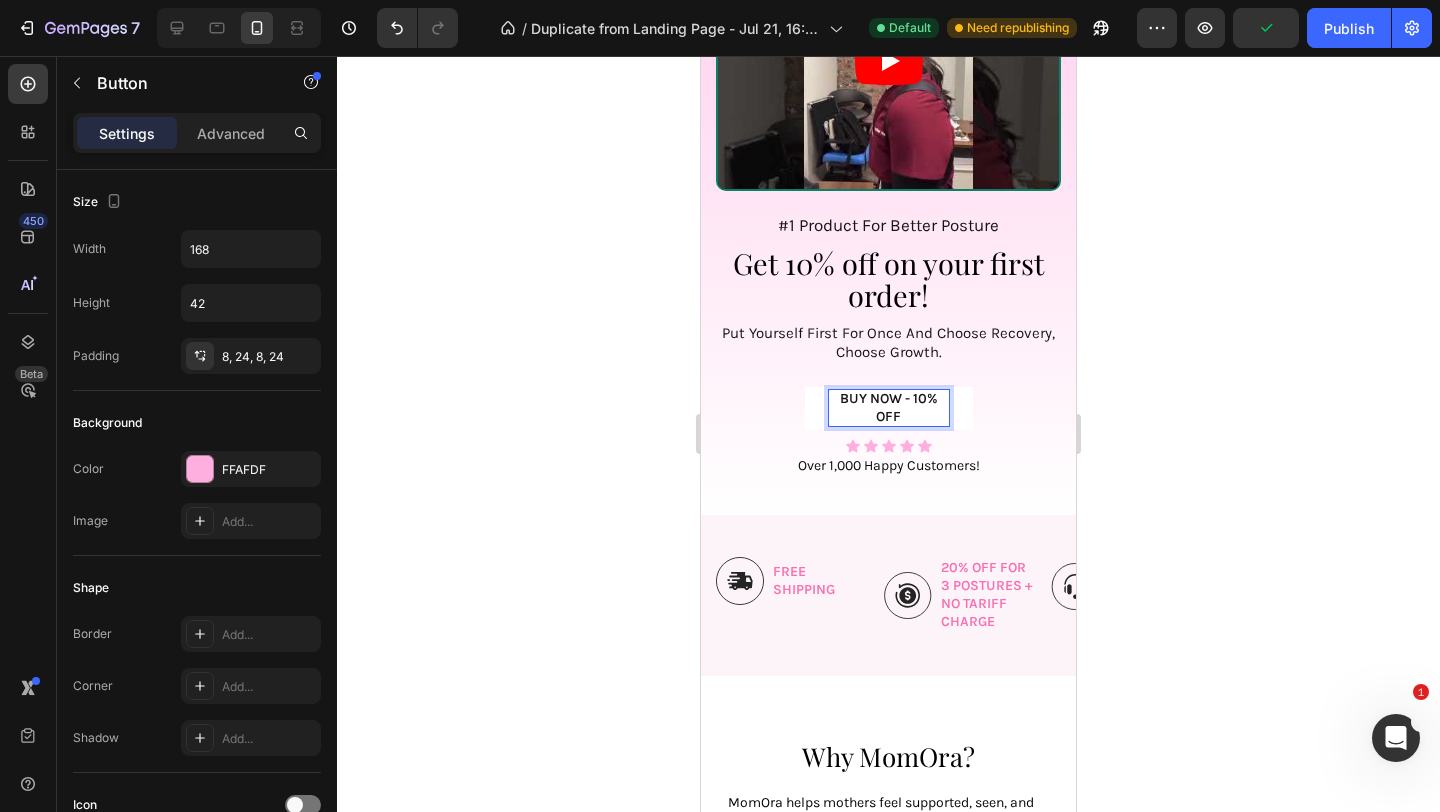 click on "BUY NOW - 10% OFF" at bounding box center [889, 408] 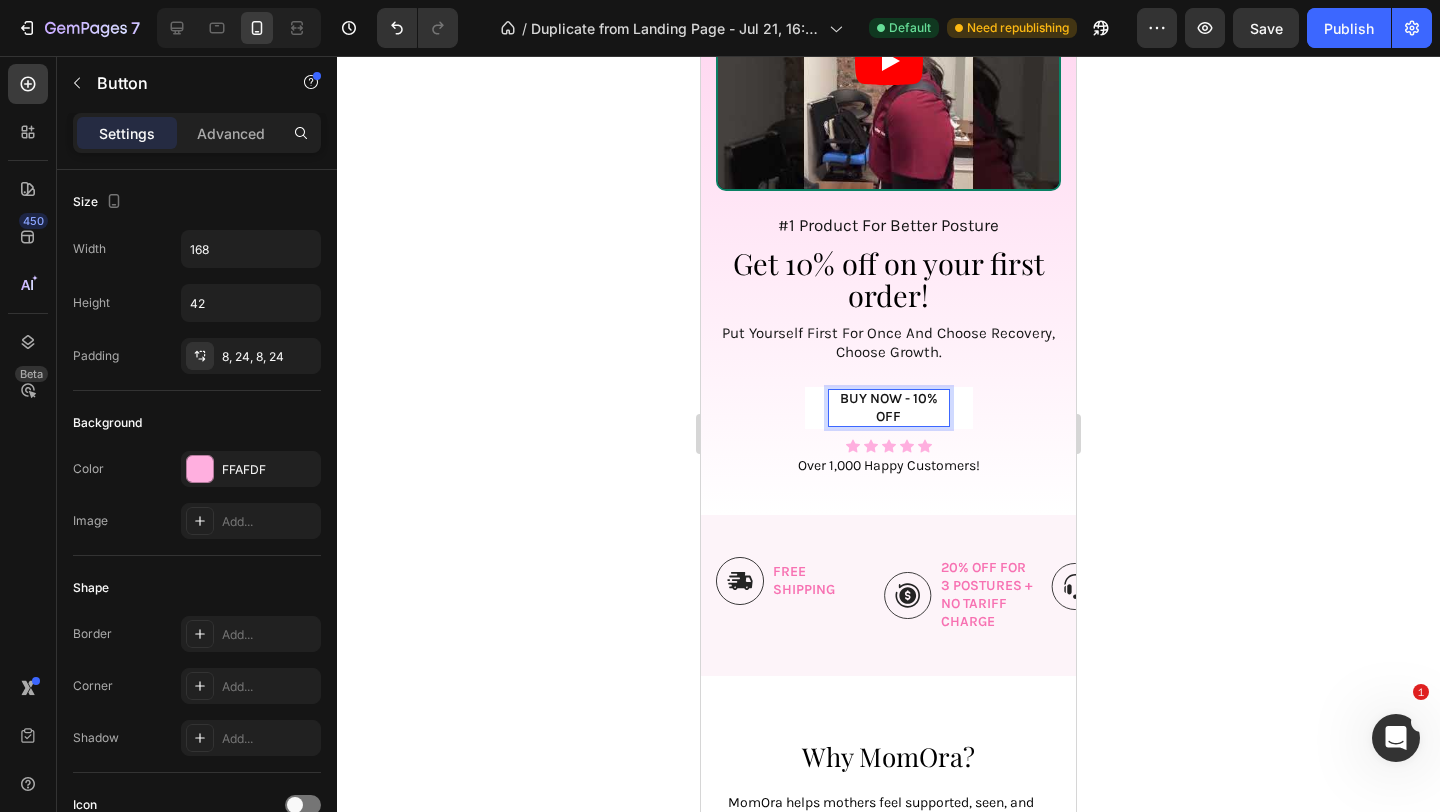 click on "BUY NOW - 10% OFF" at bounding box center [889, 408] 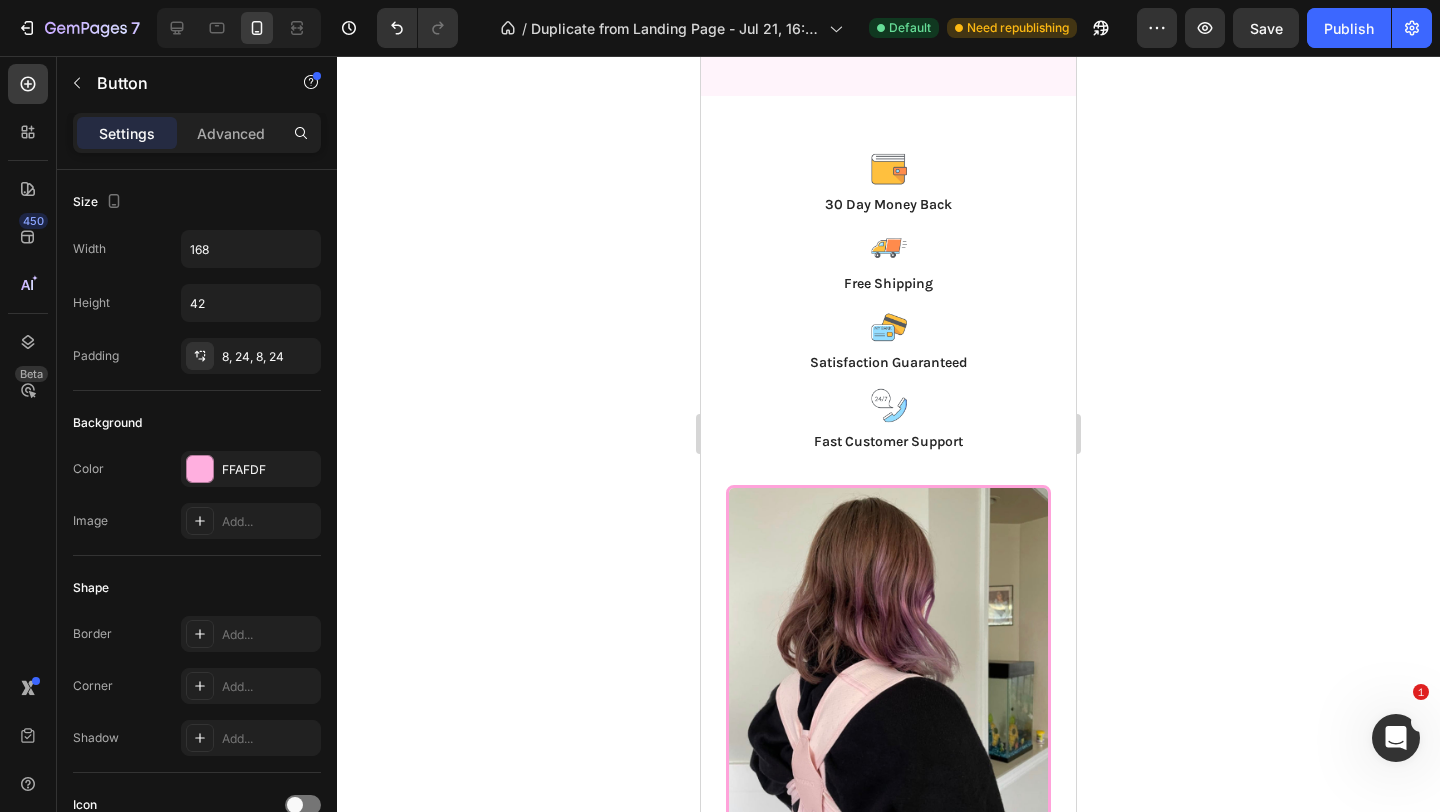 scroll, scrollTop: 4170, scrollLeft: 0, axis: vertical 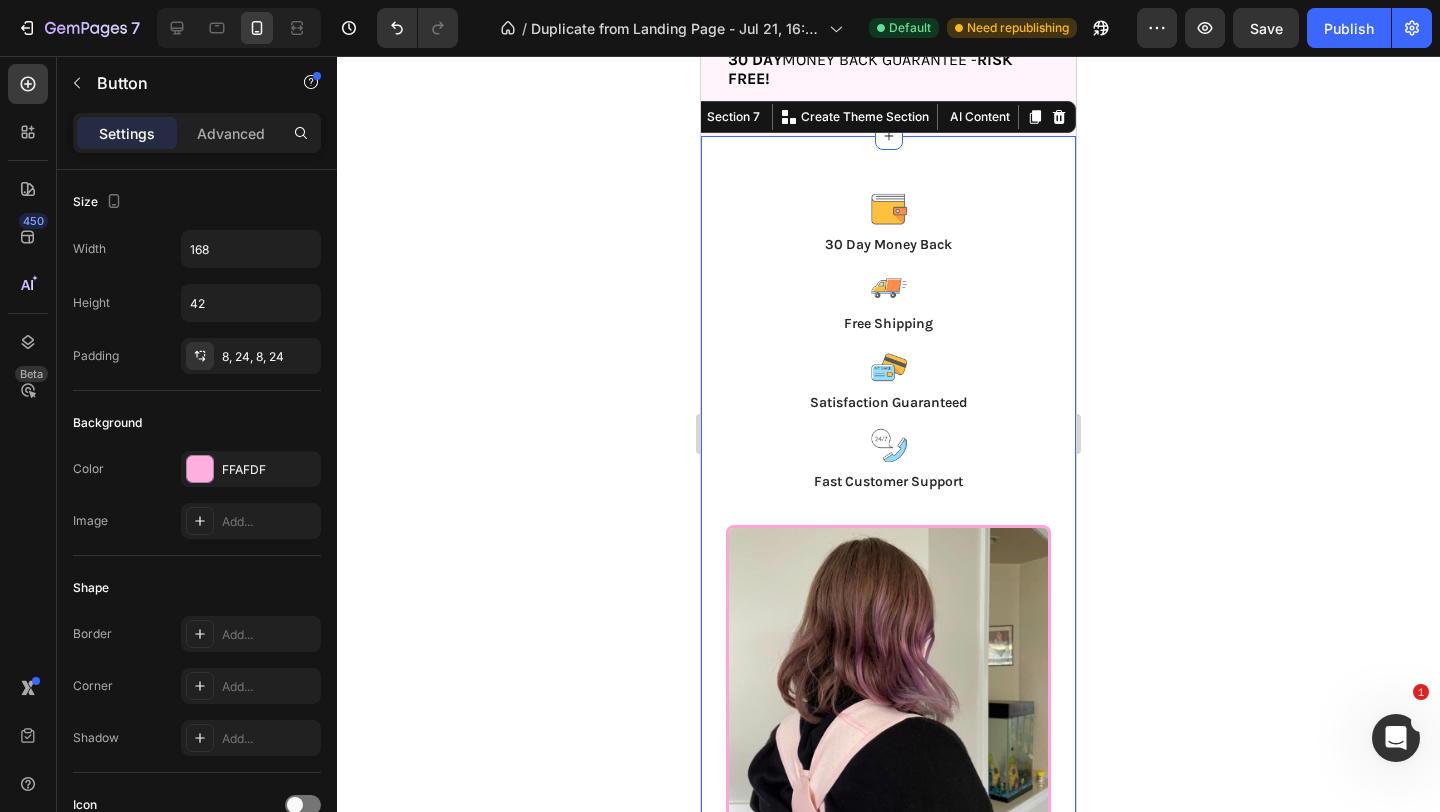 click on "Image 30 Day Money Back Text Block Row Image Free Shipping Text Block Row Image Satisfaction Guaranteed Text Block Row Image Fast Customer Support Text Block Row Row Image Image This Posture Corrector exceeded my expectations-its comfortable, easy to adjust, and provides great support throughout the day. I've noticed. A big improvement in my posture and less back and shoulder tension after just a week of use. Highly recommend it for anyone looking for a simple, effective solution to improve alignment.   Text Block Marrira Text Block Very Comfortable! Easily adjustable as well with there being multiple velcro pieces to adjust. Velcro is very strong. I stand all day at work so this had been so helpful in keeping my posture better and relieving body pains, especially back.  Text Block Ashley Text Block Text Block Sherri Wess Text Block Carousel Row Row Section 7   You can create reusable sections Create Theme Section AI Content Write with GemAI What would you like to describe here? Tone and Voice Persuasive" at bounding box center (888, 754) 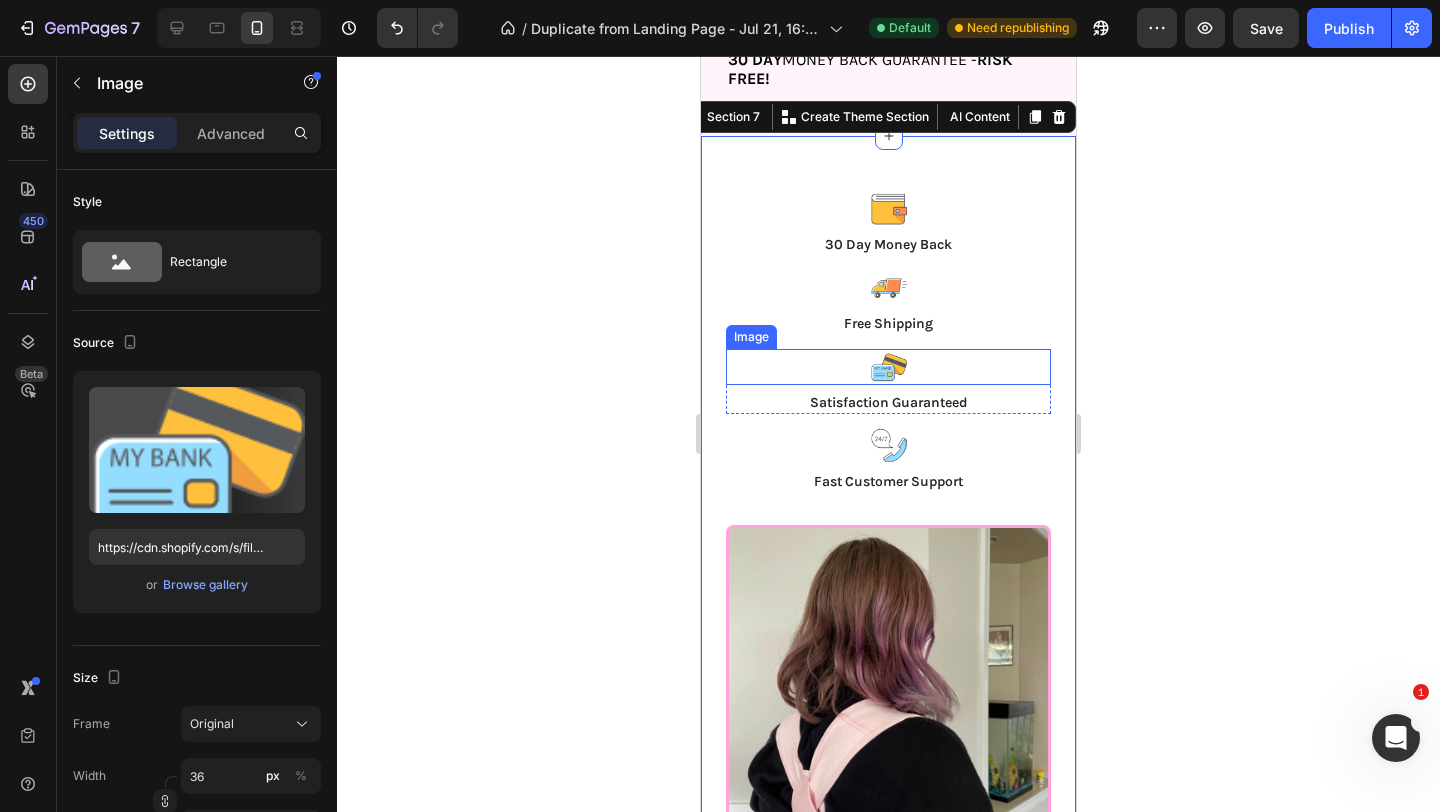 click on "Satisfaction Guaranteed" at bounding box center (888, 403) 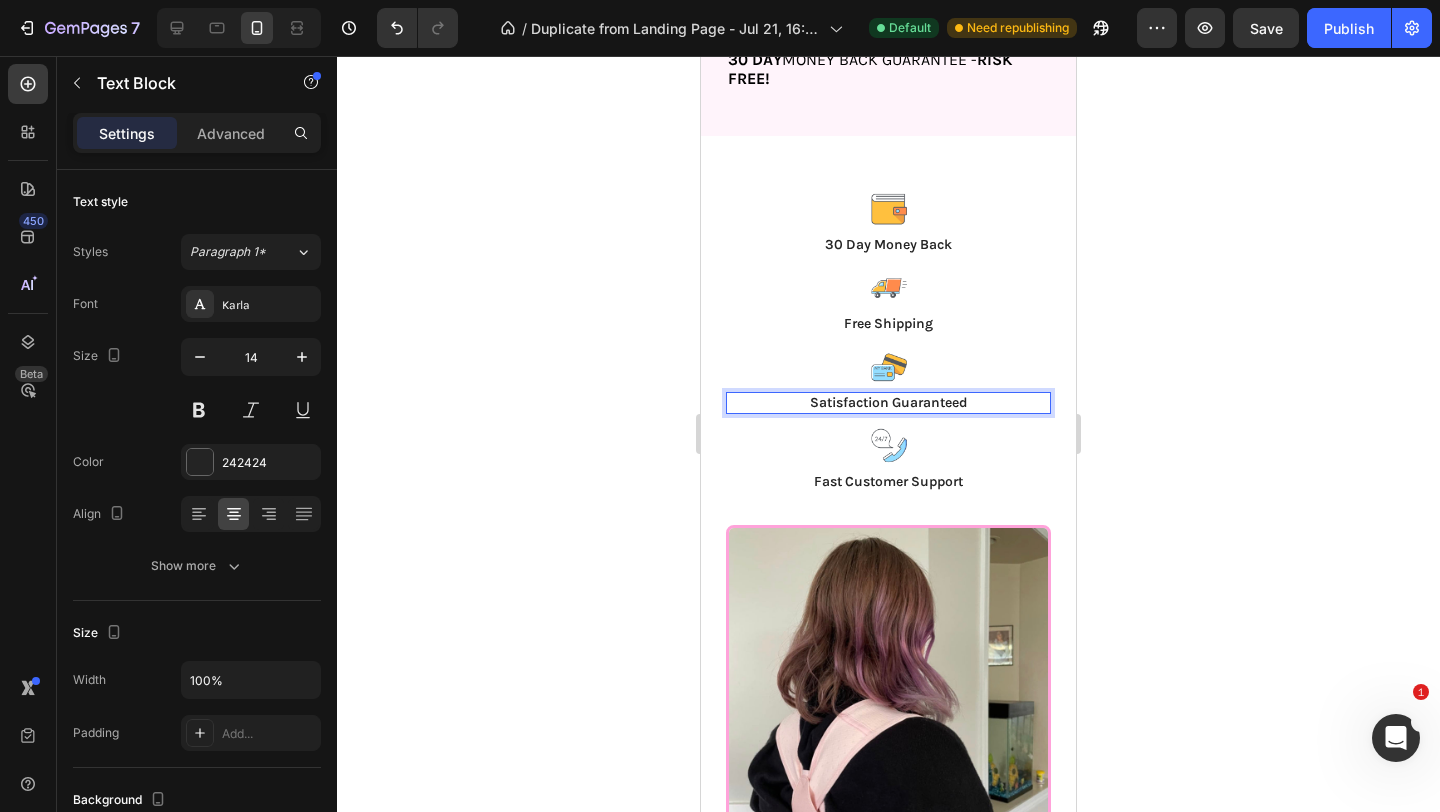 click on "Satisfaction Guaranteed" at bounding box center (888, 403) 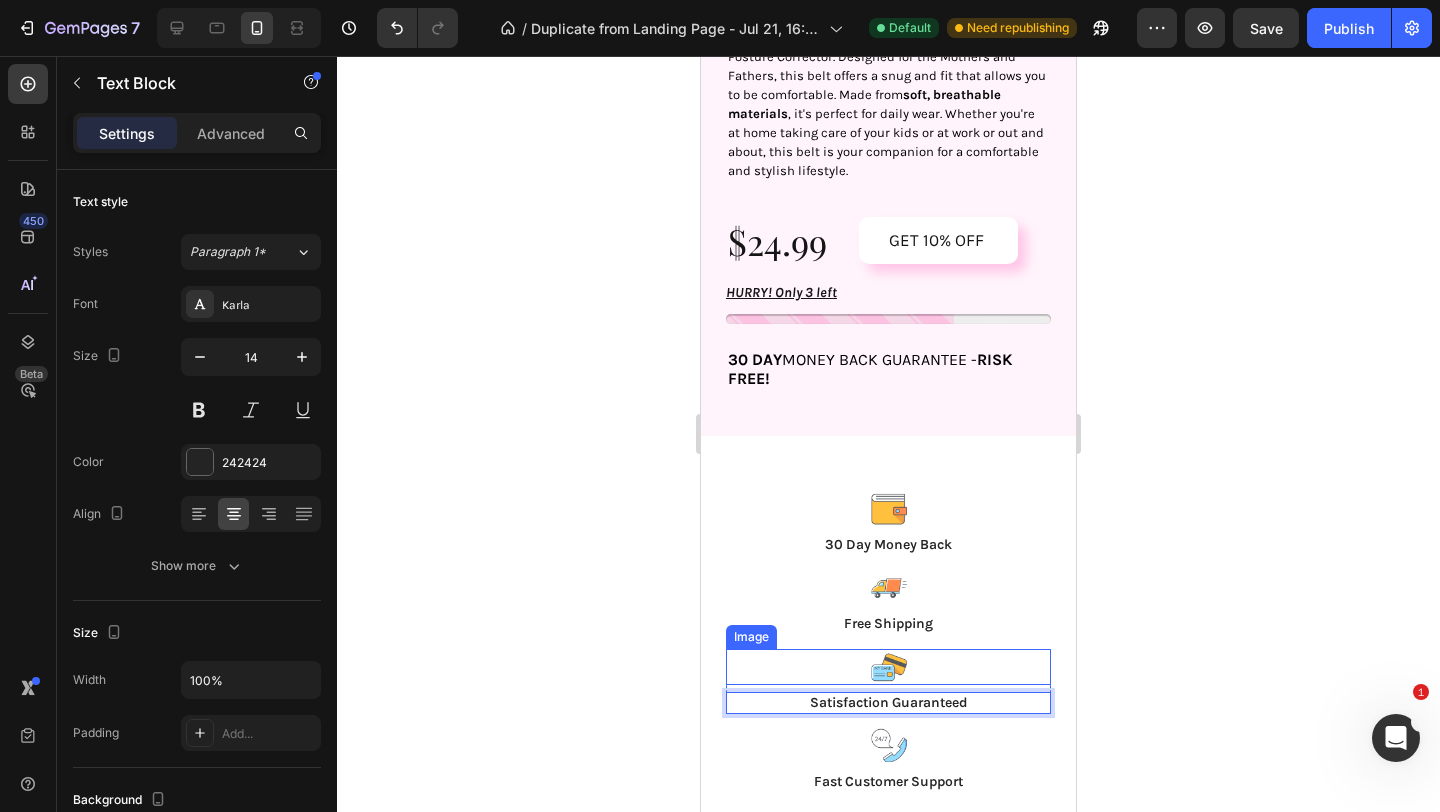 scroll, scrollTop: 3851, scrollLeft: 0, axis: vertical 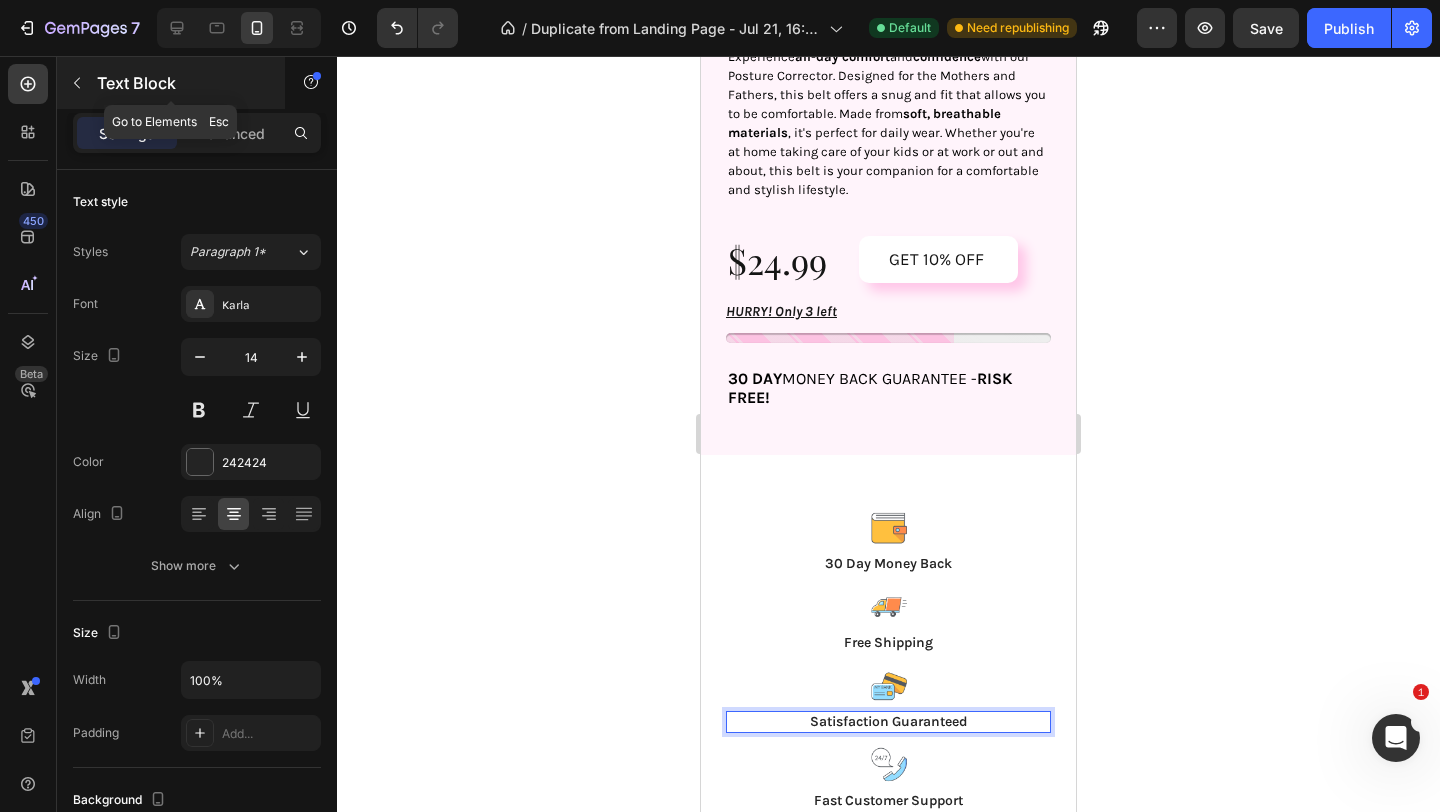 click at bounding box center (77, 83) 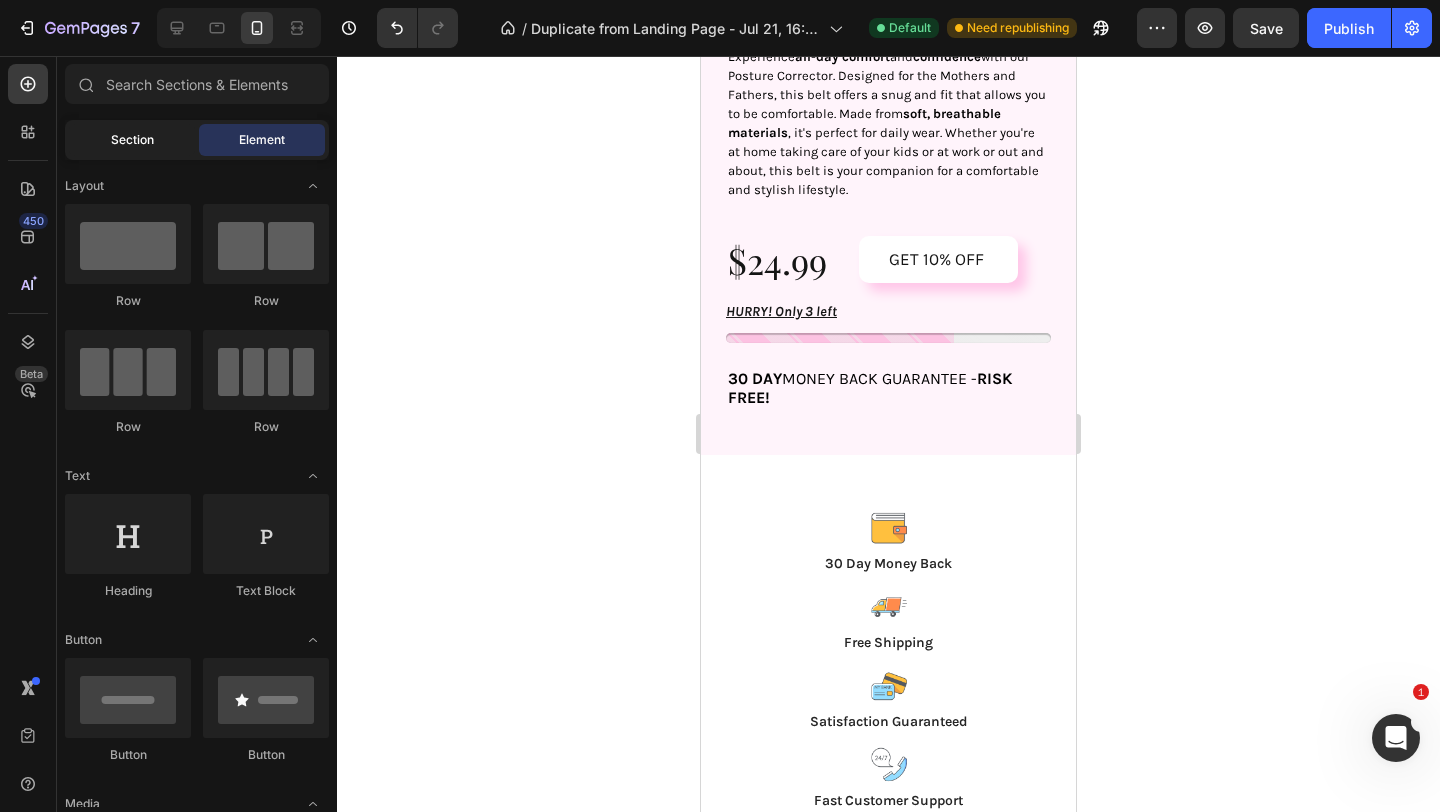 click on "Section" at bounding box center (132, 140) 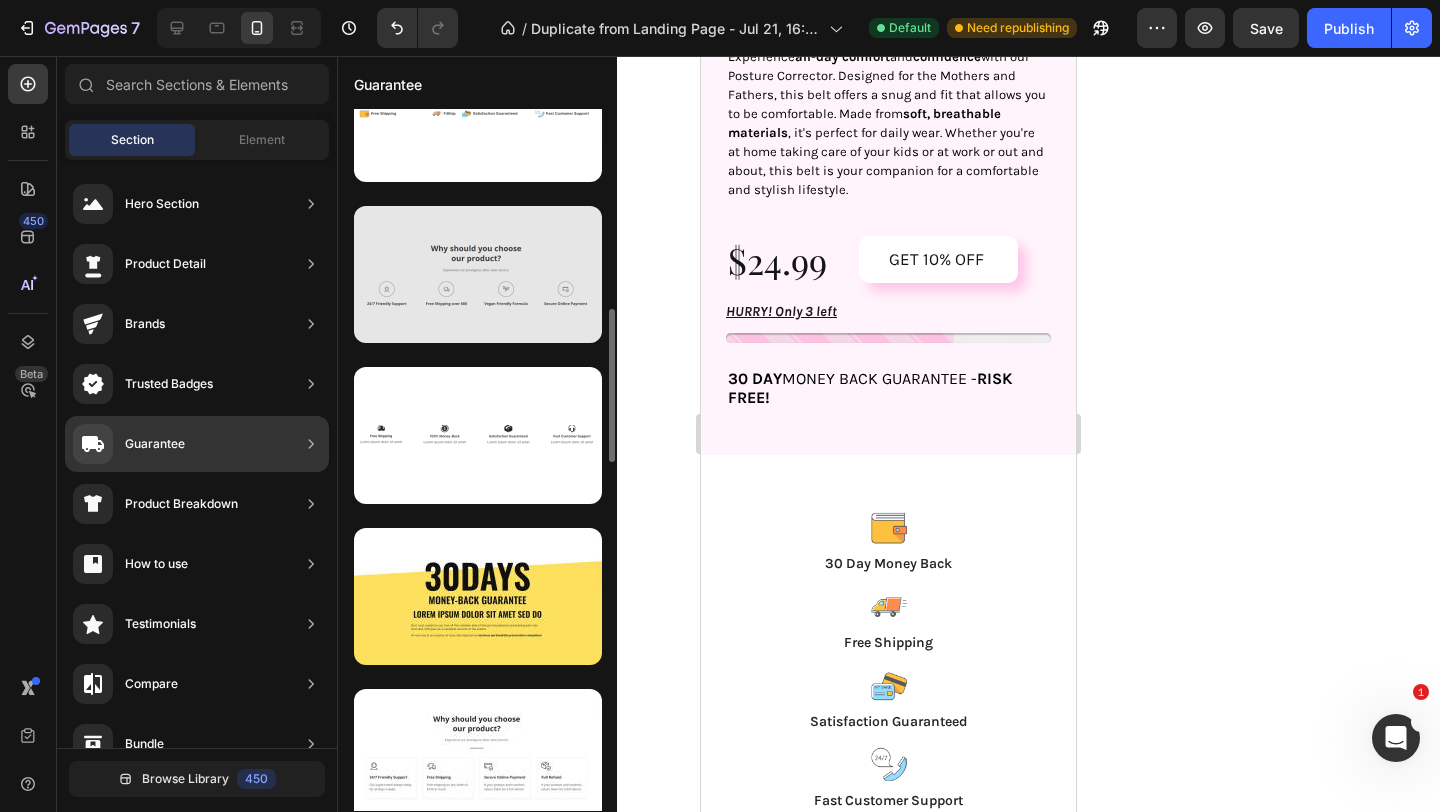 scroll, scrollTop: 883, scrollLeft: 0, axis: vertical 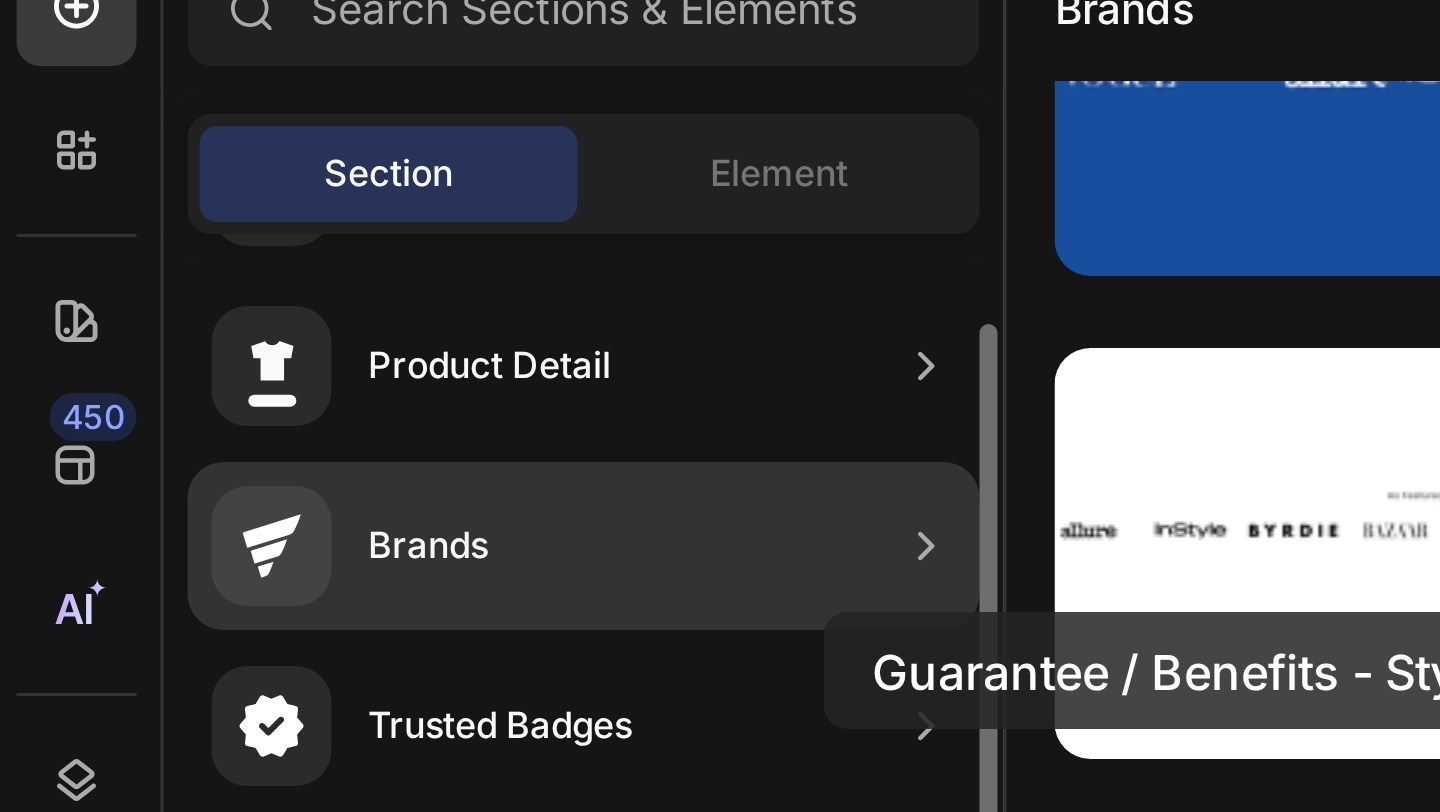 drag, startPoint x: 460, startPoint y: 280, endPoint x: 277, endPoint y: 288, distance: 183.17477 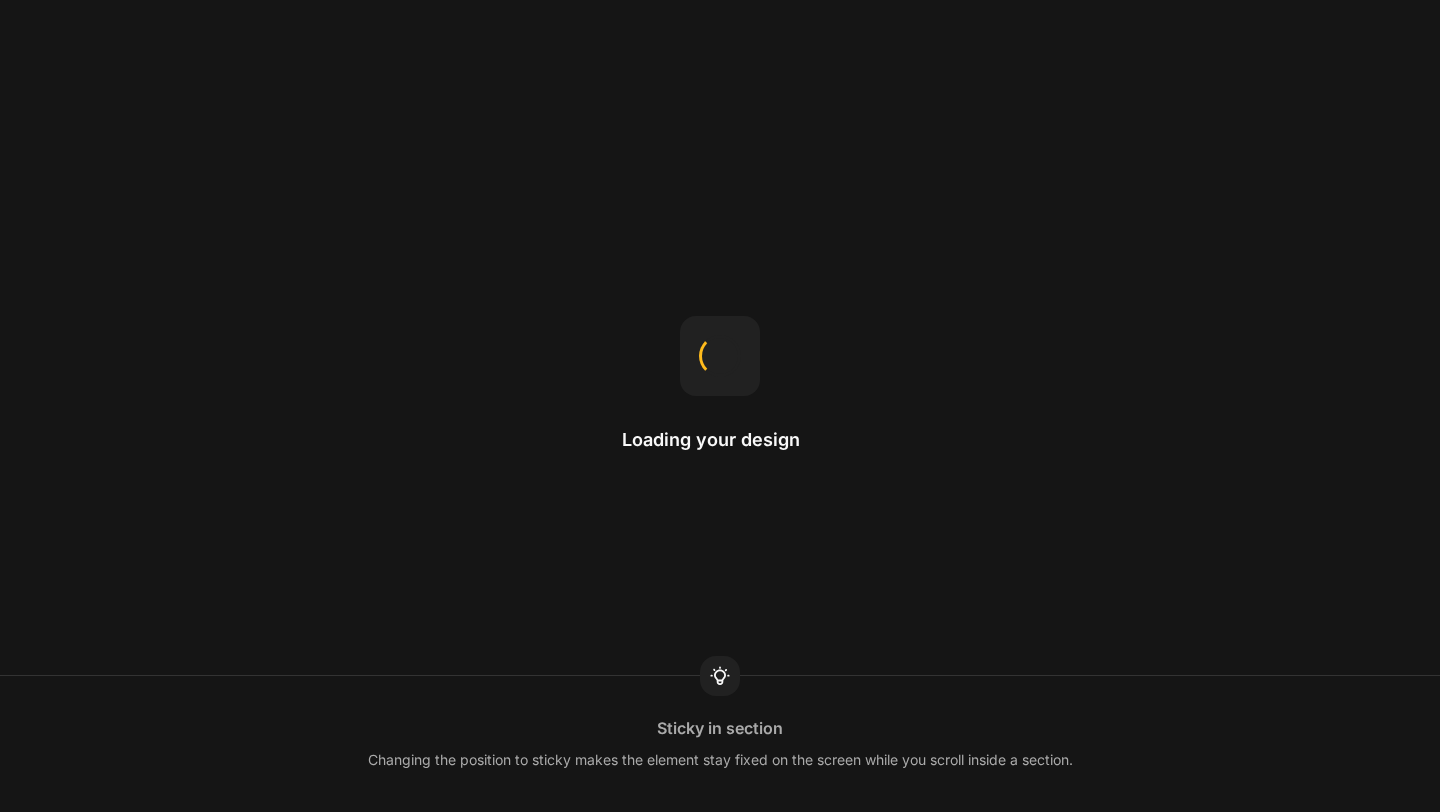 scroll, scrollTop: 0, scrollLeft: 0, axis: both 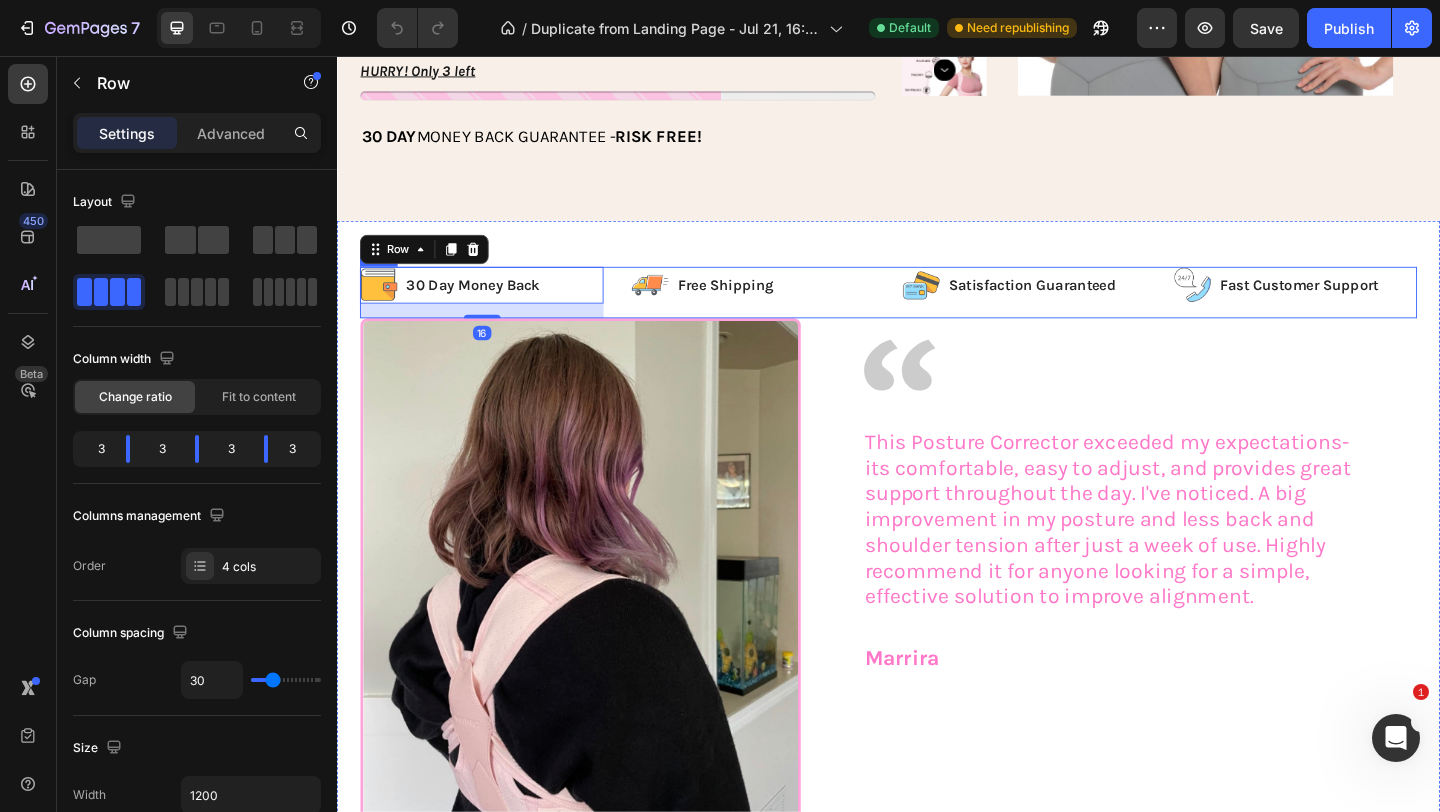 click on "Image Free Shipping Text Block Row" at bounding box center [789, 313] 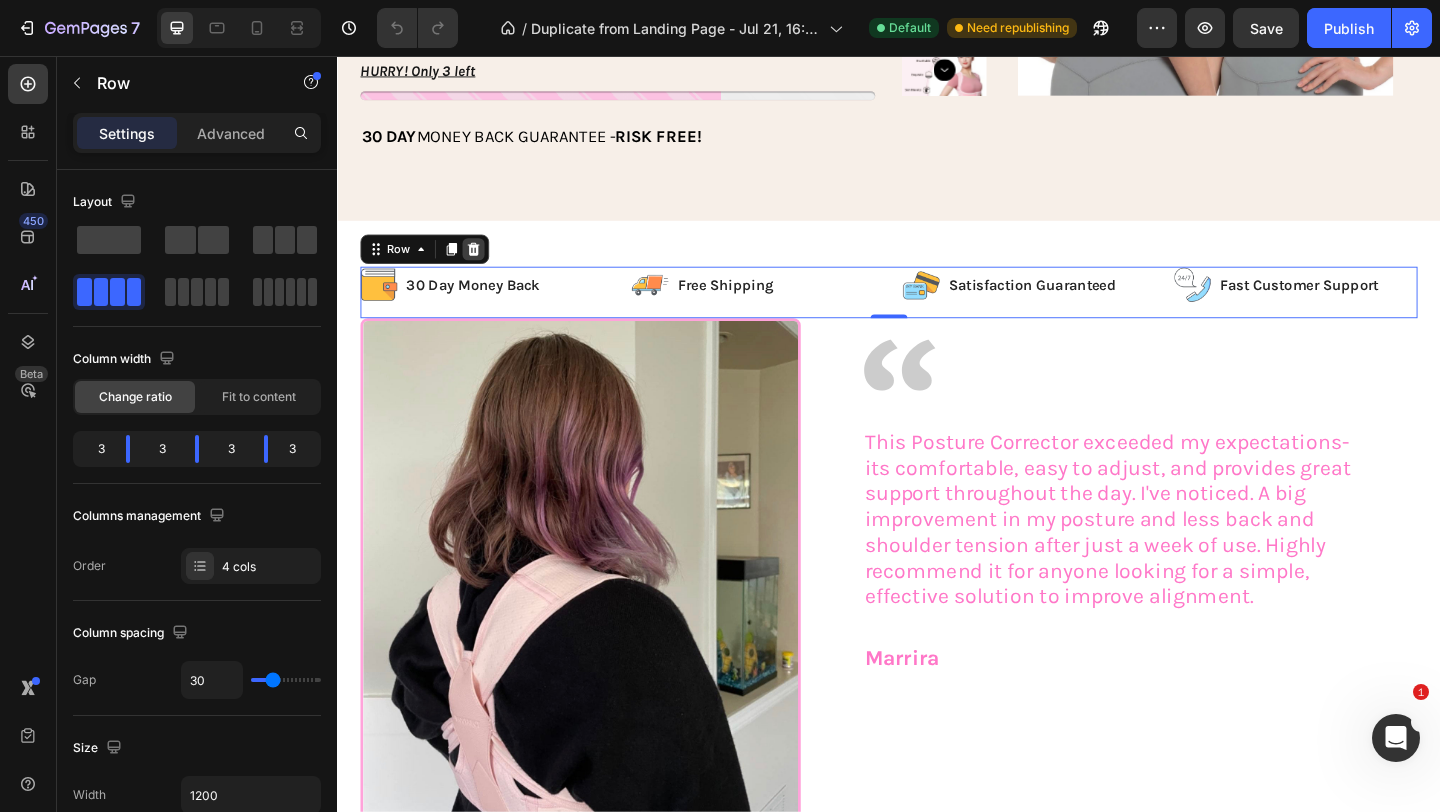 click 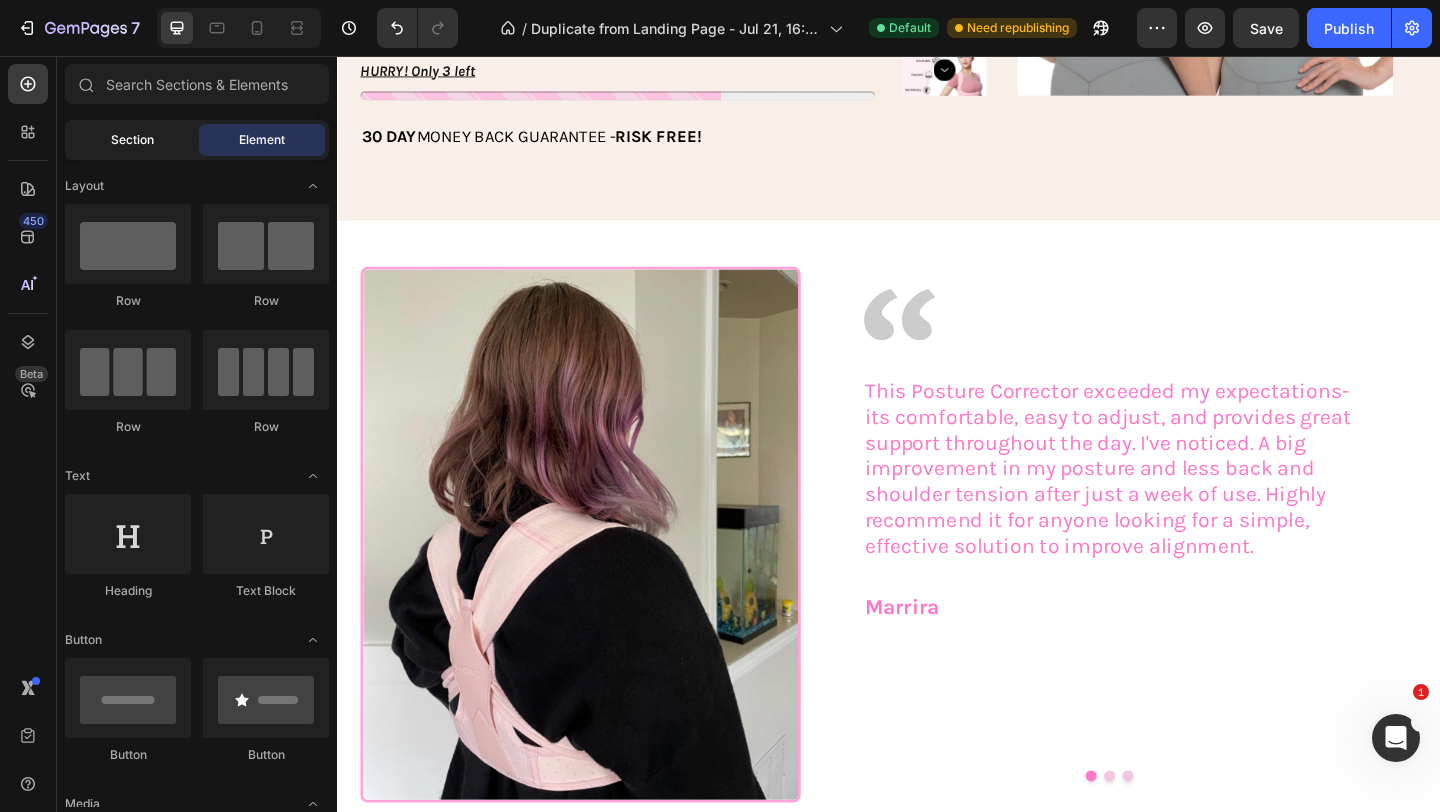 click on "Section" 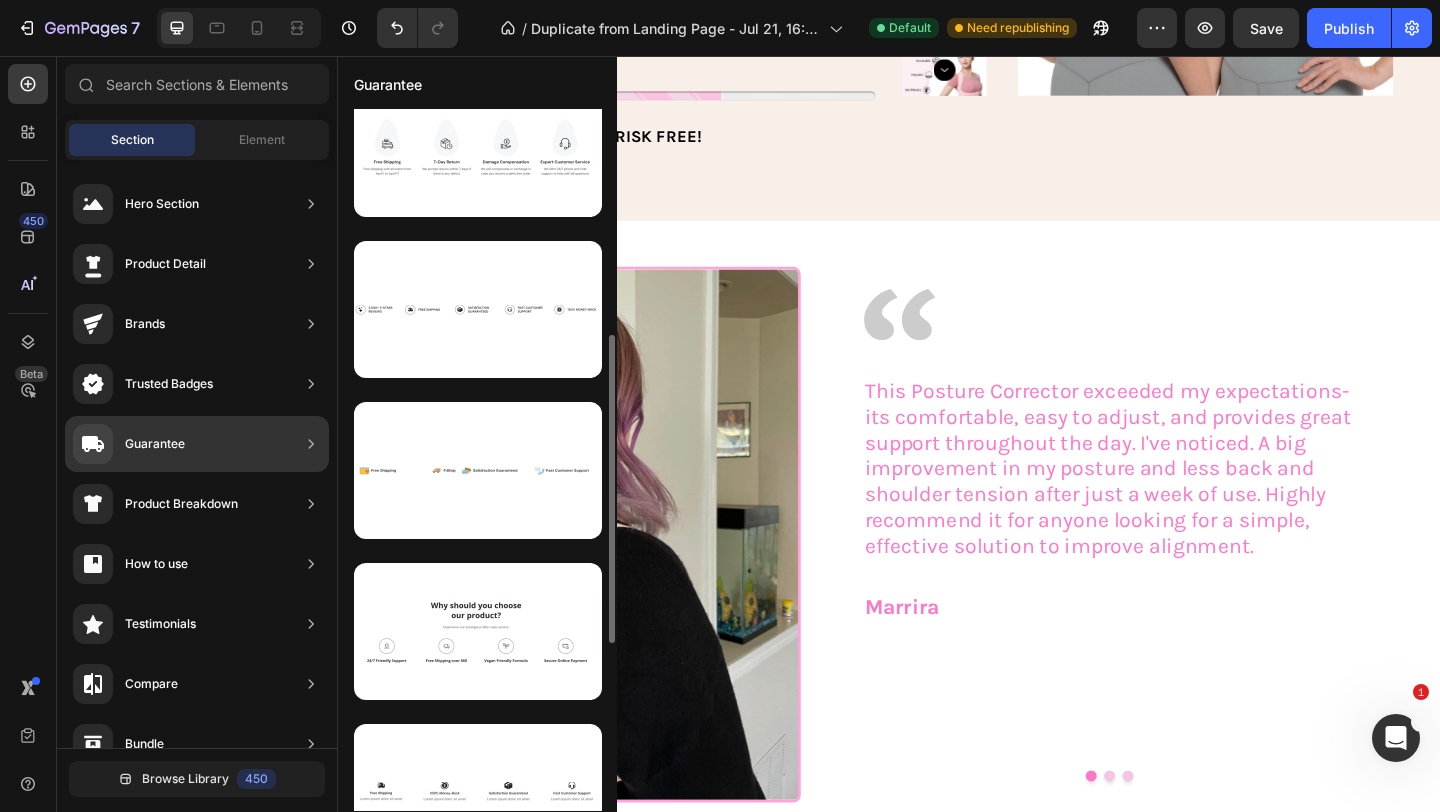 scroll, scrollTop: 517, scrollLeft: 0, axis: vertical 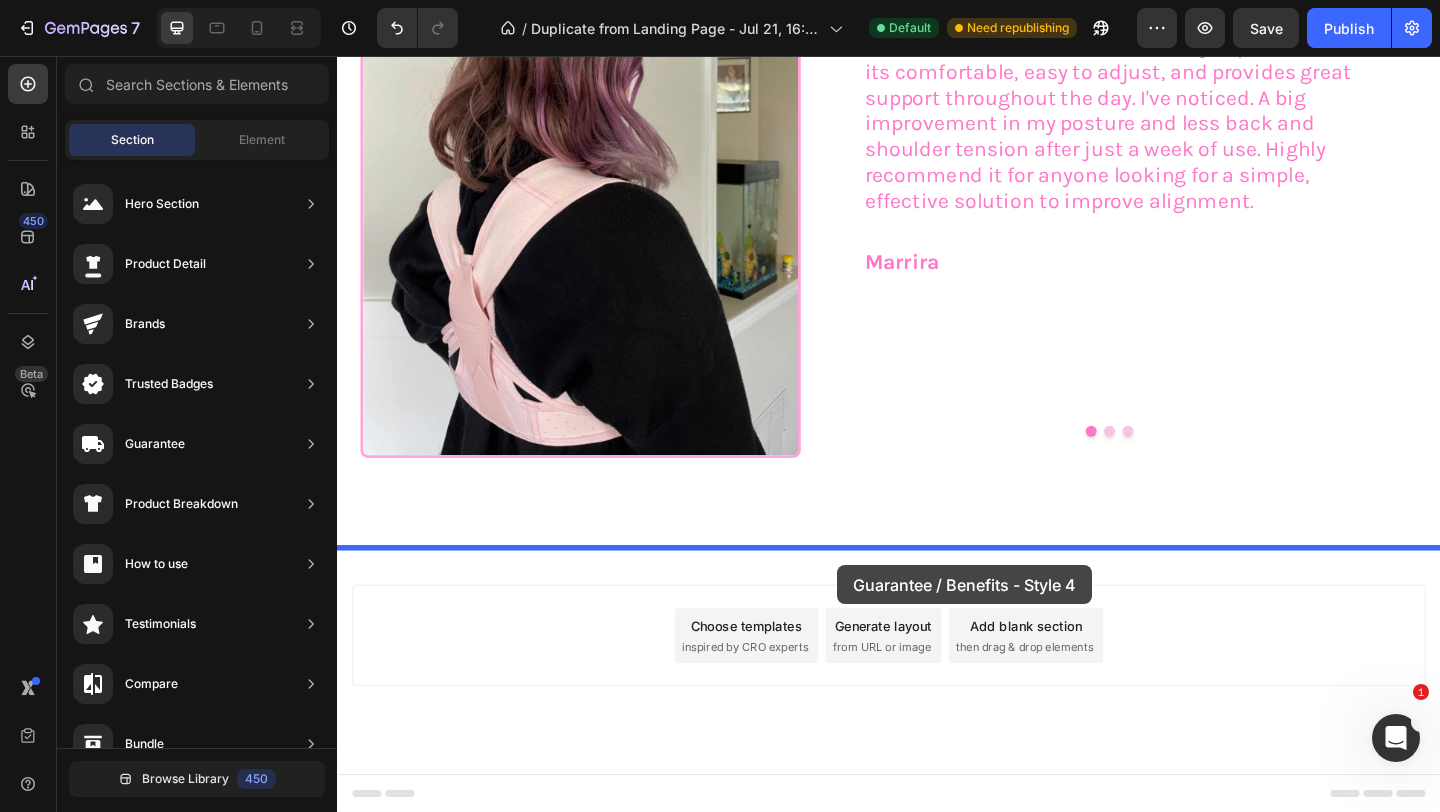 drag, startPoint x: 794, startPoint y: 678, endPoint x: 881, endPoint y: 610, distance: 110.42192 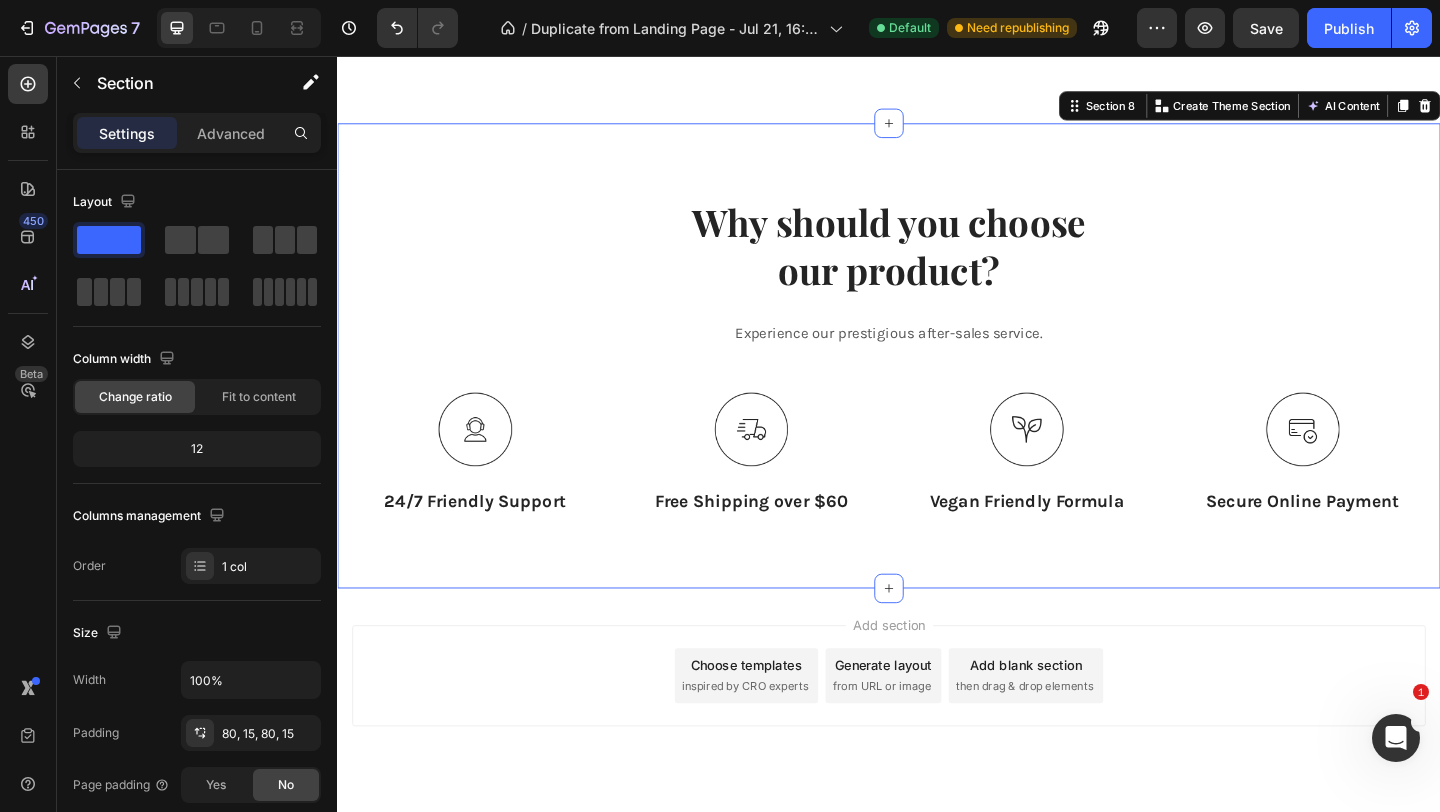 scroll, scrollTop: 4317, scrollLeft: 0, axis: vertical 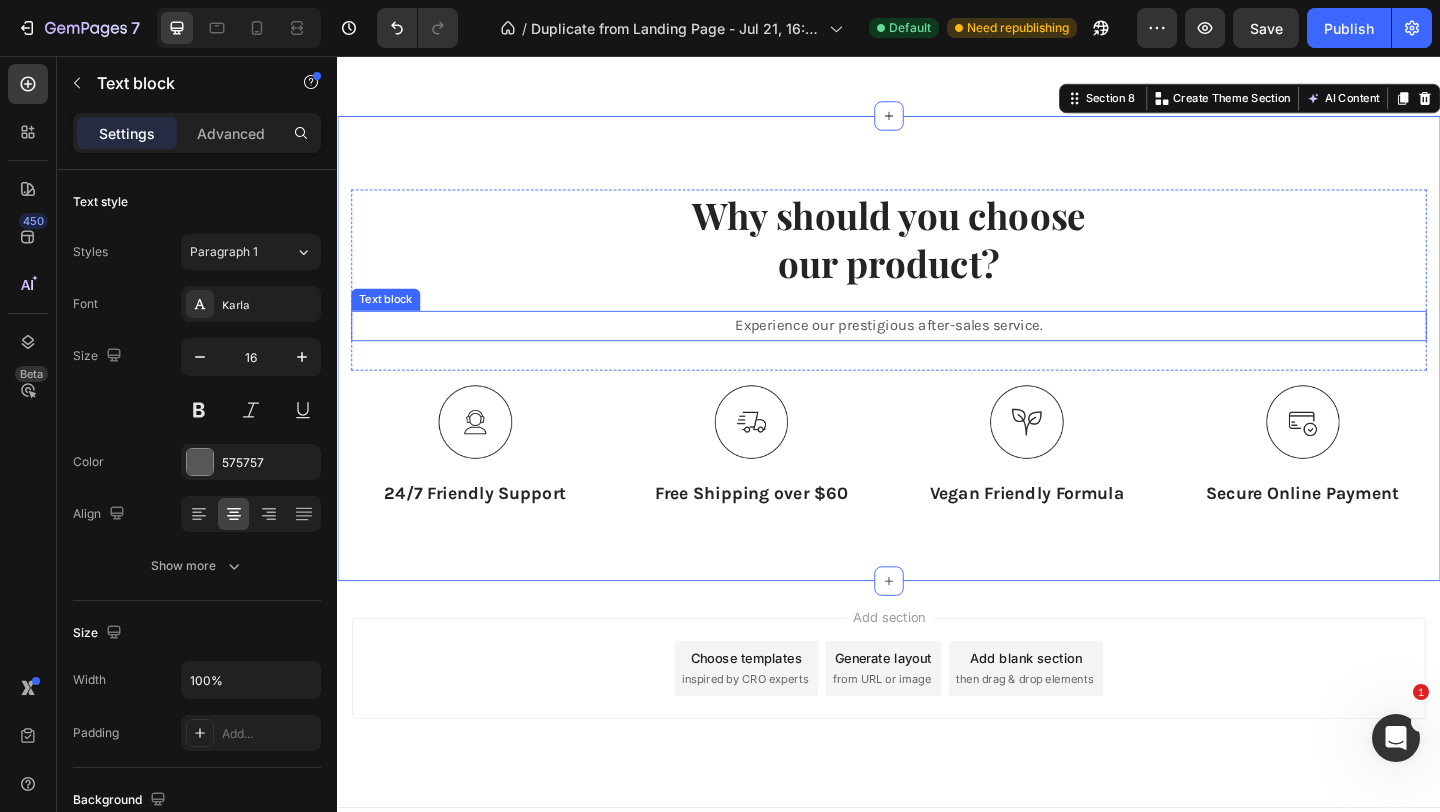 click on "Experience our prestigious after-sales service." at bounding box center (937, 349) 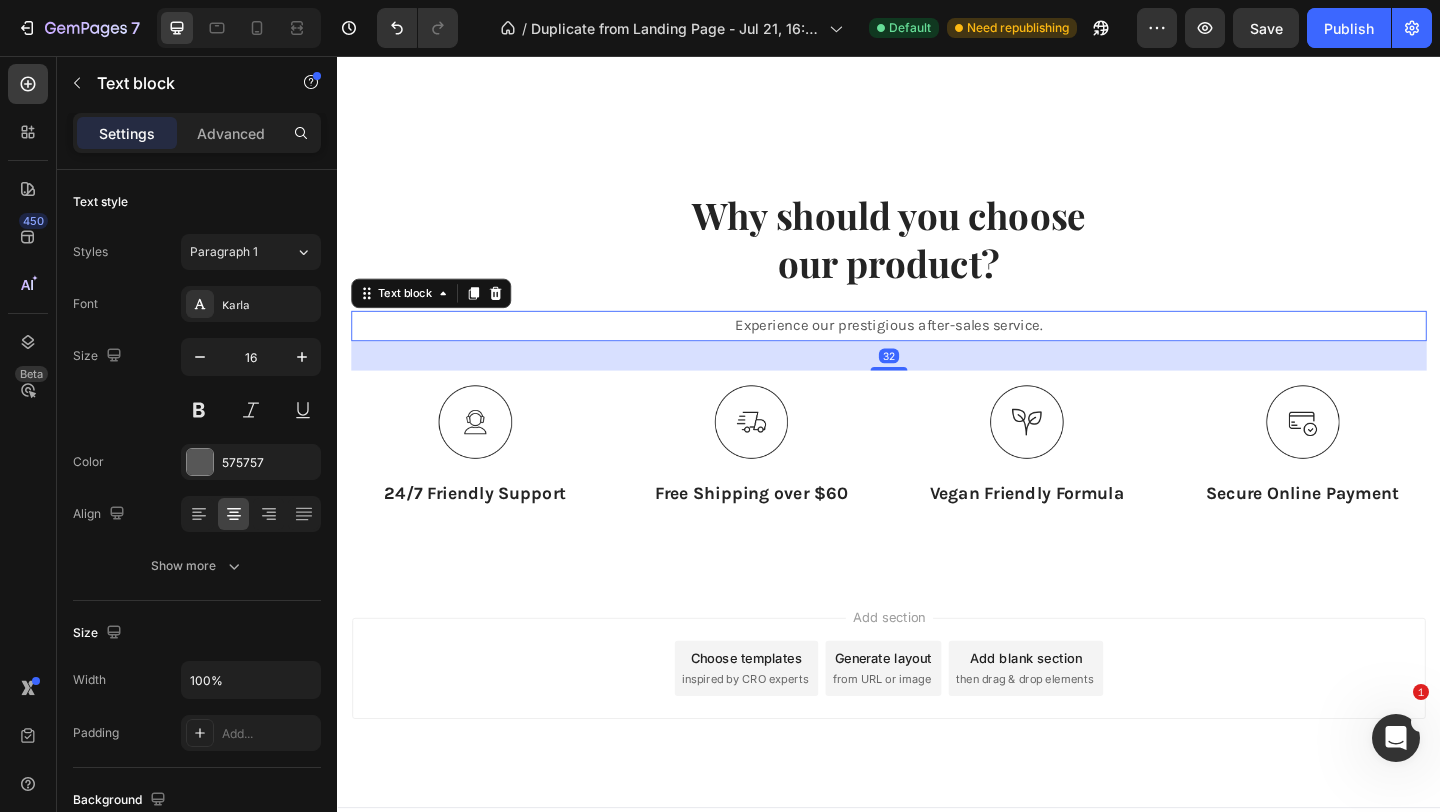 click on "Experience our prestigious after-sales service." at bounding box center [937, 349] 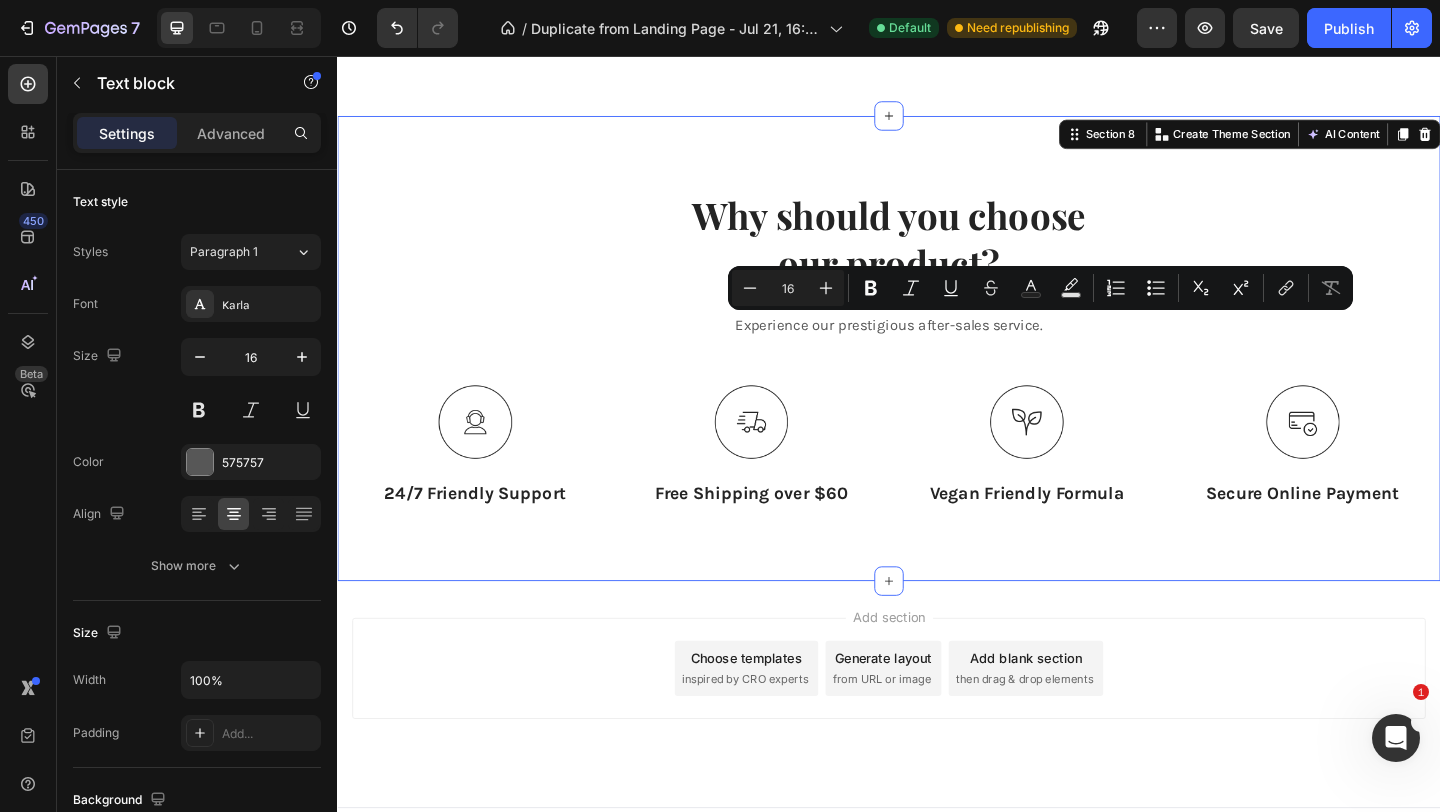 click on "Why should you choose our product? Heading Experience our prestigious after-sales service. Text block Row Image 24/7 Friendly Support Text Block Image Free Shipping over $60 Text Block Image Vegan Friendly Formula Text Block Image Secure Online Payment Text Block Row" at bounding box center (937, 374) 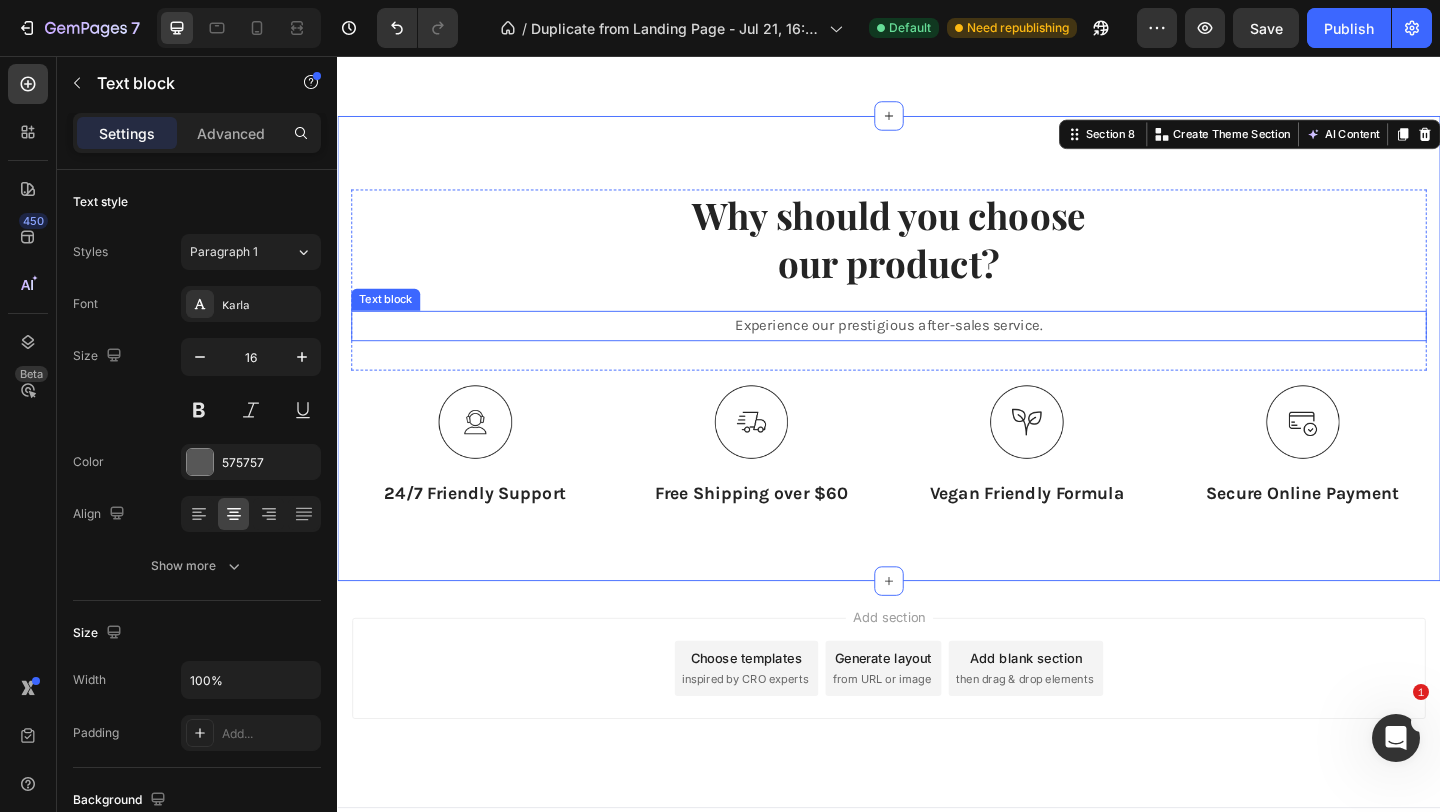 click on "Experience our prestigious after-sales service." at bounding box center (937, 349) 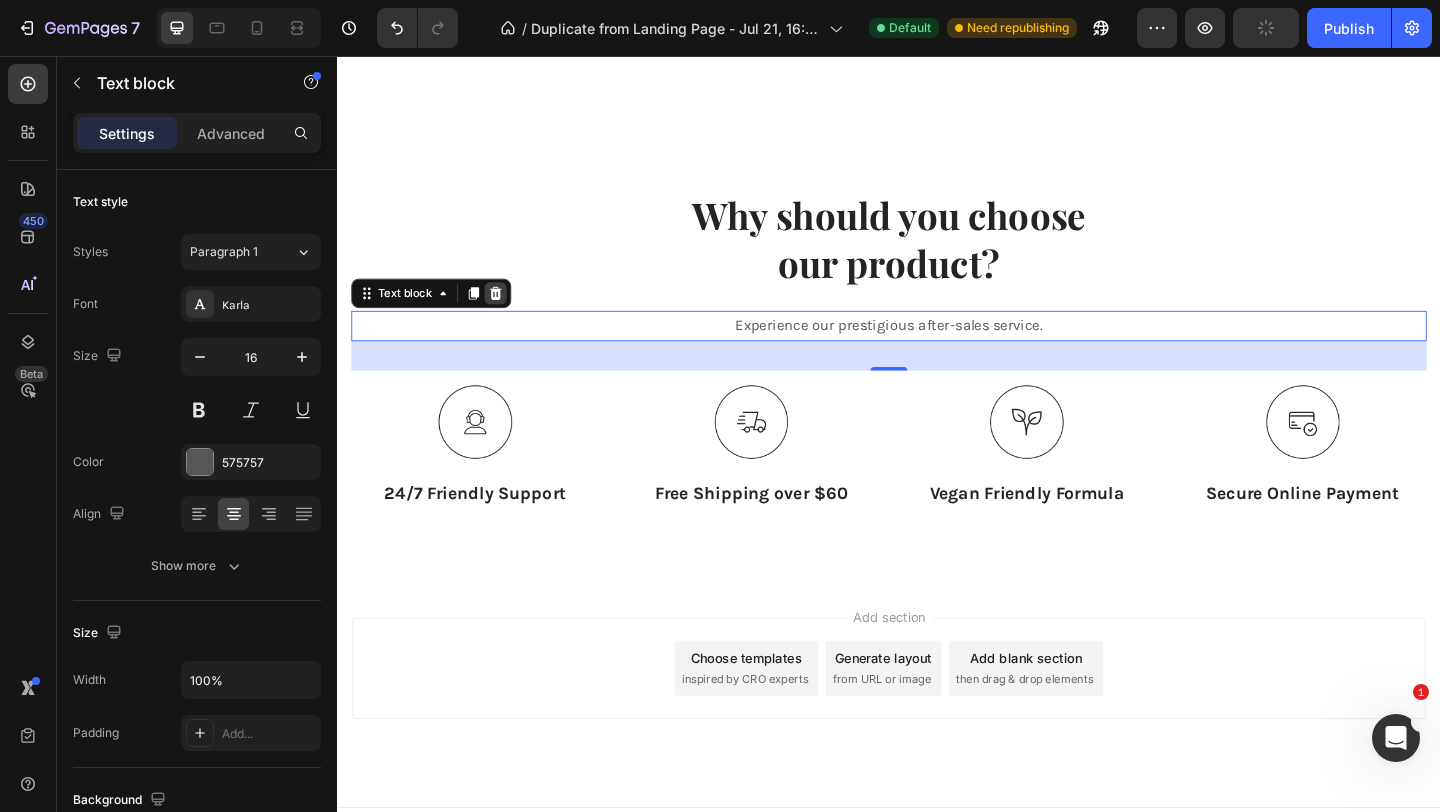 click 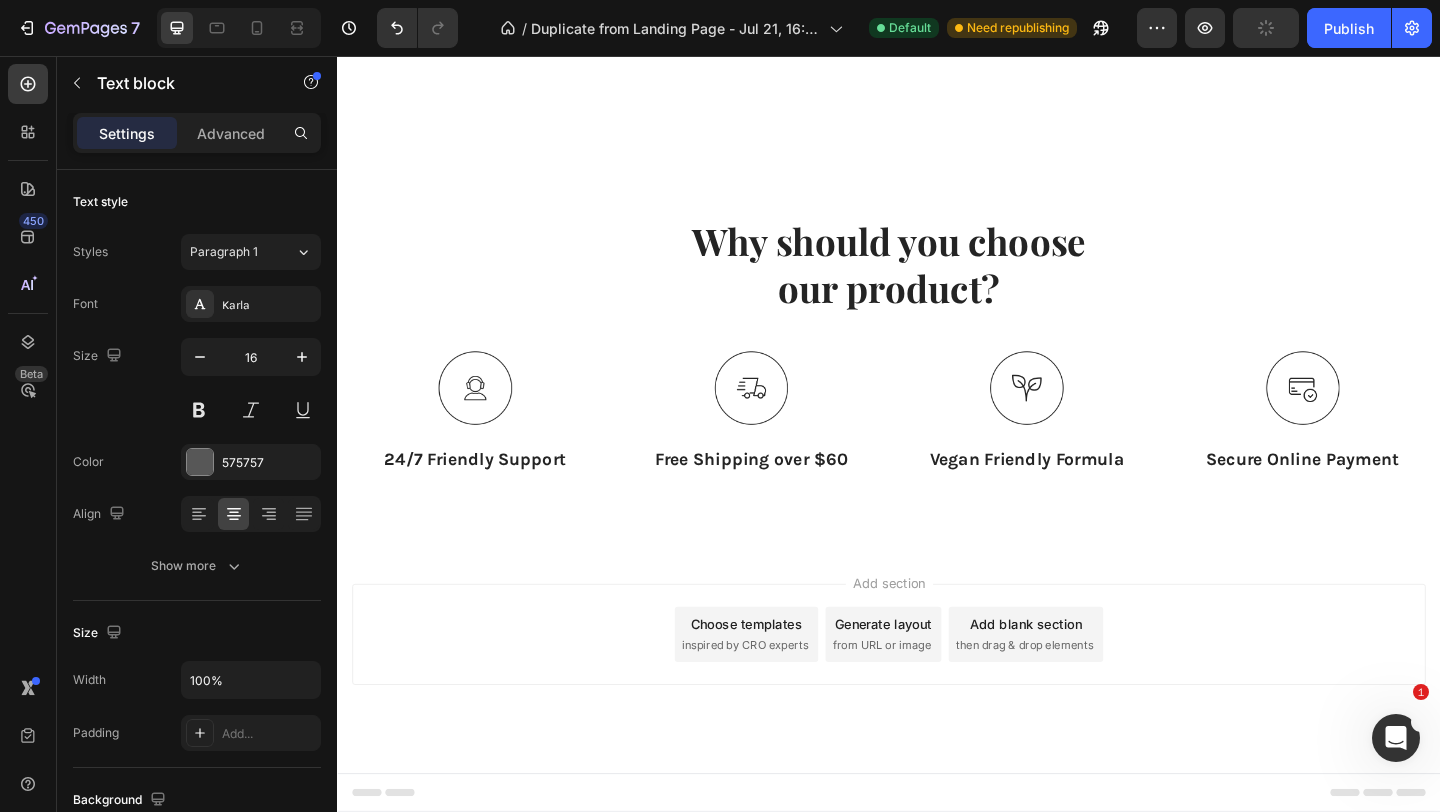 scroll, scrollTop: 4288, scrollLeft: 0, axis: vertical 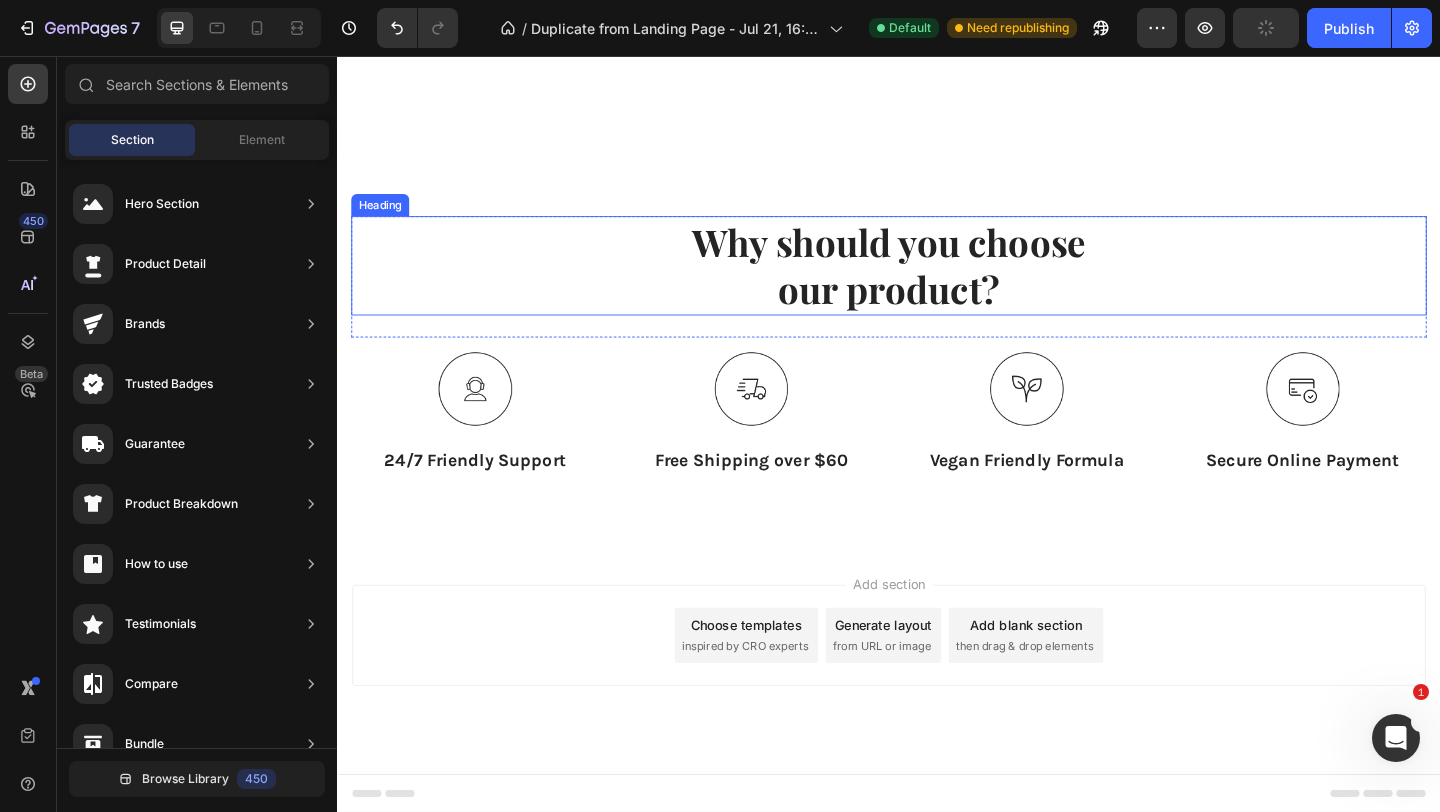 click on "Why should you choose our product?" at bounding box center [937, 284] 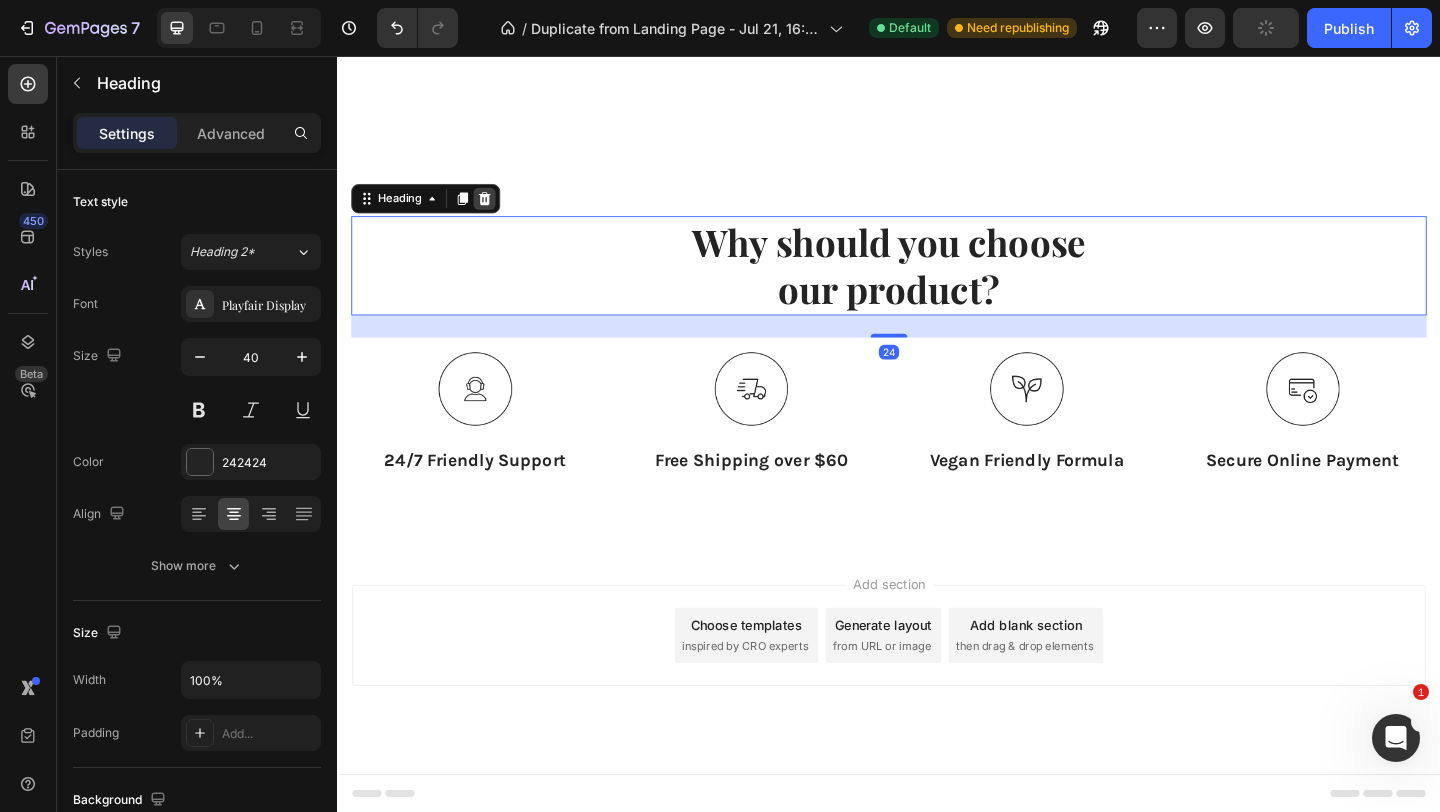 click 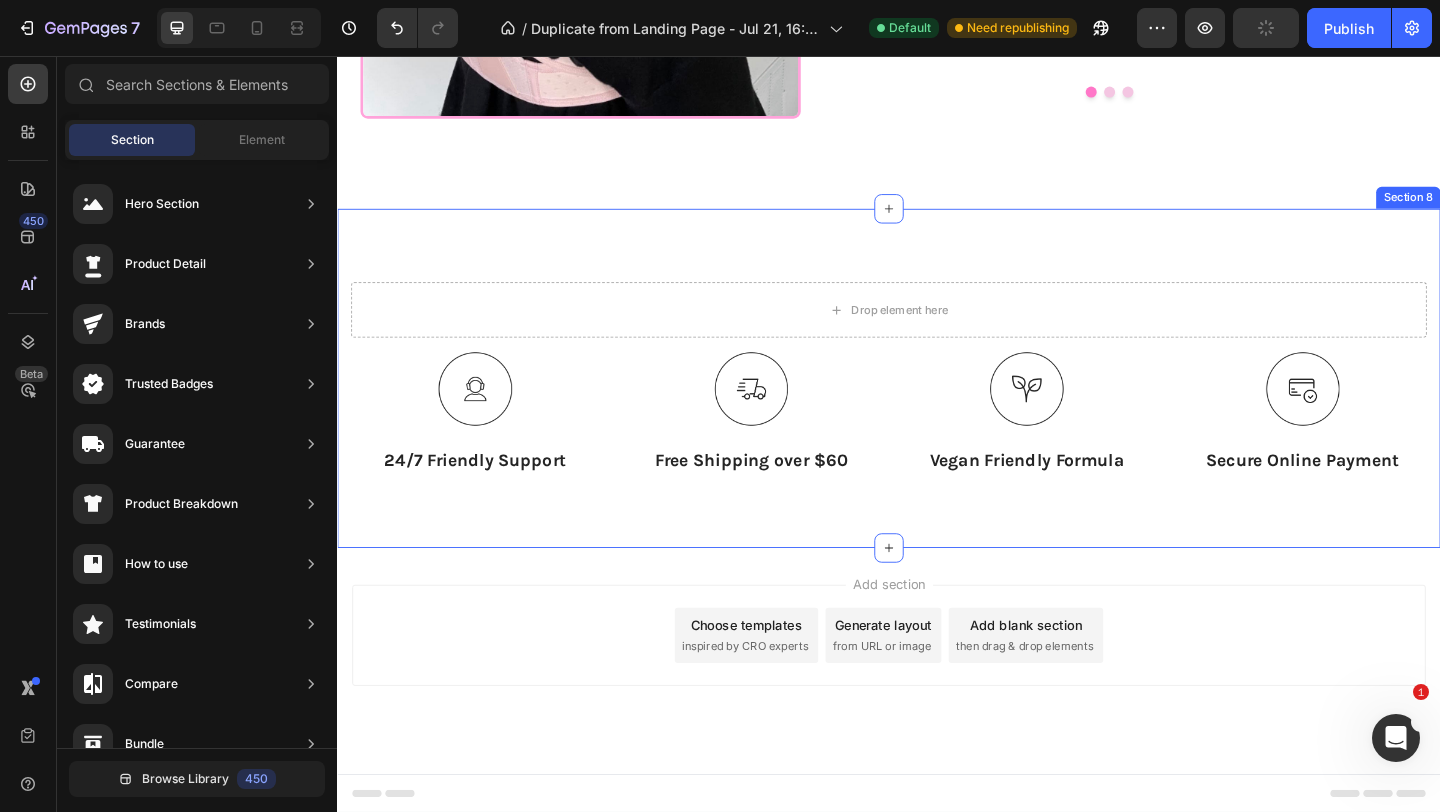 scroll, scrollTop: 4190, scrollLeft: 0, axis: vertical 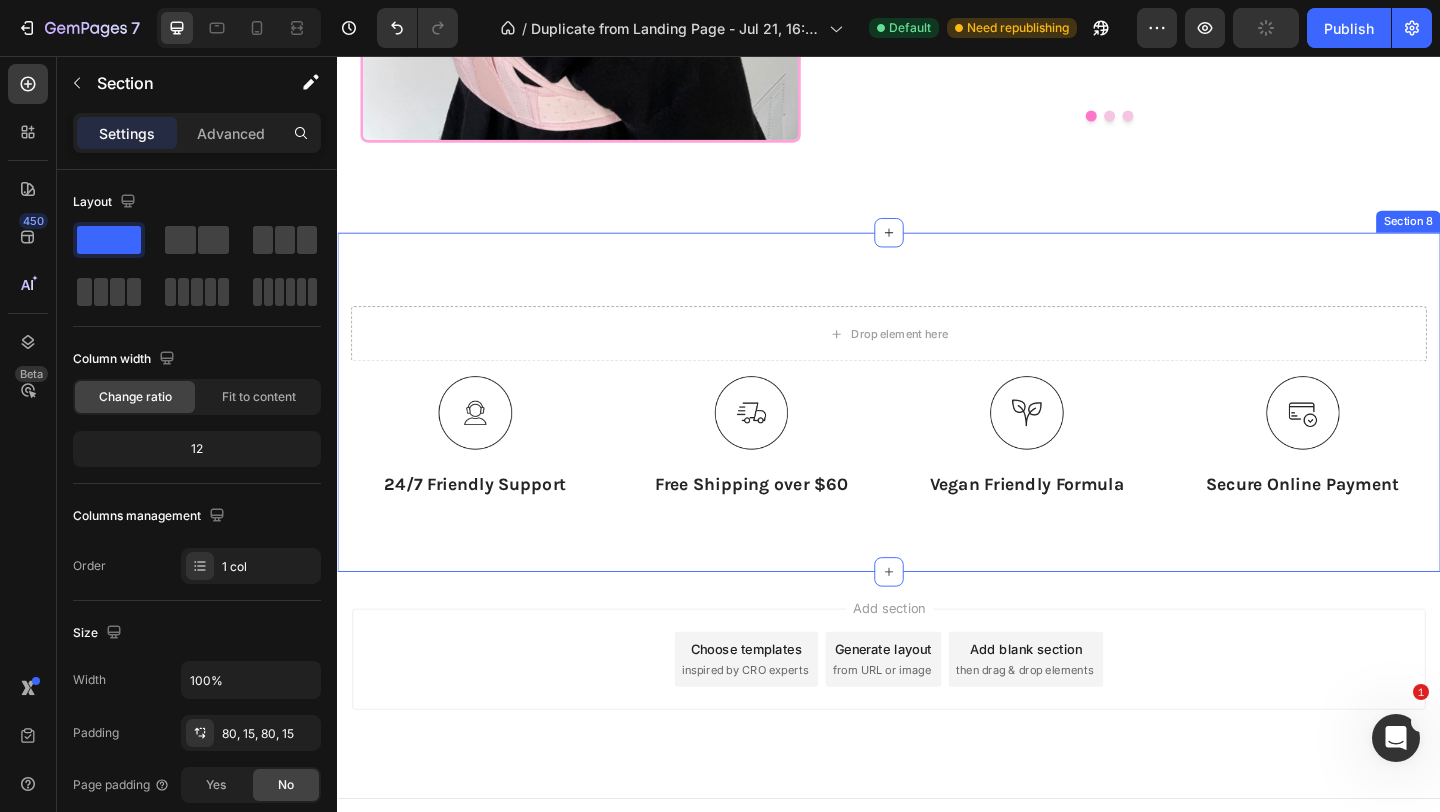 click on "Drop element here Row Image 24/7 Friendly Support Text Block Image Free Shipping over $60 Text Block Image Vegan Friendly Formula Text Block Image Secure Online Payment Text Block Row Section 8" at bounding box center (937, 432) 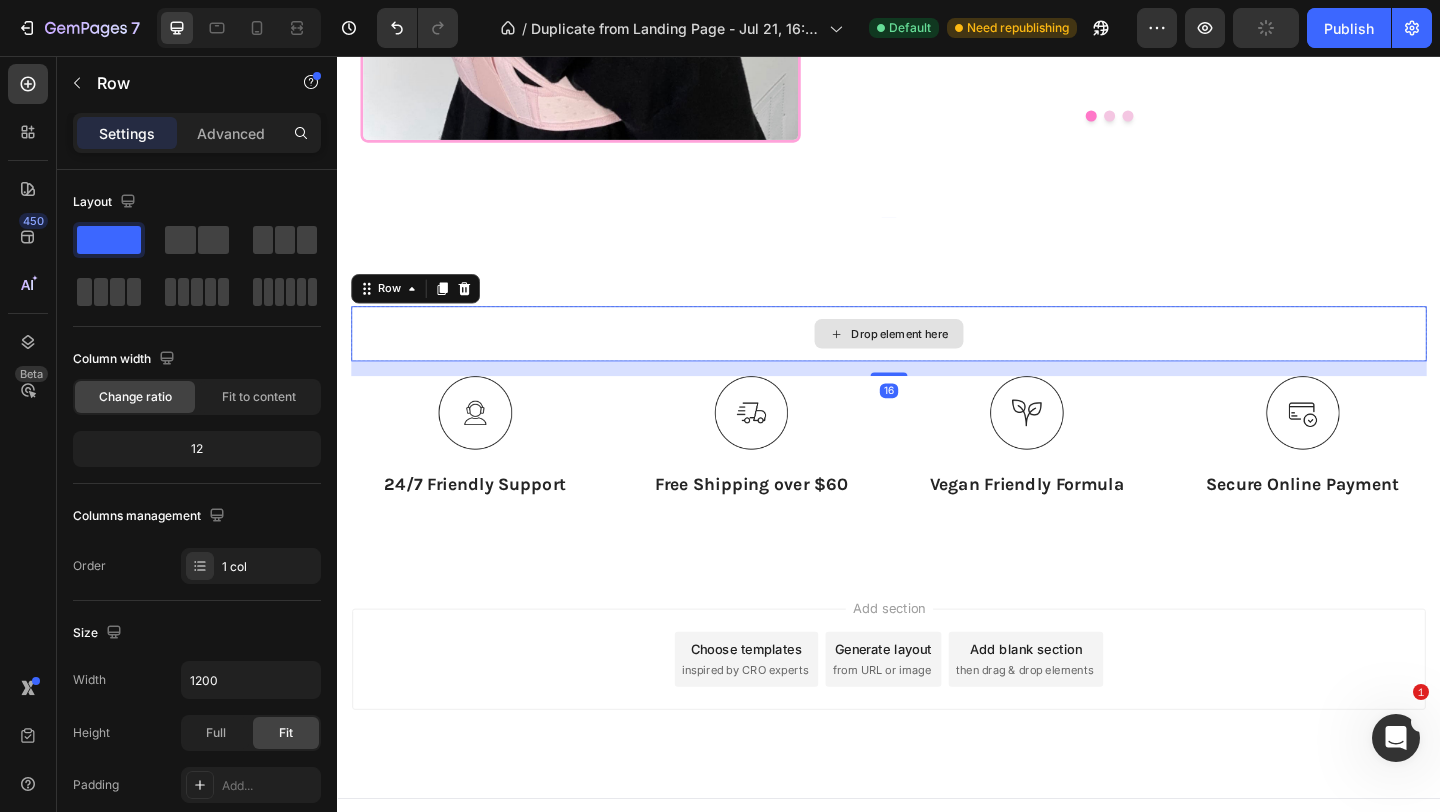 click on "Drop element here" at bounding box center [937, 358] 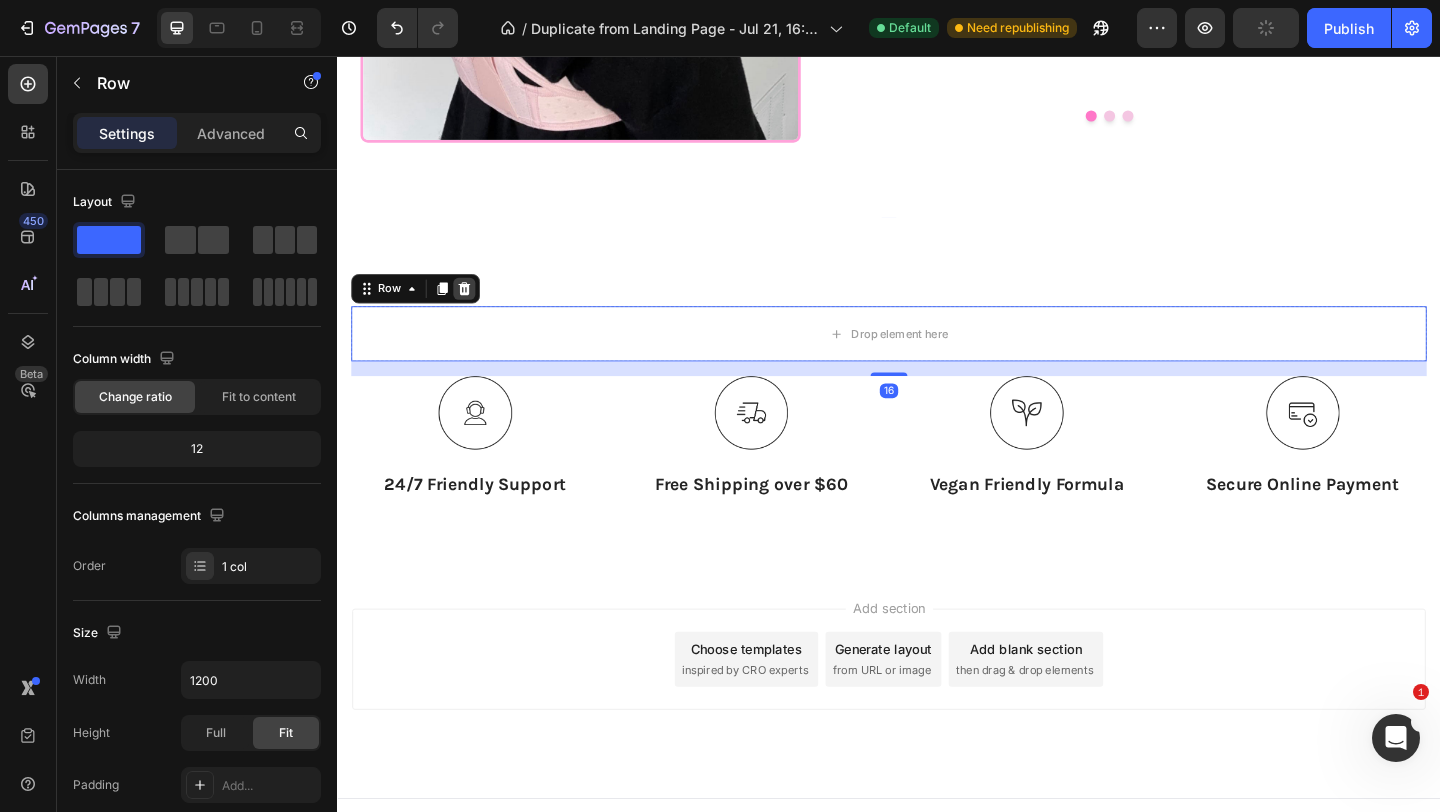 click 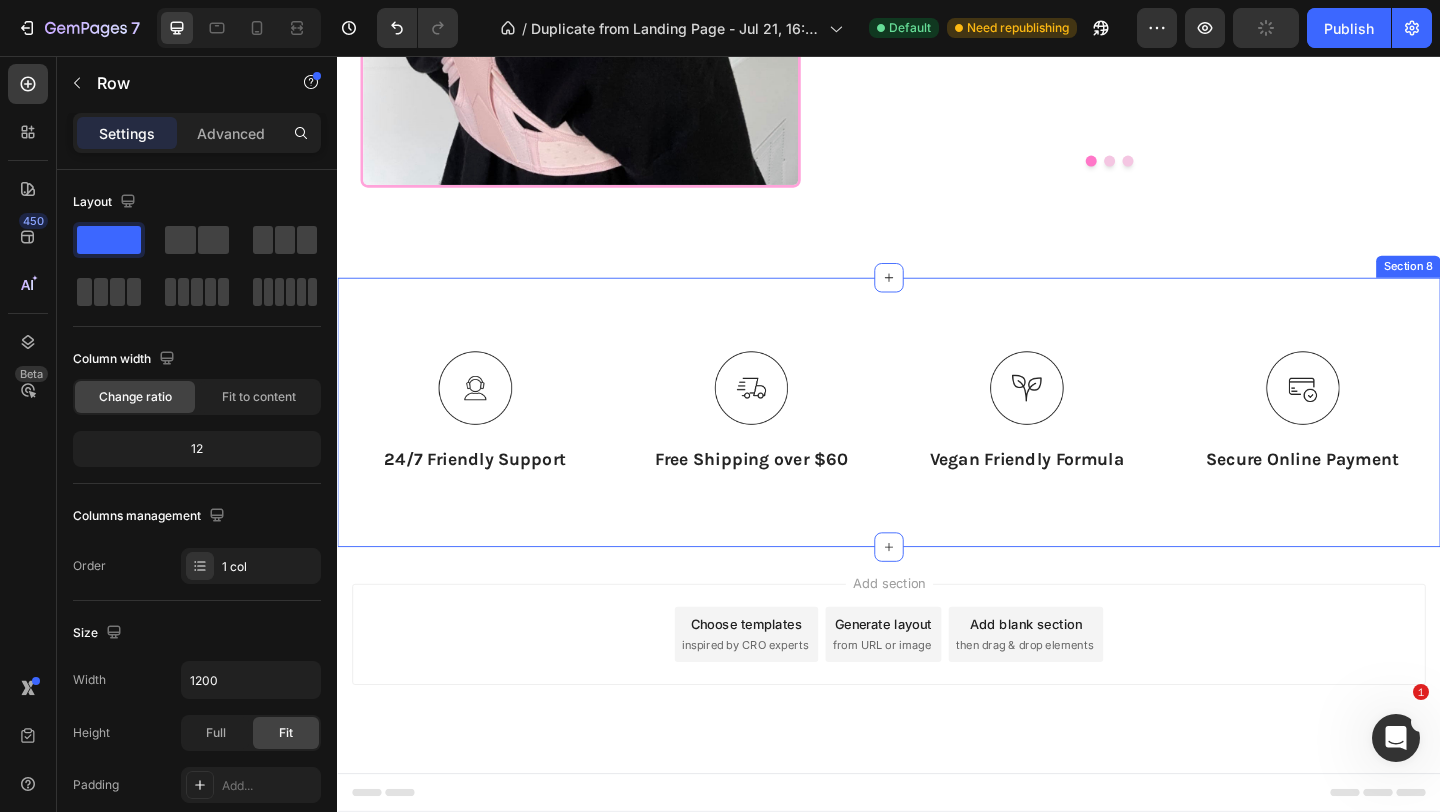 scroll, scrollTop: 4140, scrollLeft: 0, axis: vertical 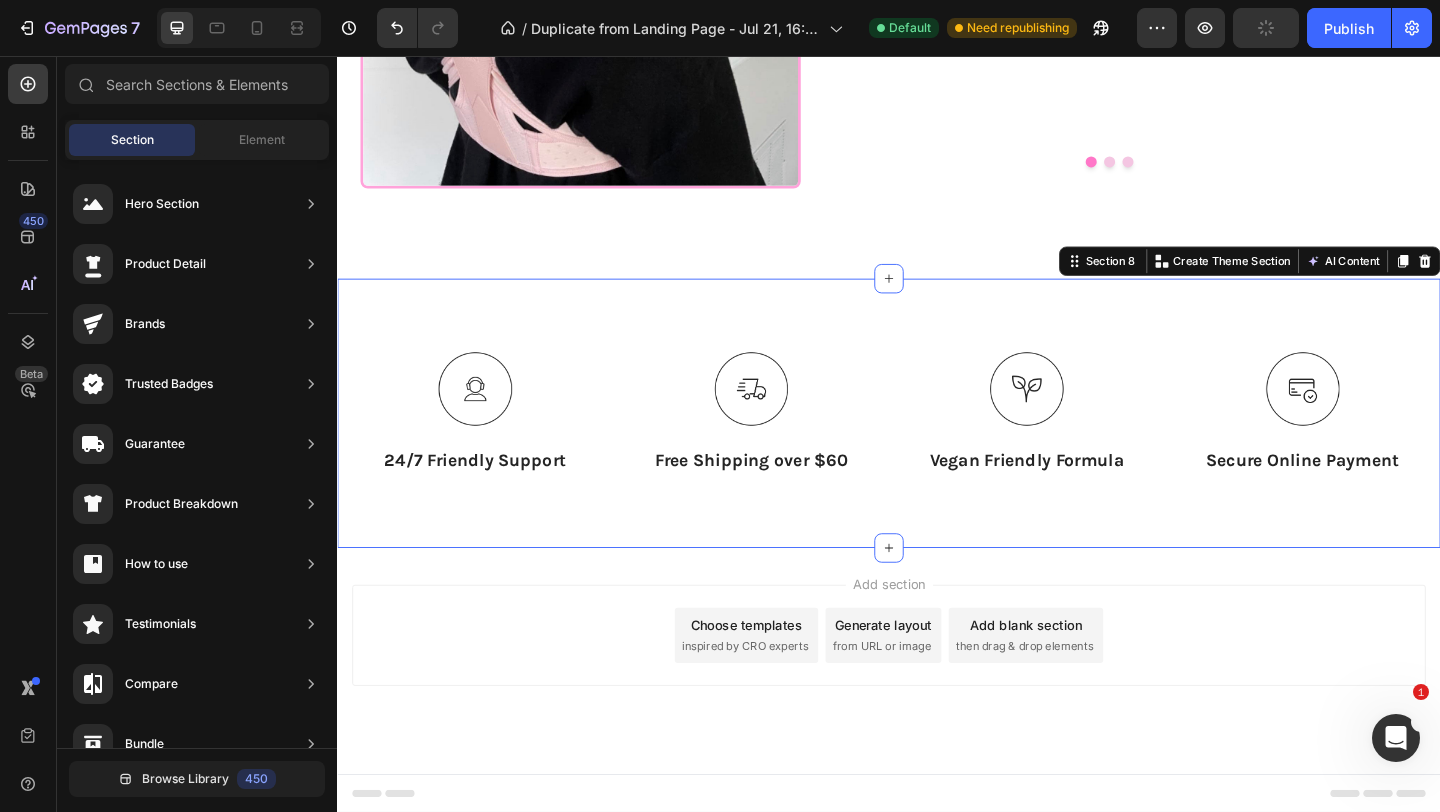 click on "Image 24/7 Friendly Support Text Block Image Free Shipping over $60 Text Block Image Vegan Friendly Formula Text Block Image Secure Online Payment Text Block Row Section 8   You can create reusable sections Create Theme Section AI Content Write with GemAI What would you like to describe here? Tone and Voice Persuasive Product Maternity Belt for Moms Show more Generate" at bounding box center (937, 444) 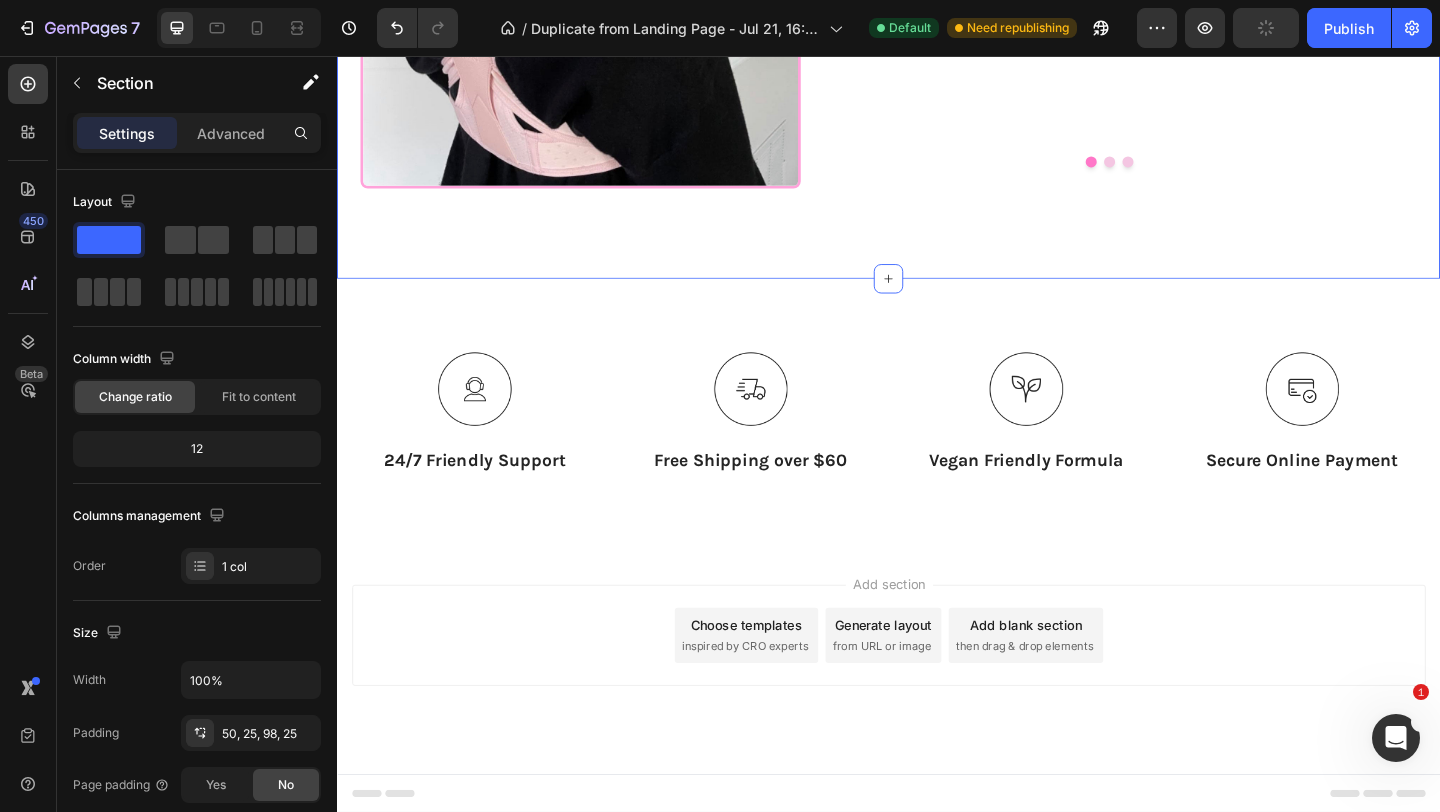 click on "Image Image This Posture Corrector exceeded my expectations-its comfortable, easy to adjust, and provides great support throughout the day. I've noticed. A big improvement in my posture and less back and shoulder tension after just a week of use. Highly recommend it for anyone looking for a simple, effective solution to improve alignment.   Text Block [PERSON] Text Block Very Comfortable! Easily adjustable as well with there being multiple velcro pieces to adjust. Velcro is very strong. I stand all day at work so this had been so helpful in keeping my posture better and relieving body pains, especially back.  Text Block [PERSON] Text Block Text Block [PERSON] Text Block Carousel Row Row Section 7   You can create reusable sections Create Theme Section AI Content Write with GemAI What would you like to describe here? Tone and Voice Persuasive Product Maternity Belt for Moms Show more Generate" at bounding box center [937, -68] 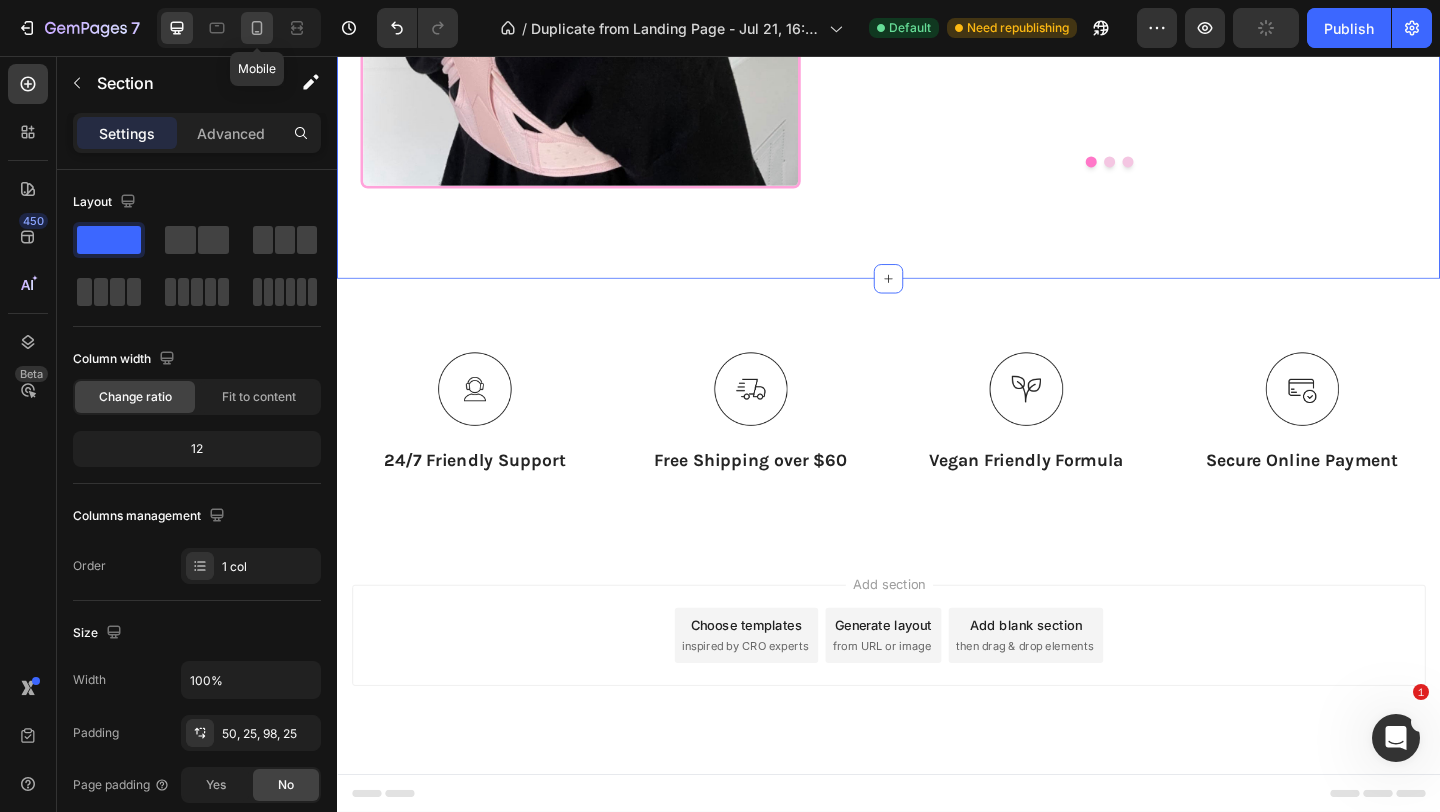 click 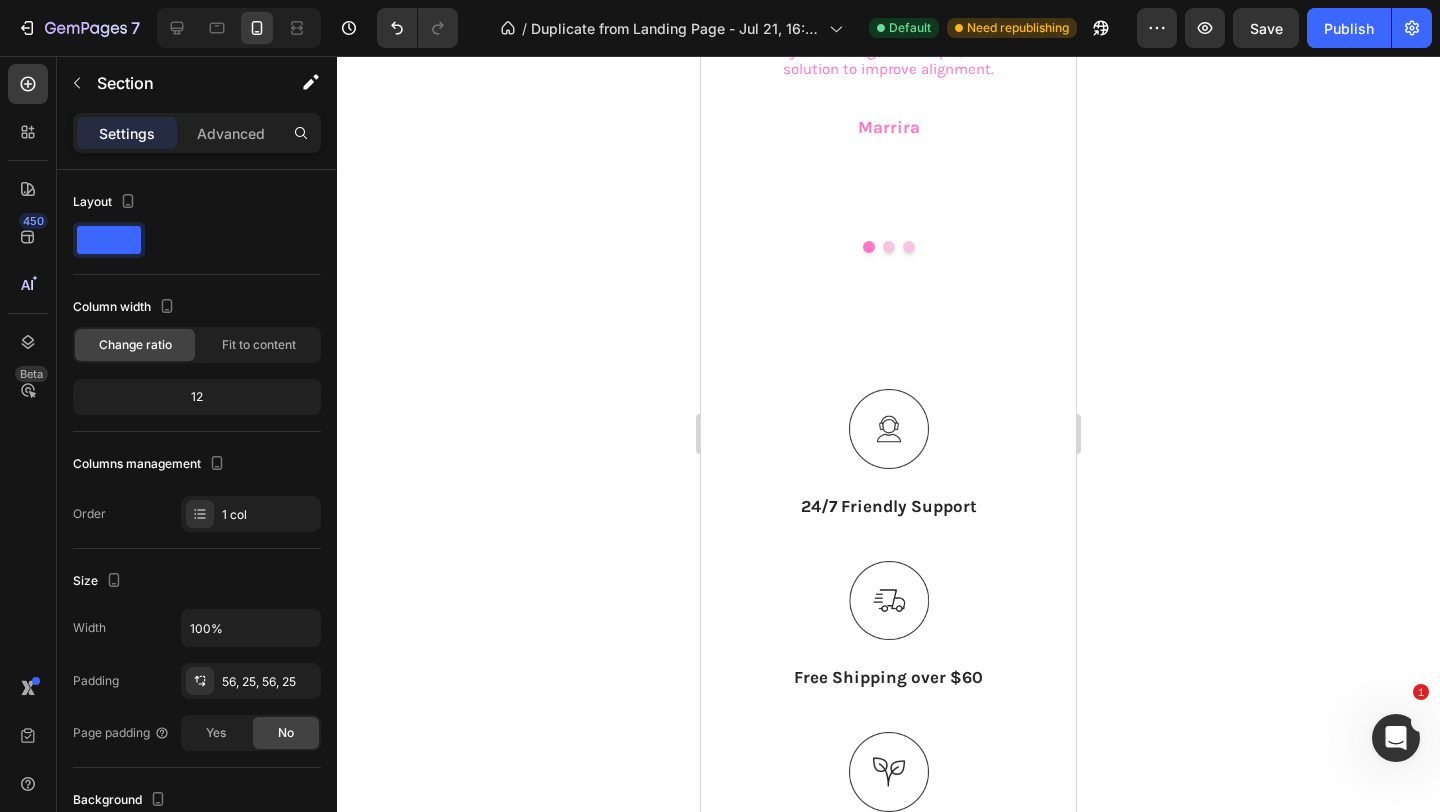 scroll, scrollTop: 4544, scrollLeft: 0, axis: vertical 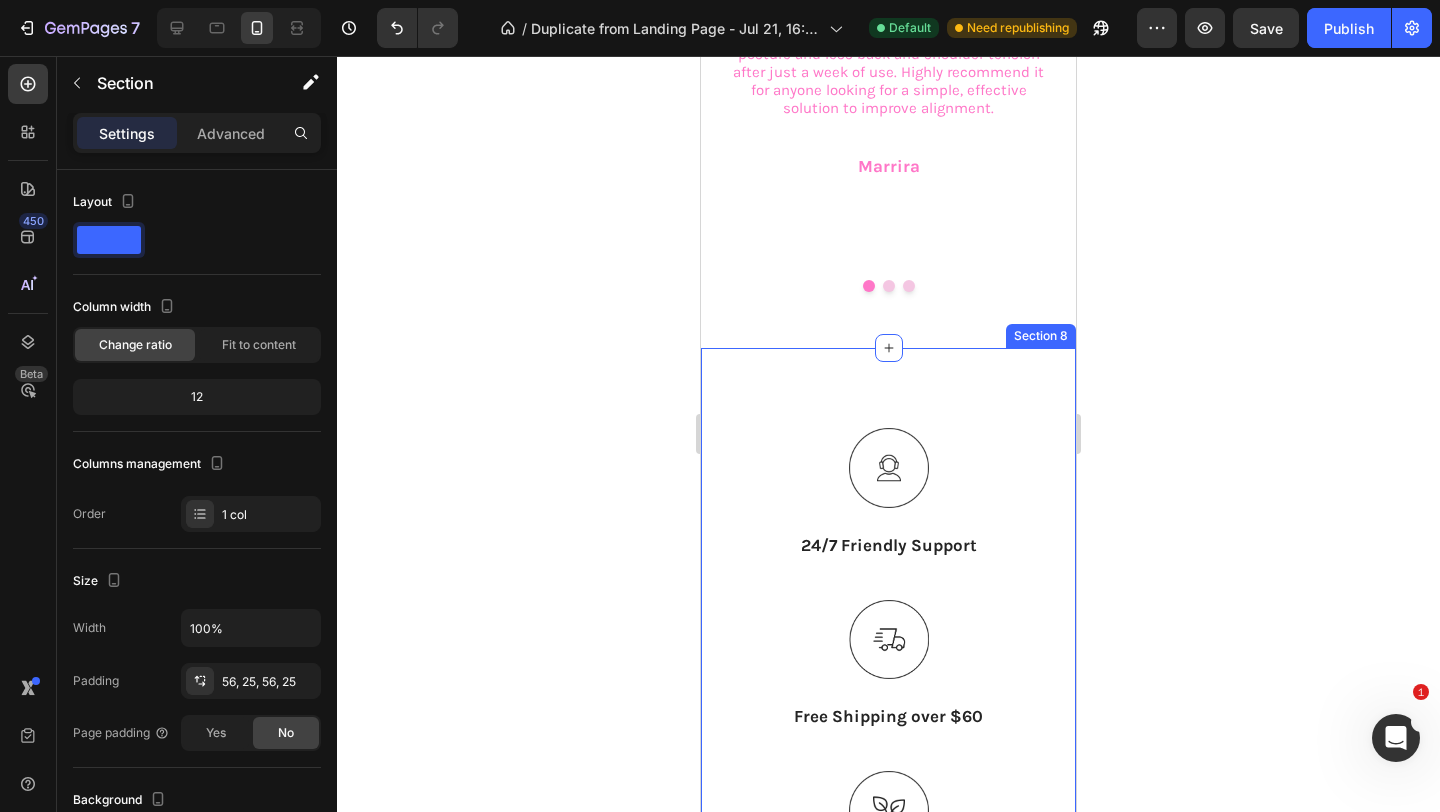 click on "Image 24/7 Friendly Support Text Block Image Free Shipping over $60 Text Block Image Vegan Friendly Formula Text Block Image Secure Online Payment Text Block Row Section 8" at bounding box center (888, 751) 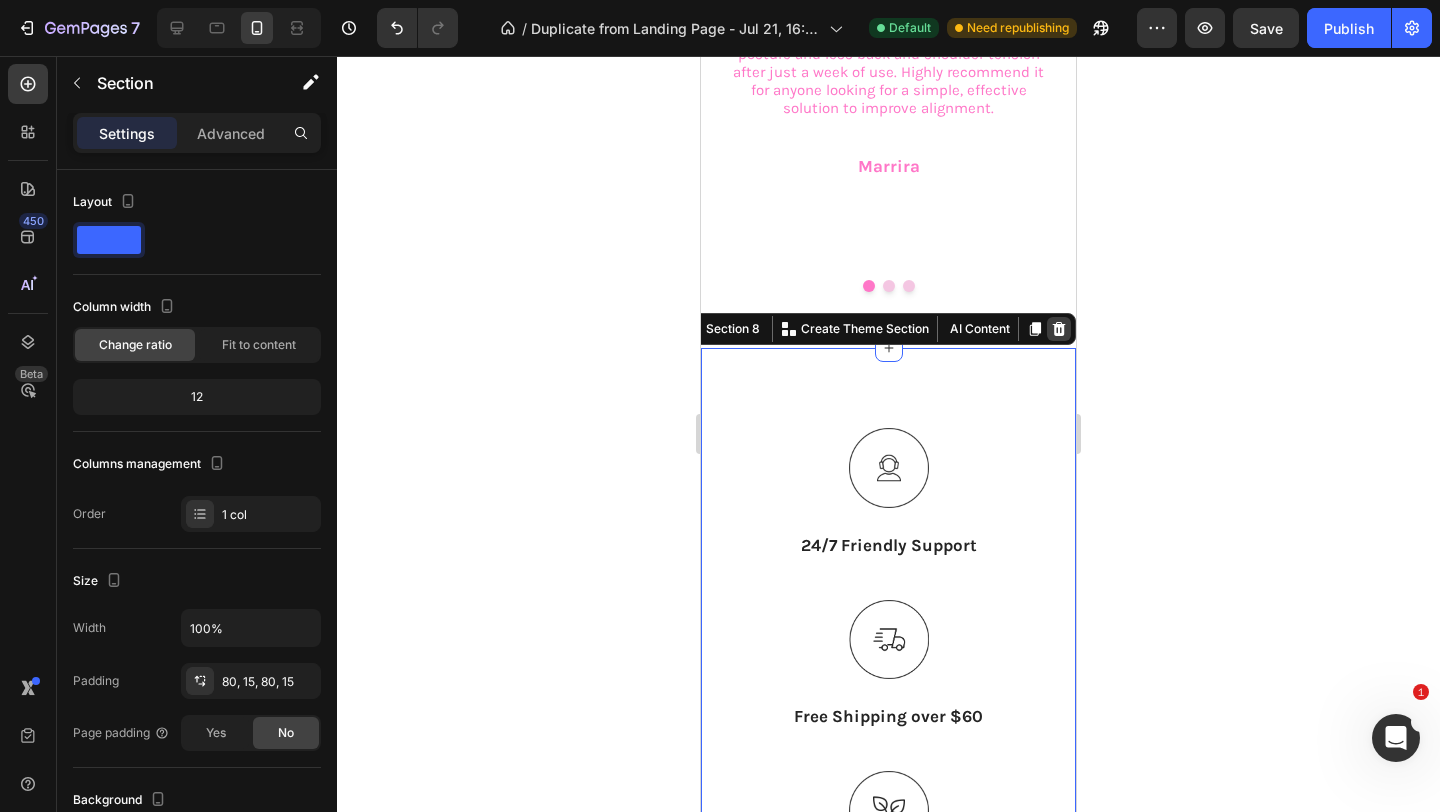 click 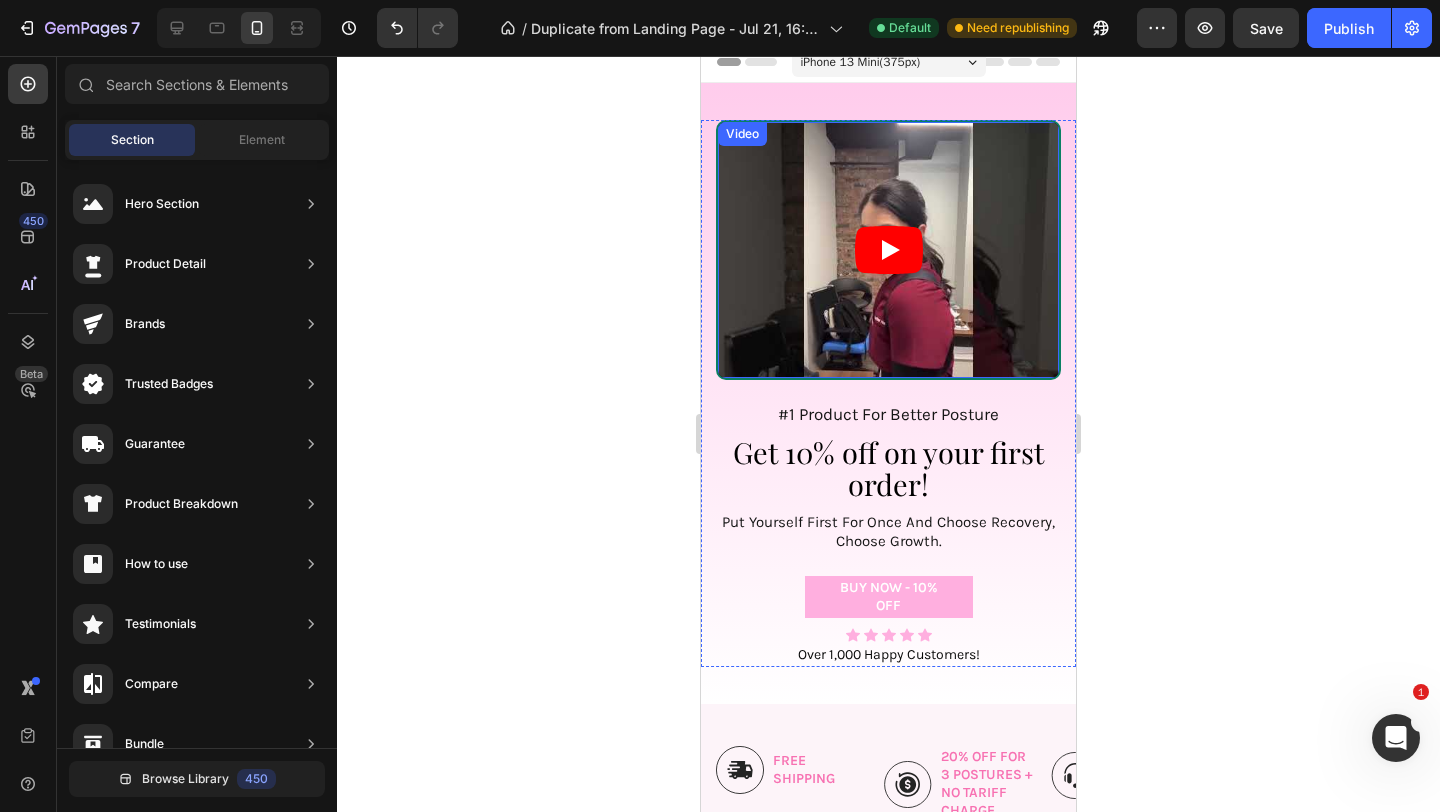 scroll, scrollTop: 0, scrollLeft: 0, axis: both 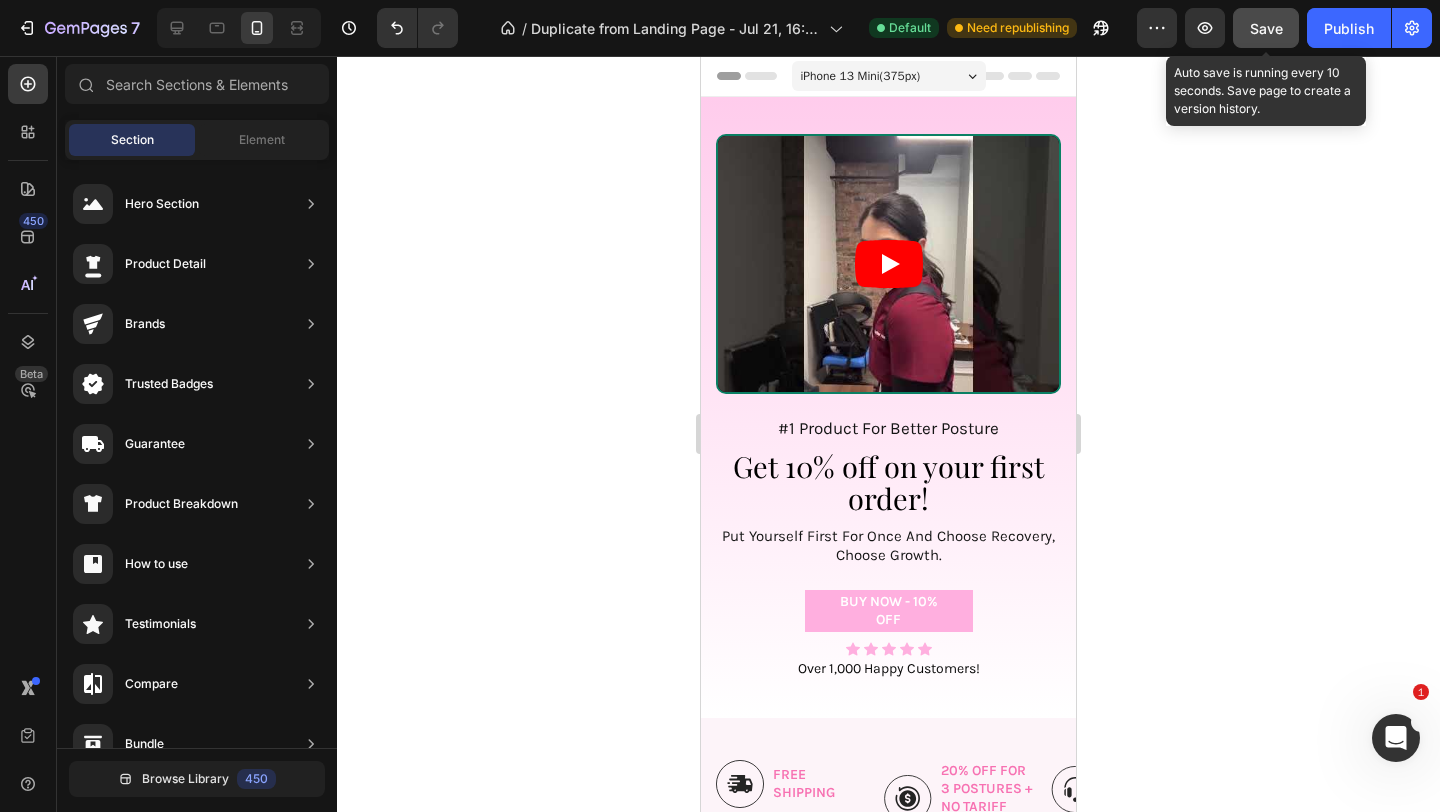 click on "Save" 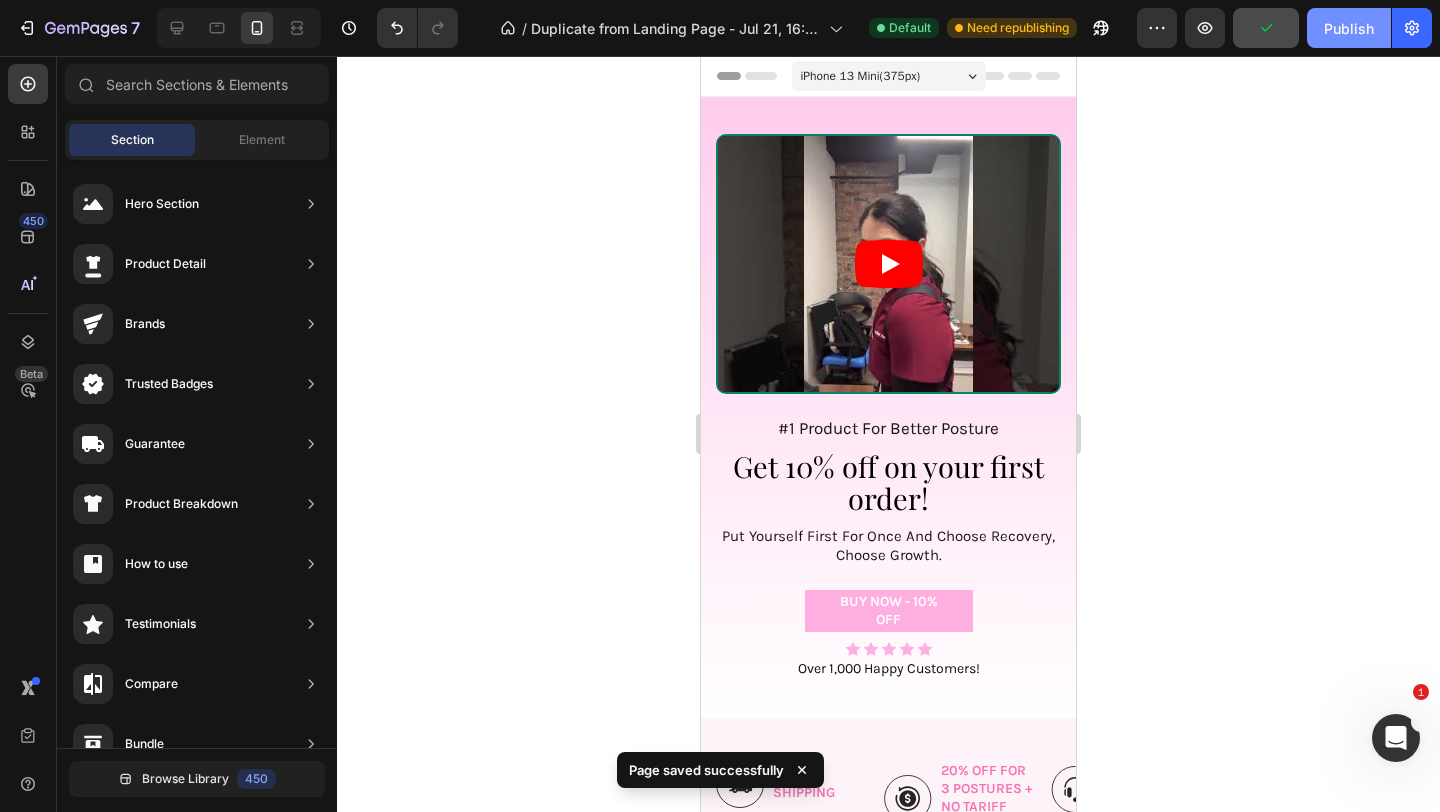 click on "Publish" 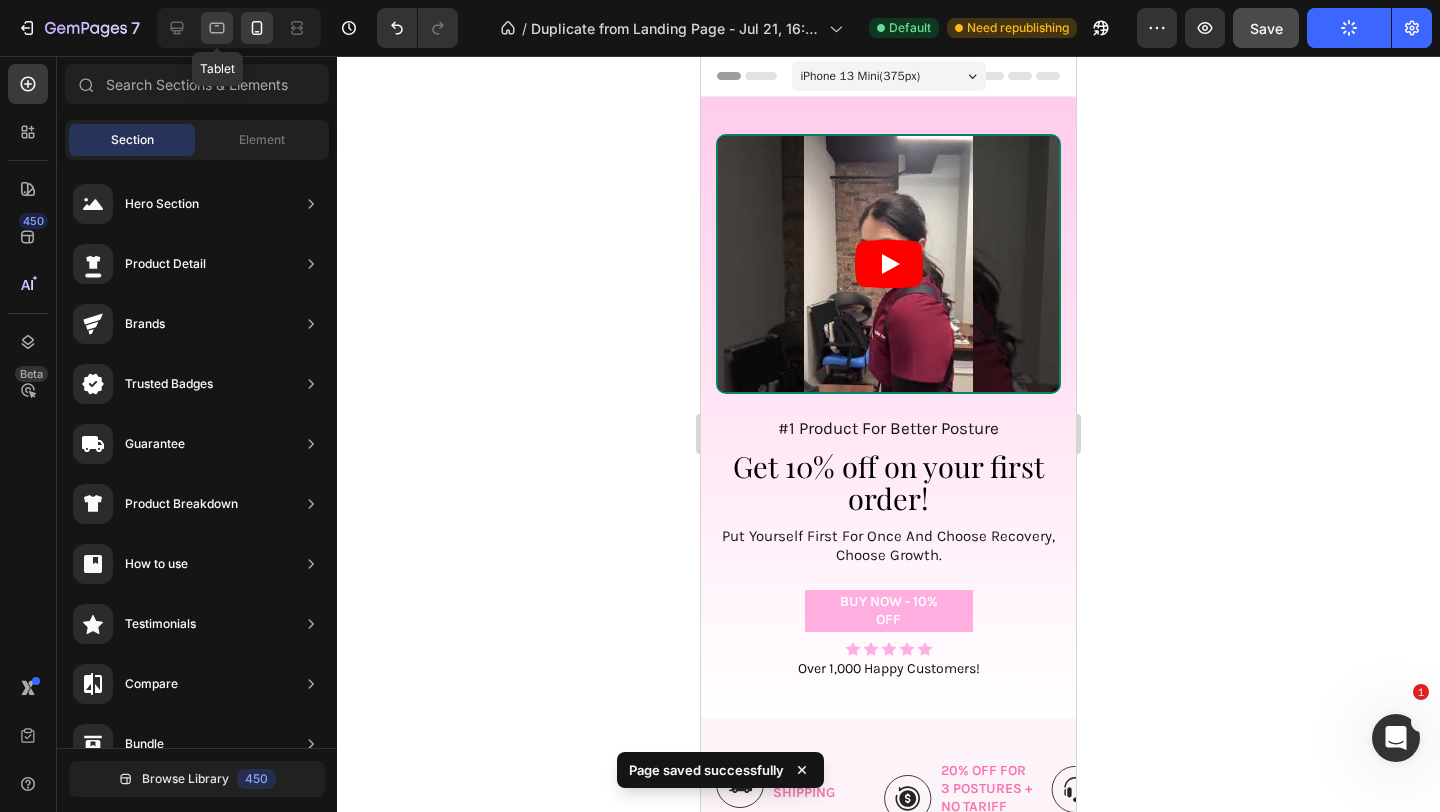 click 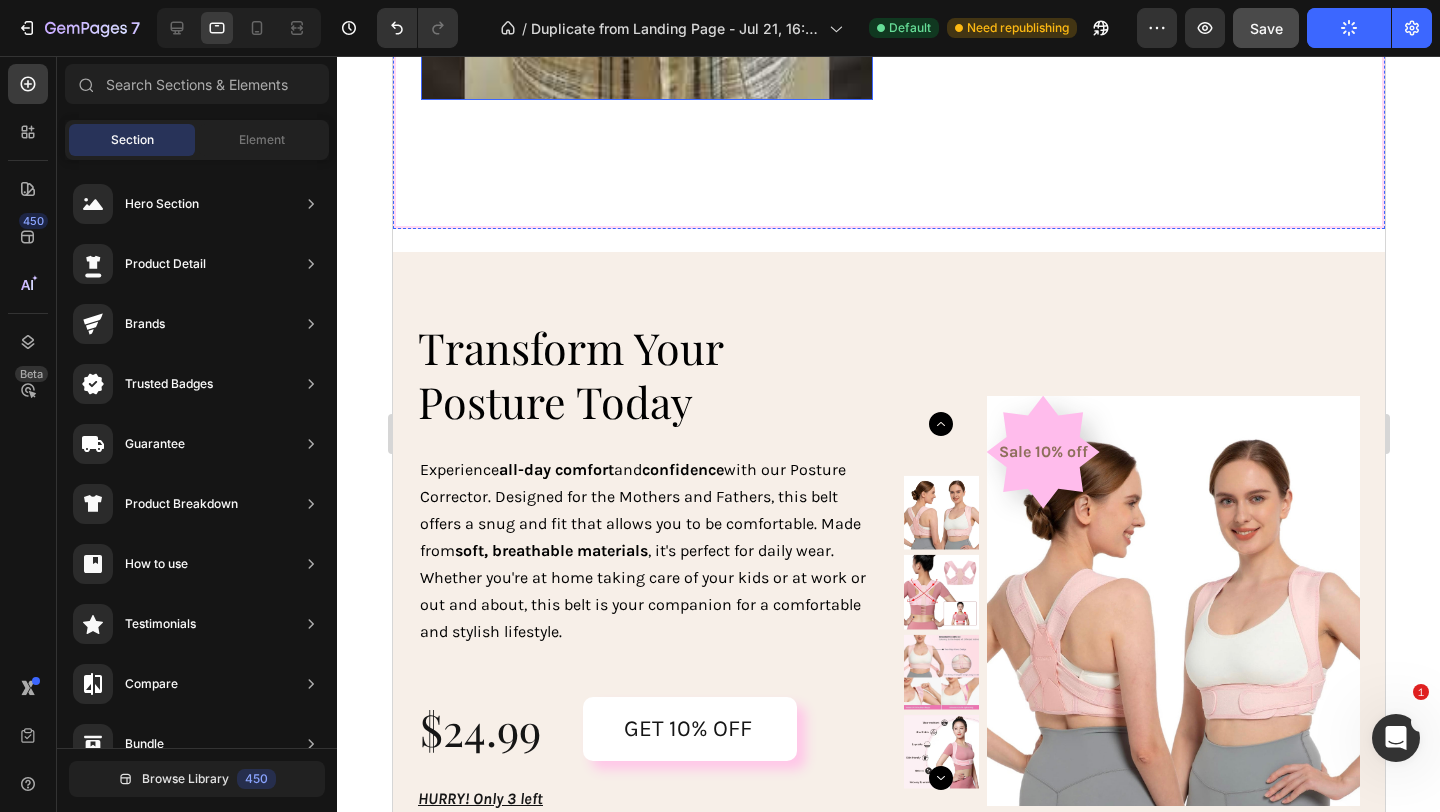 scroll, scrollTop: 2767, scrollLeft: 0, axis: vertical 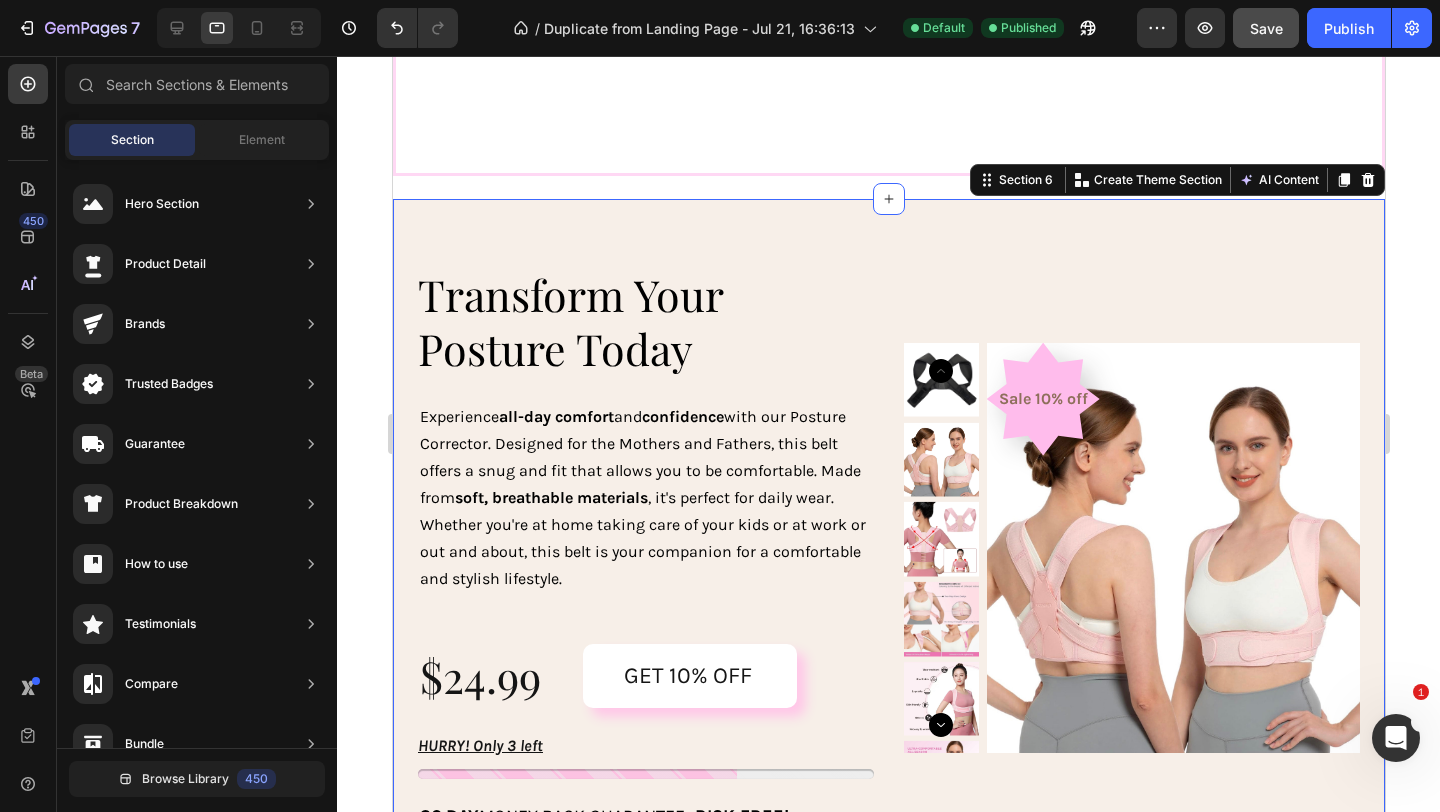 click on "Transform Your Posture Today Heading Experience  all-day comfort  and  confidence  with our Posture Corrector. Designed for the [RELATION] and [RELATION], this belt offers a snug and fit that allows you to be comfortable. Made from  soft, breathable materials , it's perfect for daily wear. Whether you're at home taking care of your kids or at work or out and about, this belt is your companion for a comfortable and stylish lifestyle.  Text Block $24.99 Product Price Product Price GET 10% OFF Add to Cart Row HURRY! Only 3 left Stock Counter 30   DAY  MONEY BACK GUARANTEE -  RISK FREE! Text Block Row Sale 10% off Product Badge
Product Images Product Section 6   You can create reusable sections Create Theme Section AI Content Write with GemAI What would you like to describe here? Tone and Voice Persuasive Product Maternity Belt for Moms Show more Generate" at bounding box center [888, 552] 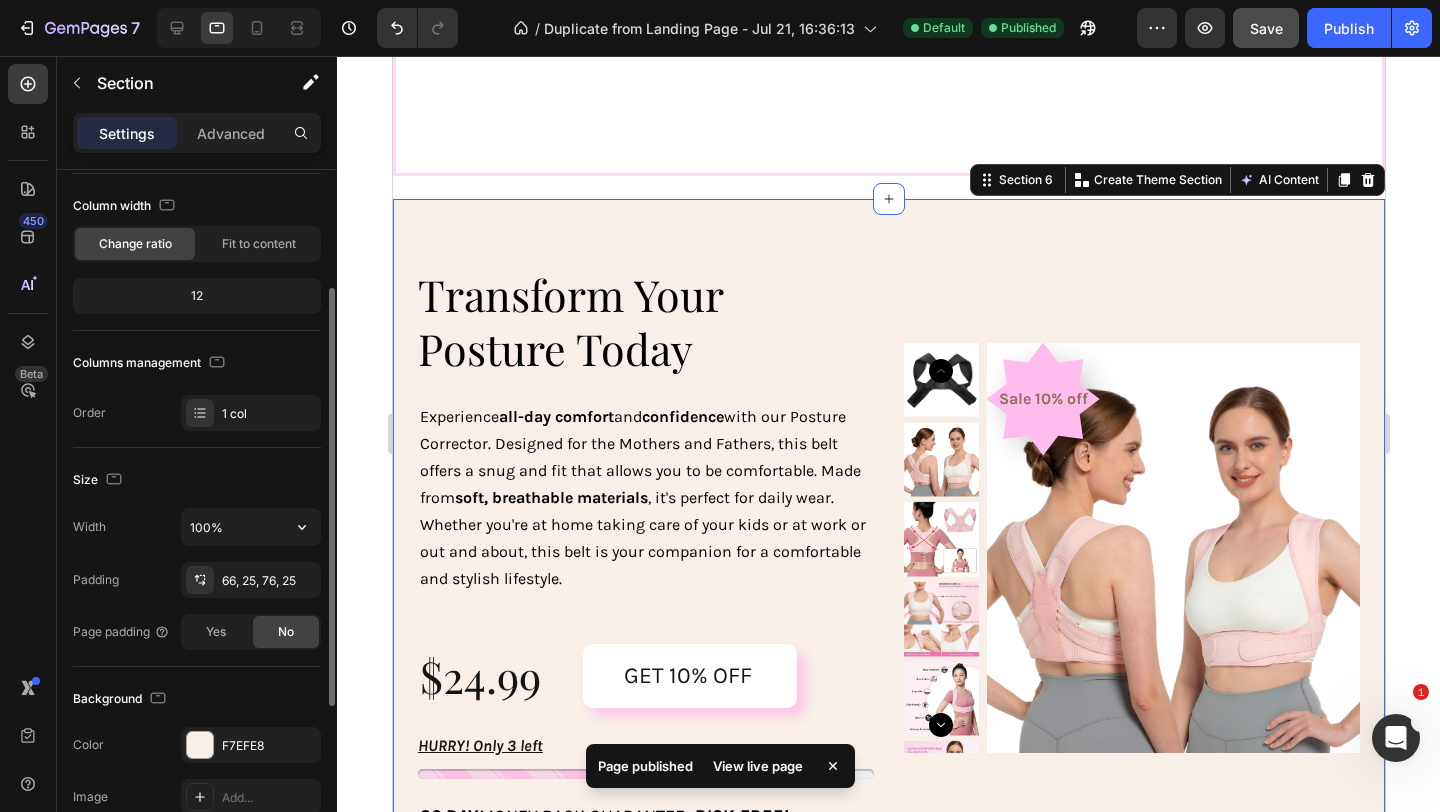 scroll, scrollTop: 469, scrollLeft: 0, axis: vertical 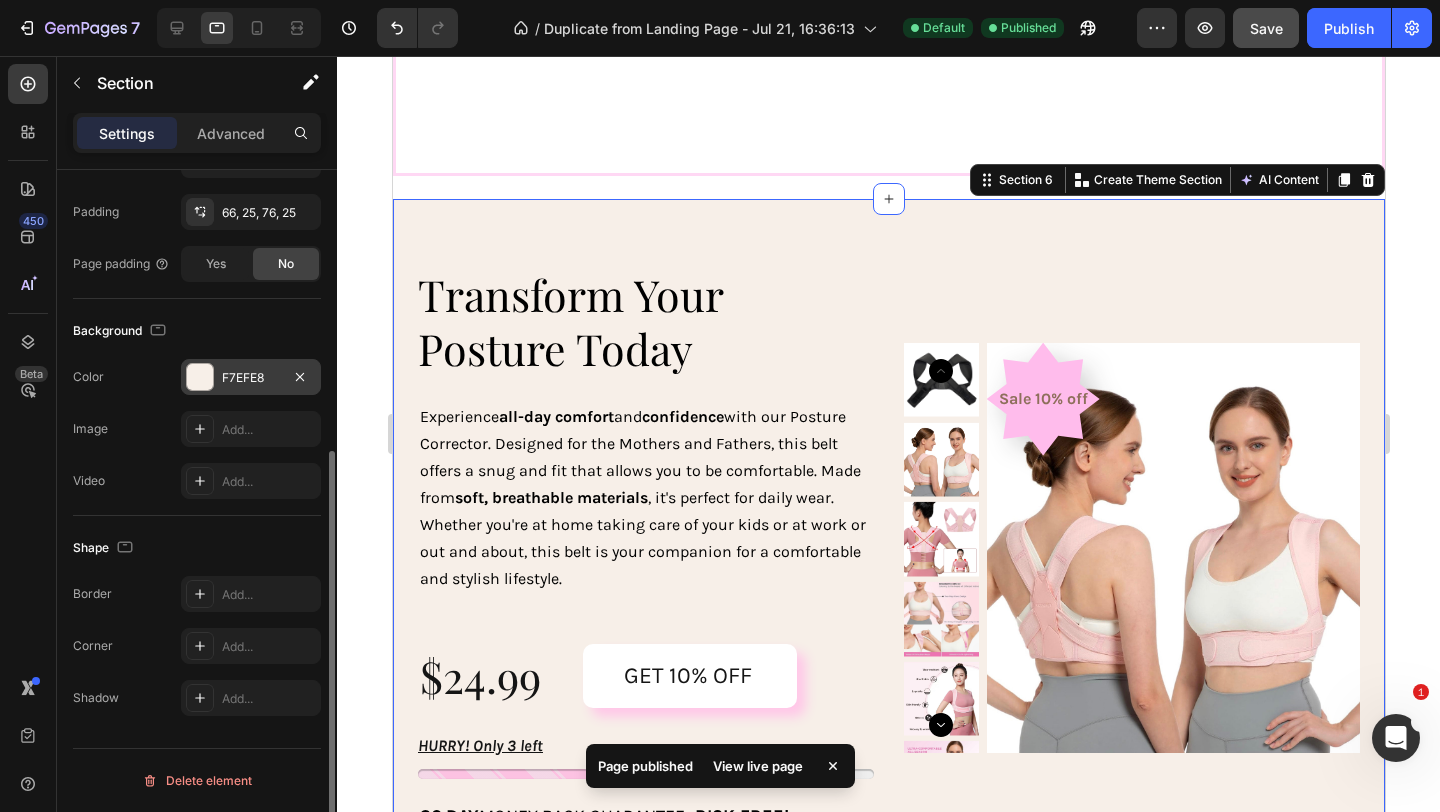 click at bounding box center (200, 377) 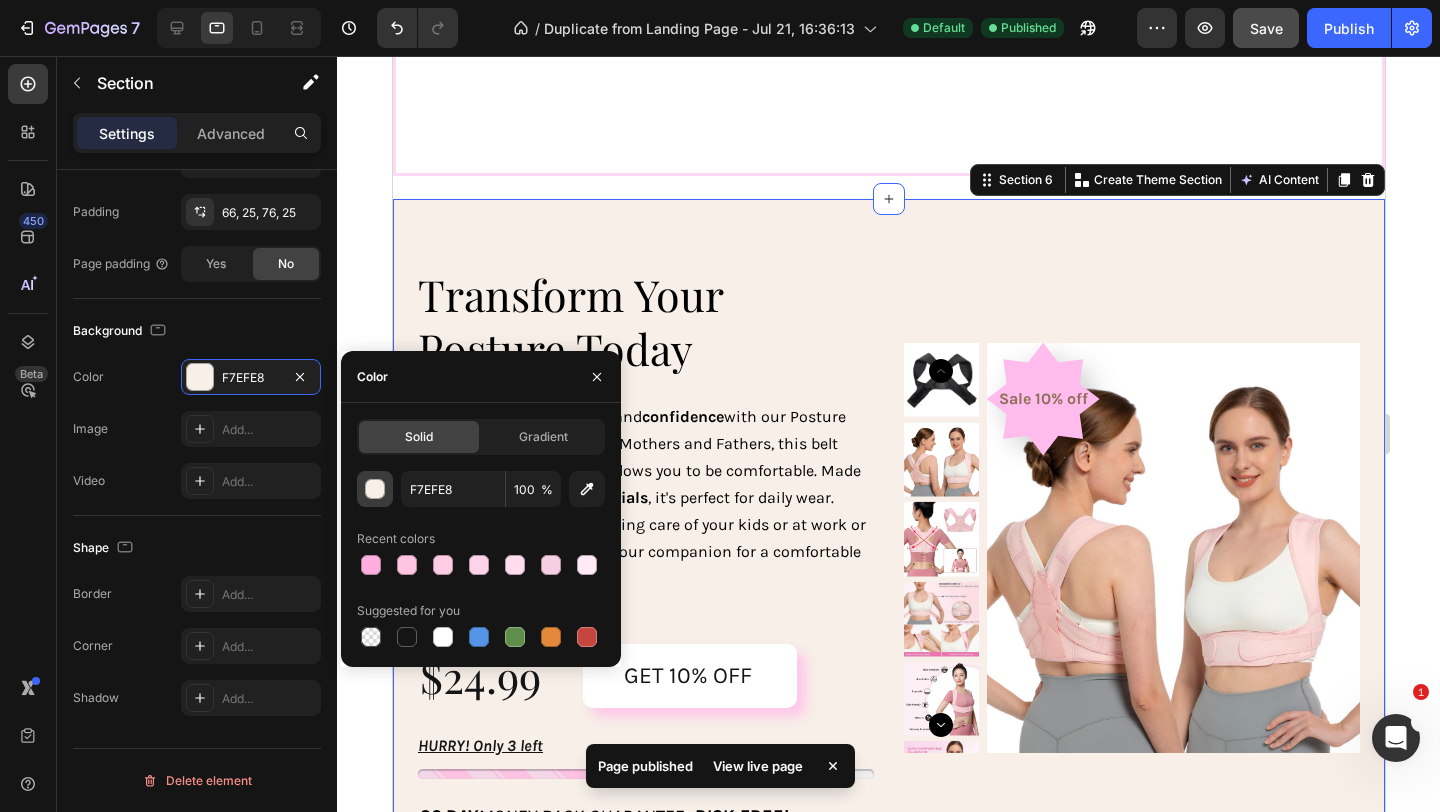 click at bounding box center (376, 490) 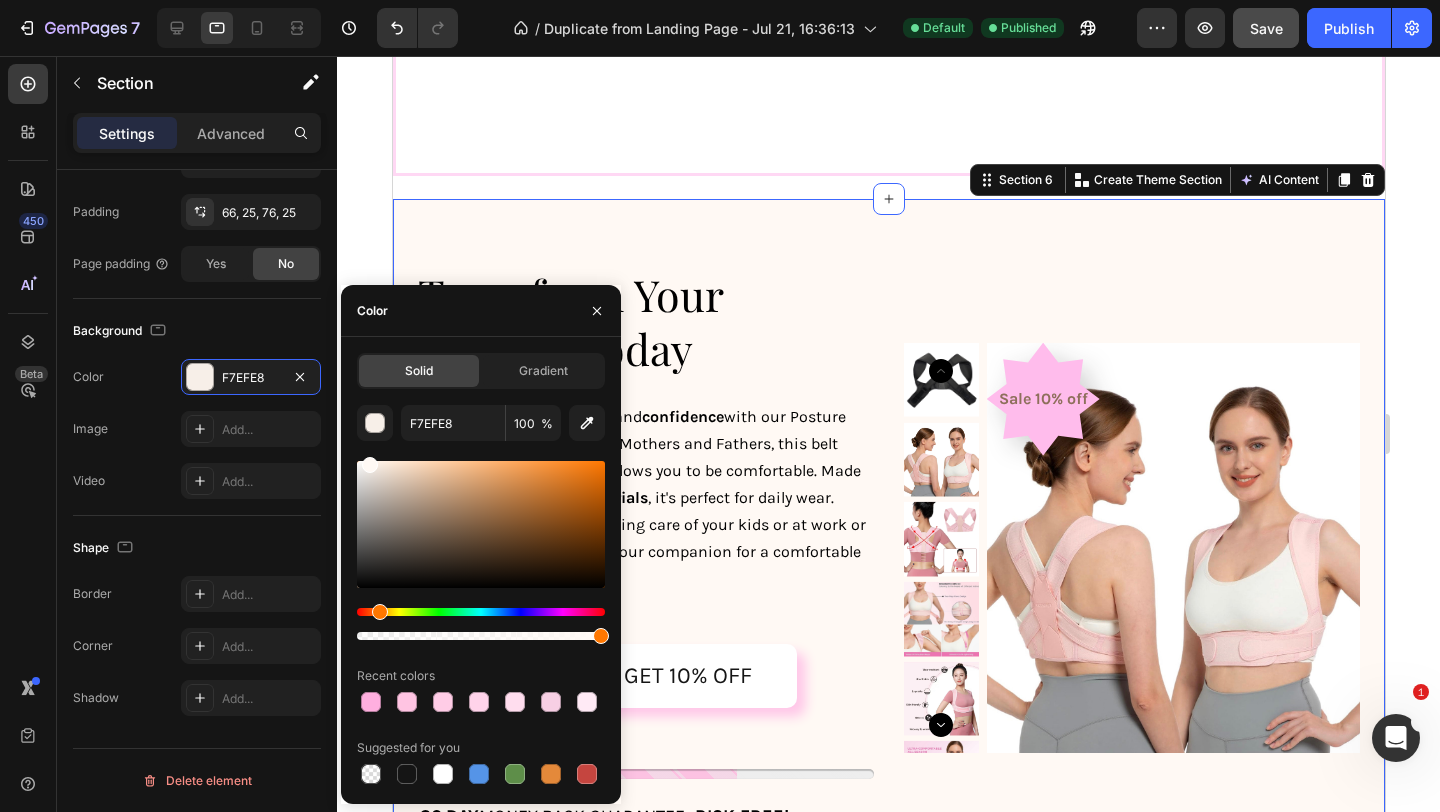 click at bounding box center [370, 465] 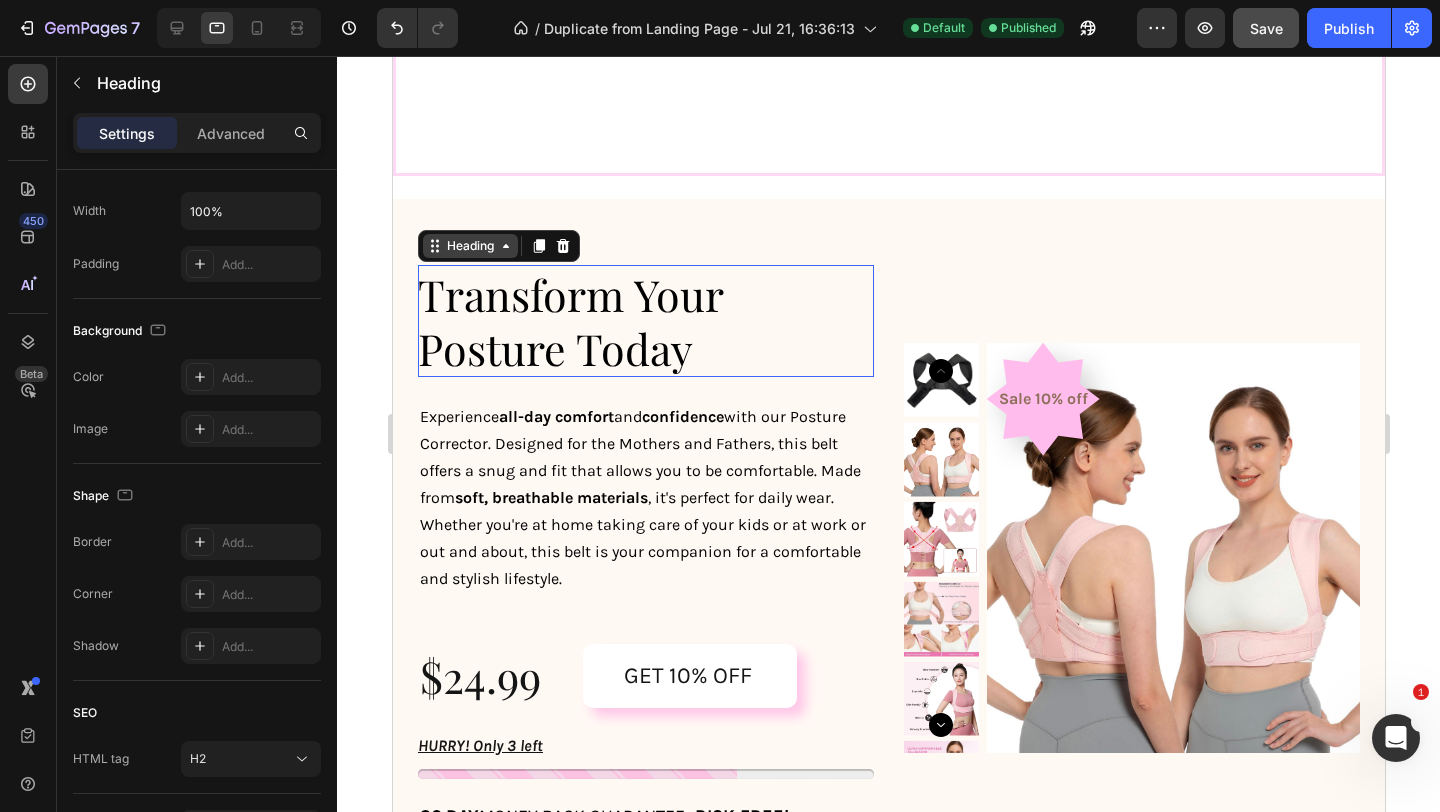 click on "Heading" at bounding box center [469, 246] 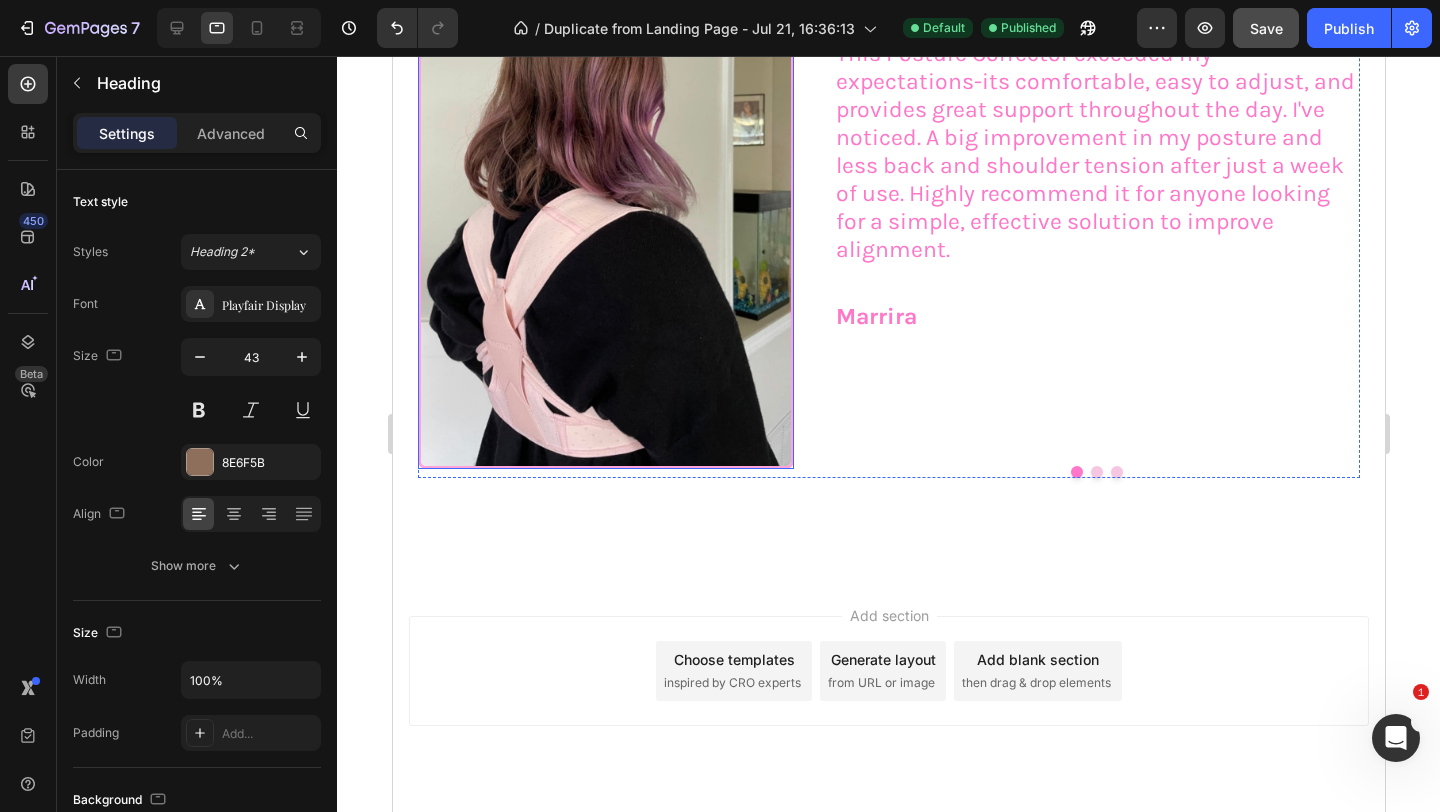 scroll, scrollTop: 3780, scrollLeft: 0, axis: vertical 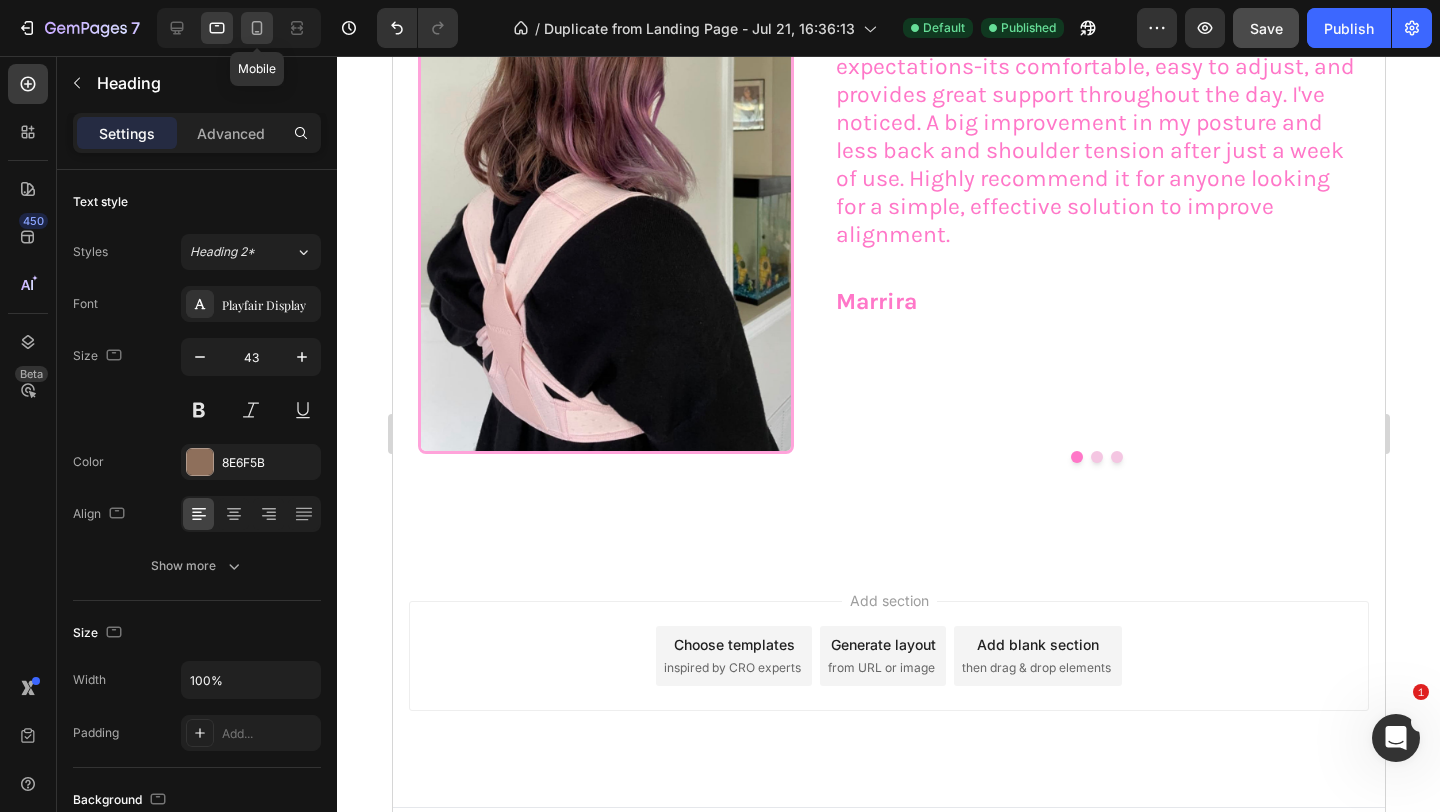 click 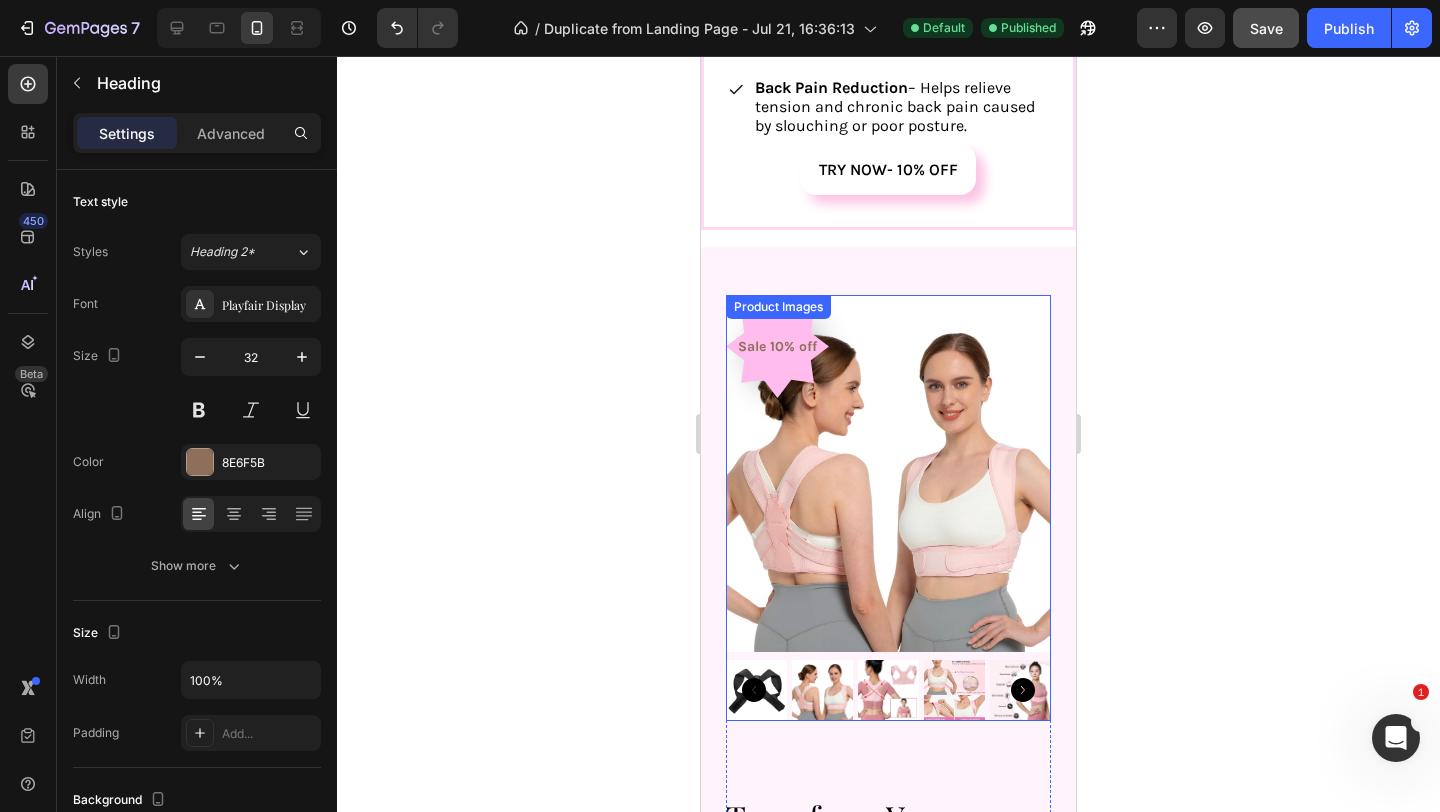 scroll, scrollTop: 2680, scrollLeft: 0, axis: vertical 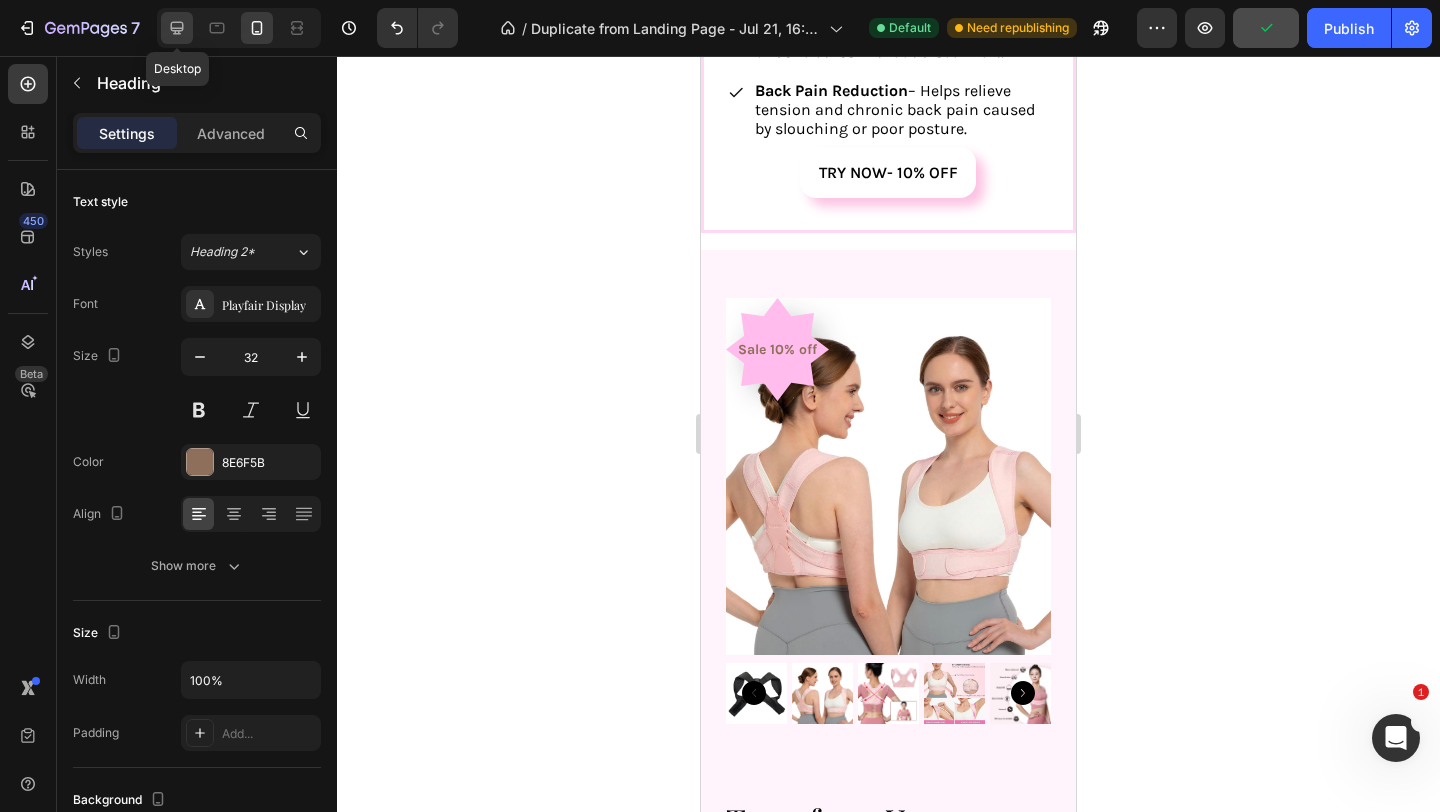 click 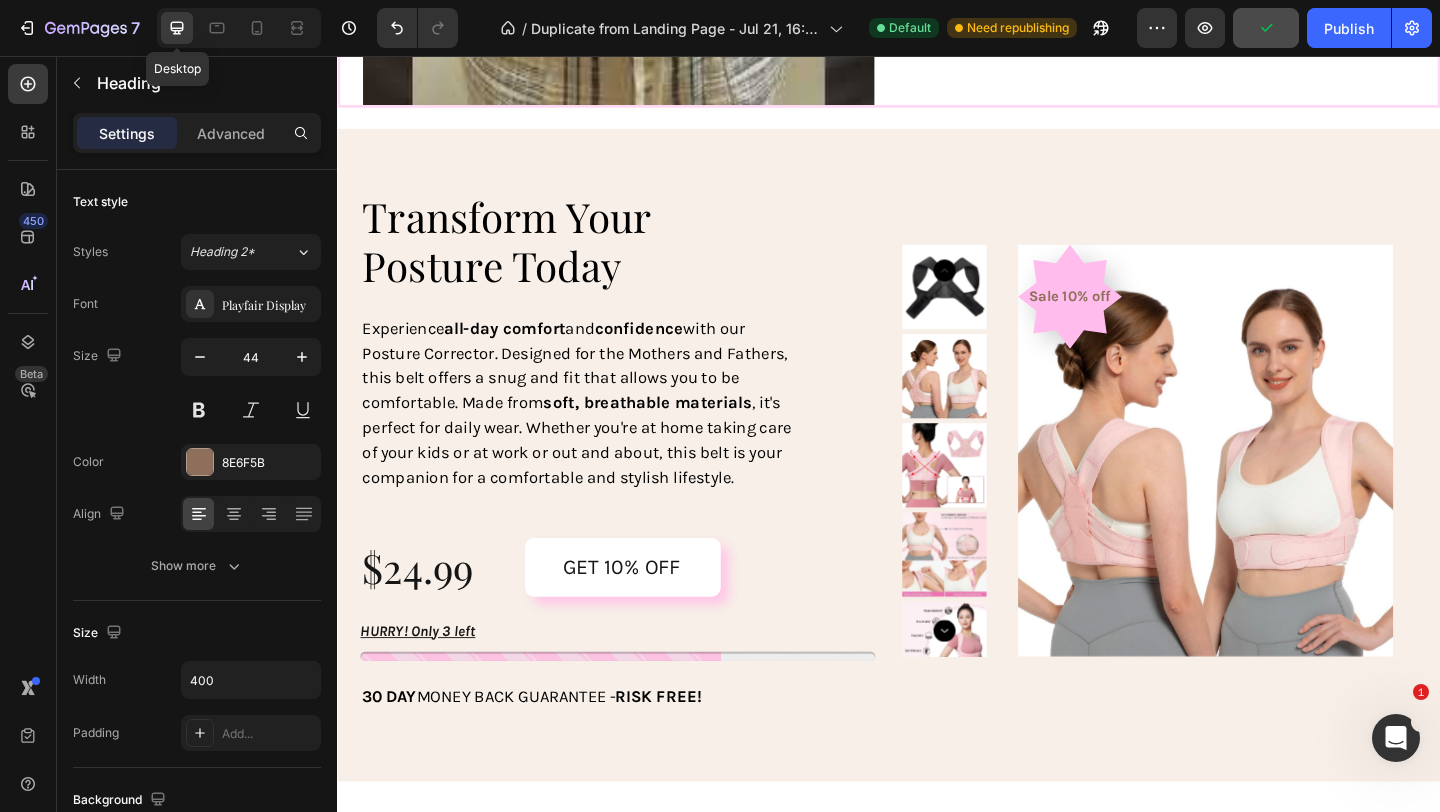 scroll, scrollTop: 2754, scrollLeft: 0, axis: vertical 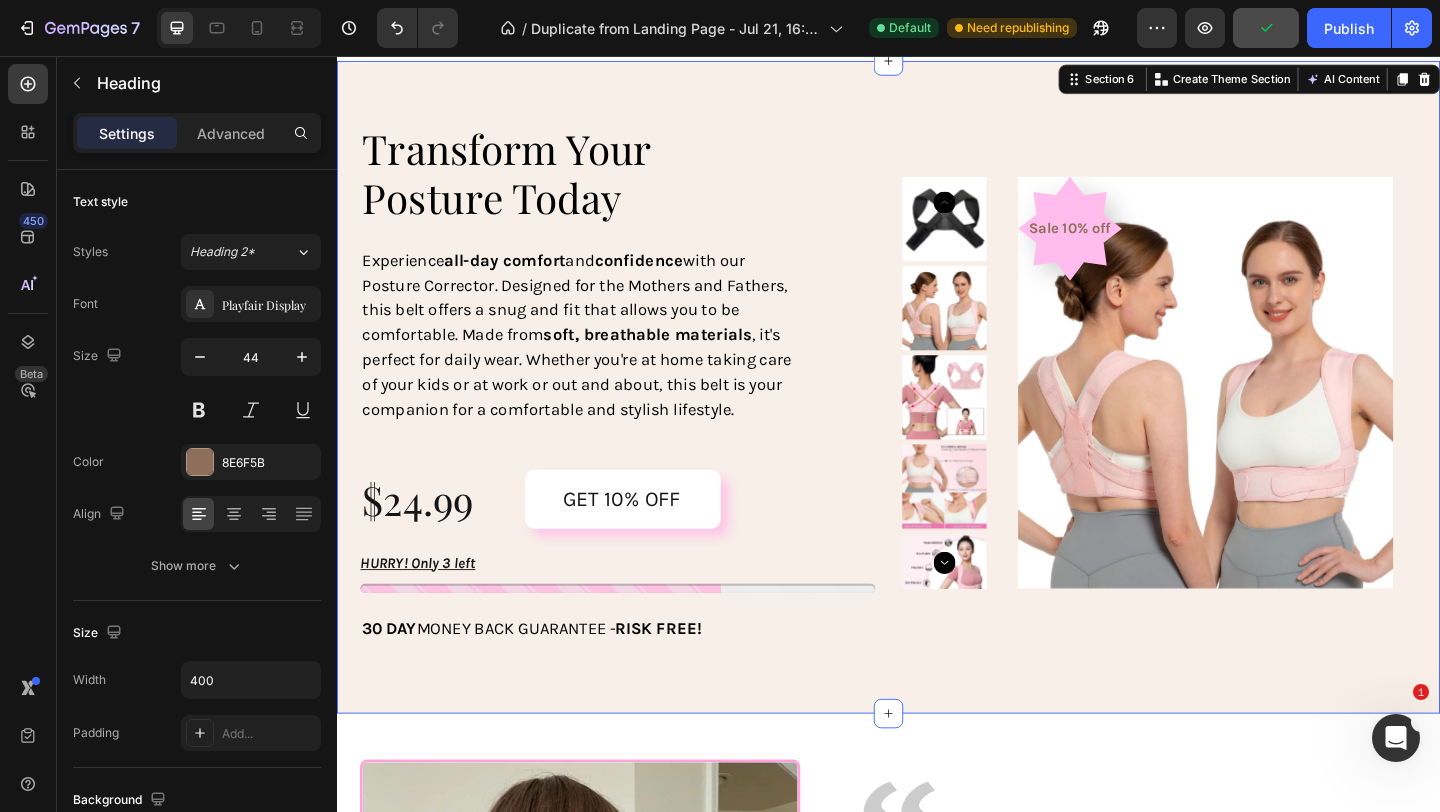 click on "Transform Your Posture Today Heading Experience  all-day comfort  and  confidence  with our Posture Corrector. Designed for the [RELATION] and [RELATION], this belt offers a snug and fit that allows you to be comfortable. Made from  soft, breathable materials , it's perfect for daily wear. Whether you're at home taking care of your kids or at work or out and about, this belt is your companion for a comfortable and stylish lifestyle.  Text Block $24.99 Product Price Product Price GET 10% OFF Add to Cart Row HURRY! Only 3 left Stock Counter 30   DAY  MONEY BACK GUARANTEE -  RISK FREE! Text Block Row Sale 10% off Product Badge
Product Images Product Section 6   You can create reusable sections Create Theme Section AI Content Write with GemAI What would you like to describe here? Tone and Voice Persuasive Product Show more Generate" at bounding box center [937, 416] 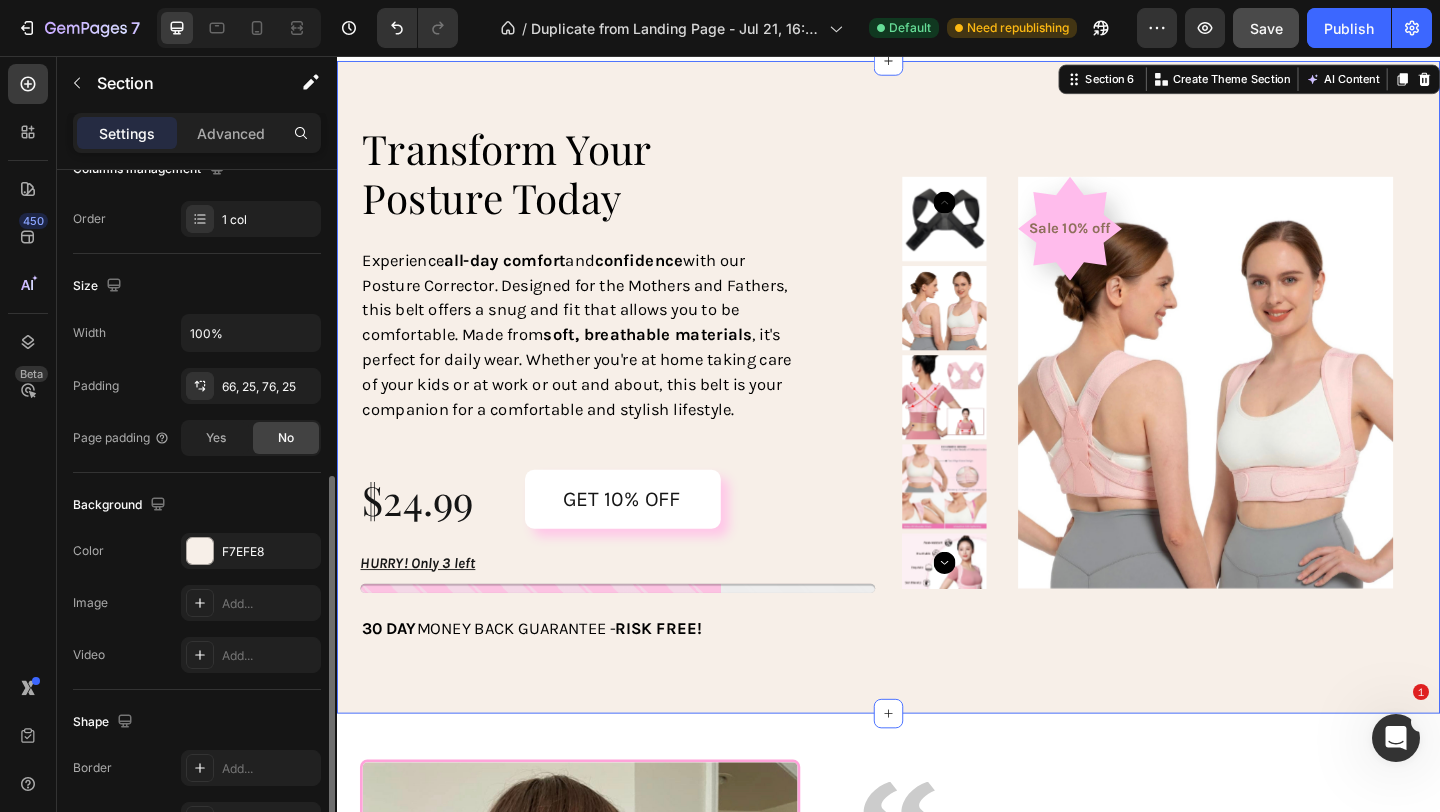 scroll, scrollTop: 521, scrollLeft: 0, axis: vertical 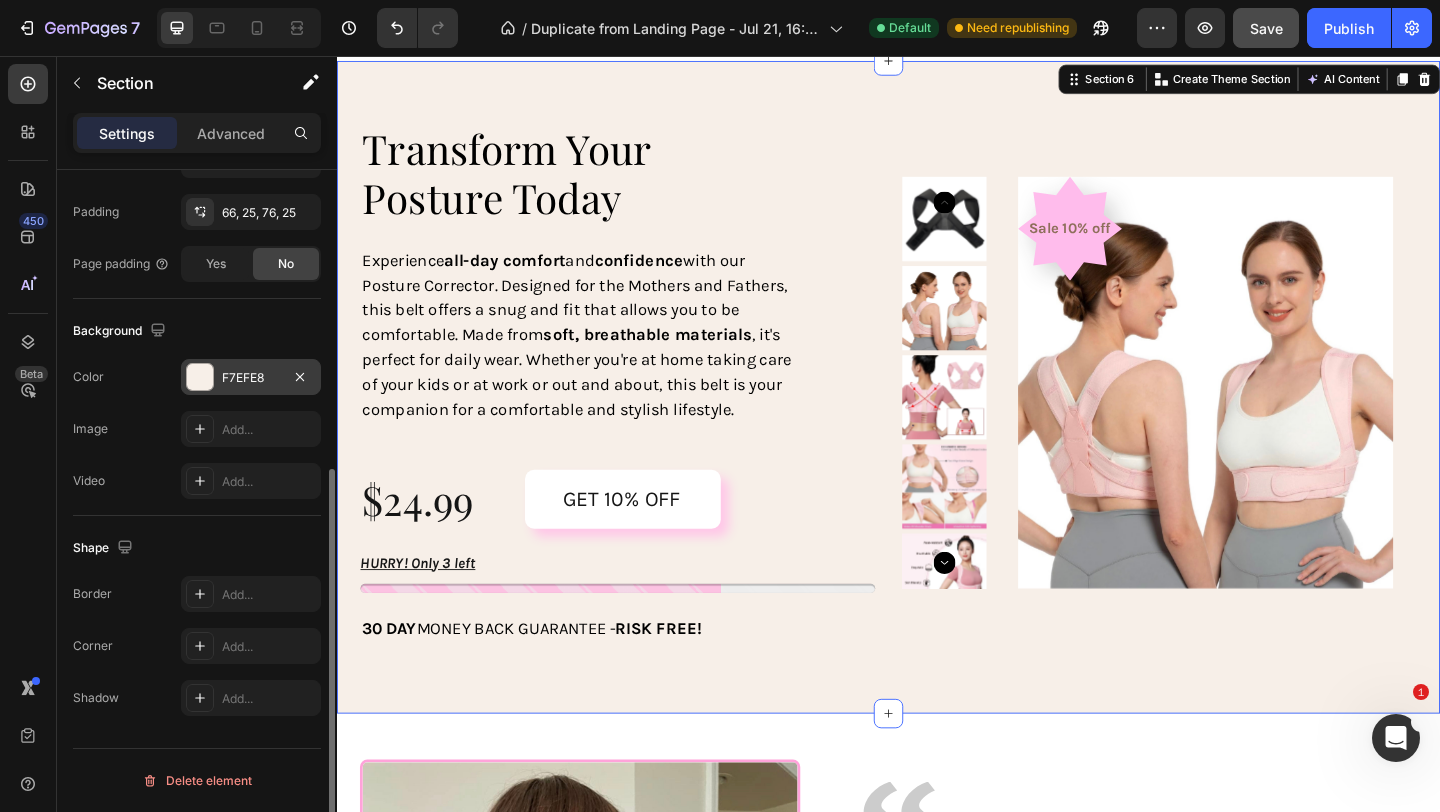click at bounding box center (200, 377) 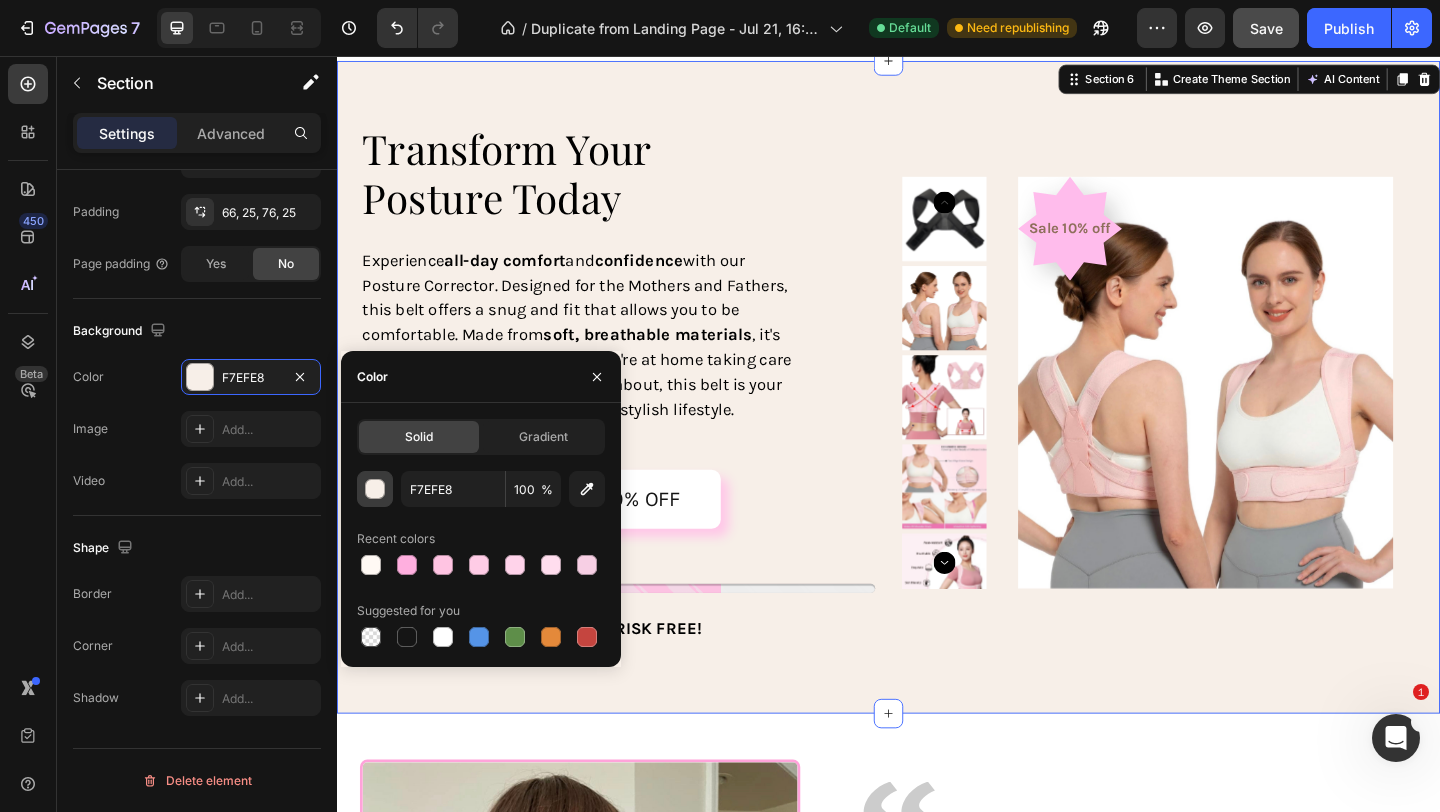click at bounding box center (376, 490) 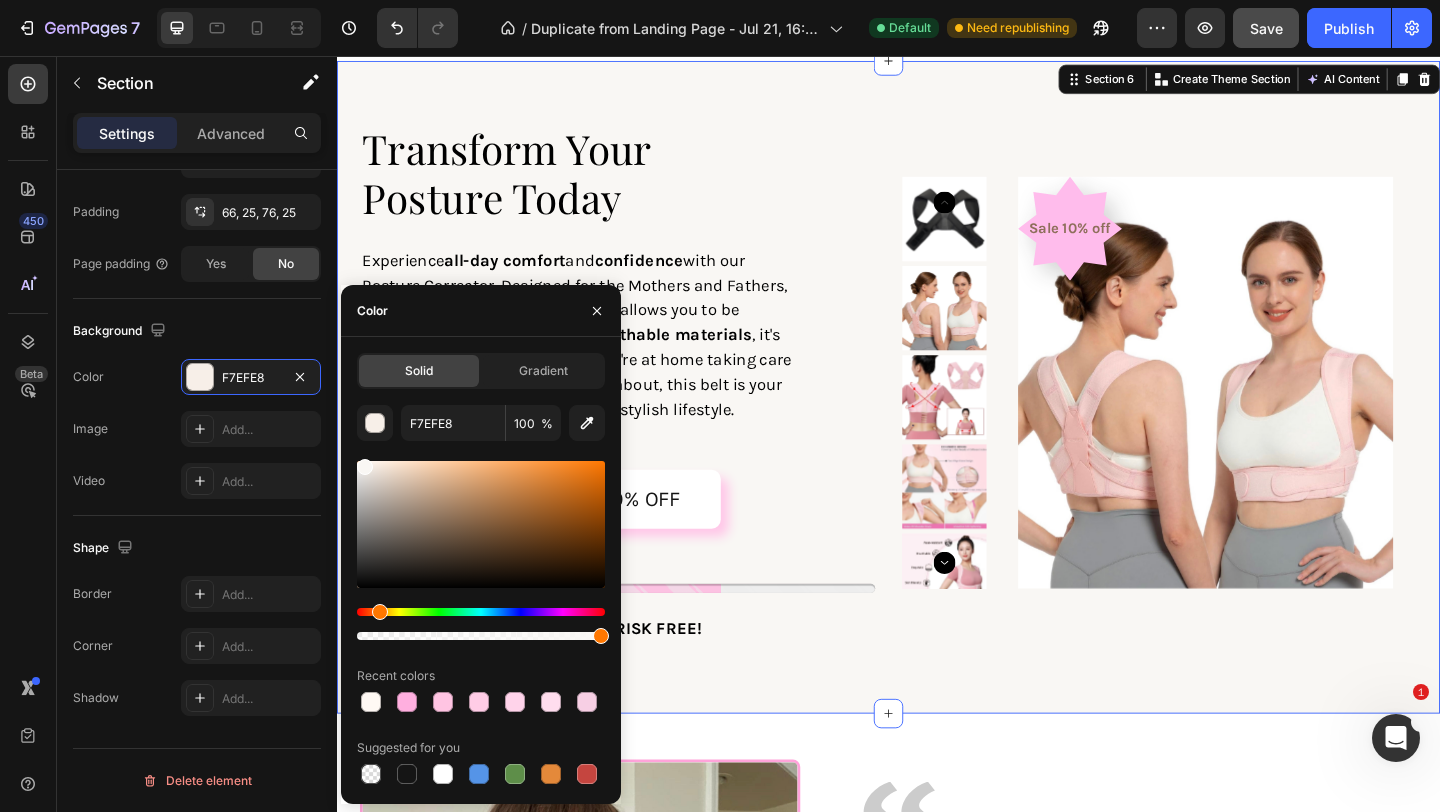 click at bounding box center (481, 524) 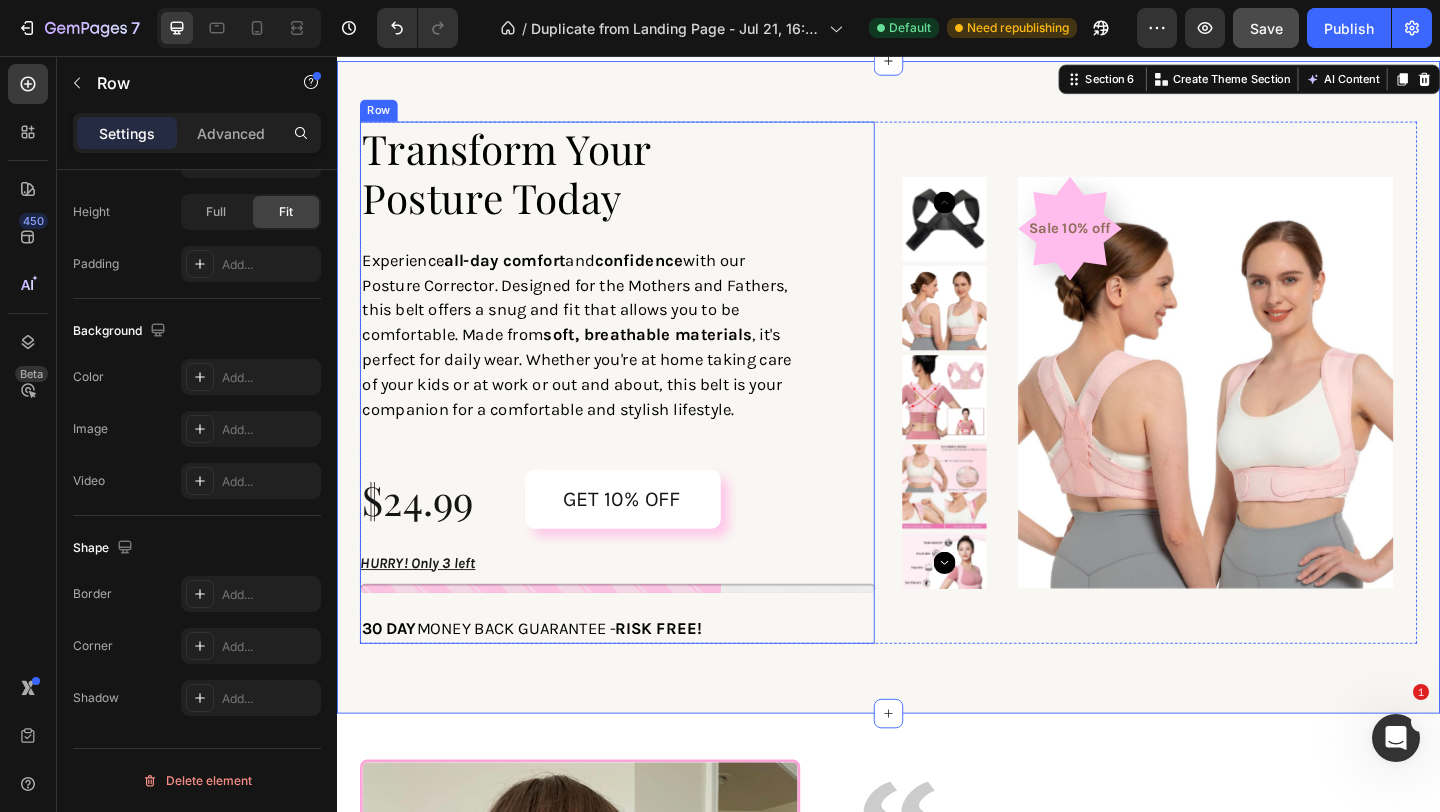 click on "Transform Your Posture Today Heading Experience  all-day comfort  and  confidence  with our Posture Corrector. Designed for the [RELATION] and [RELATION], this belt offers a snug and fit that allows you to be comfortable. Made from  soft, breathable materials , it's perfect for daily wear. Whether you're at home taking care of your kids or at work or out and about, this belt is your companion for a comfortable and stylish lifestyle.  Text Block $24.99 Product Price Product Price GET 10% OFF Add to Cart Row HURRY! Only 3 left Stock Counter 30   DAY  MONEY BACK GUARANTEE -  RISK FREE! Text Block" at bounding box center [642, 411] 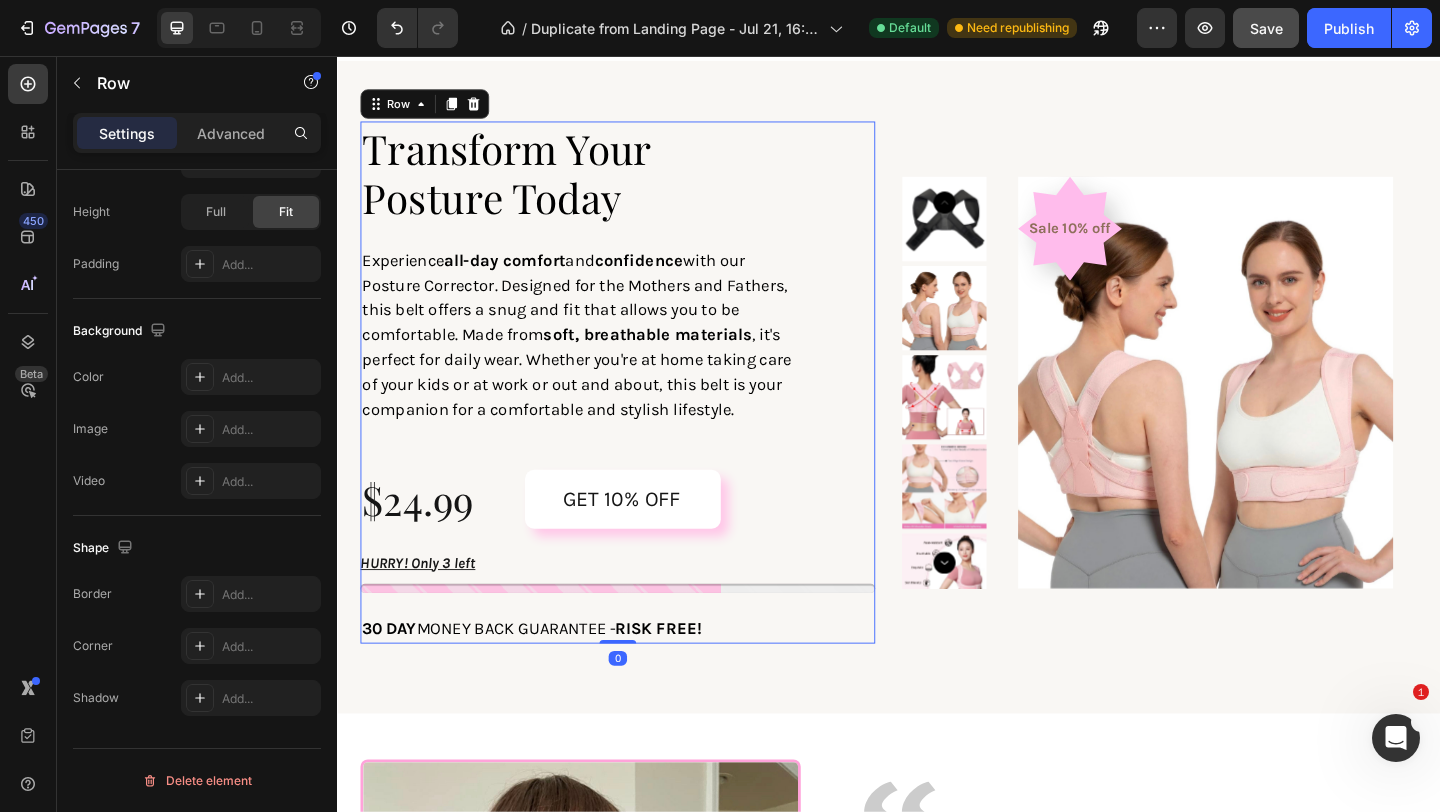scroll, scrollTop: 0, scrollLeft: 0, axis: both 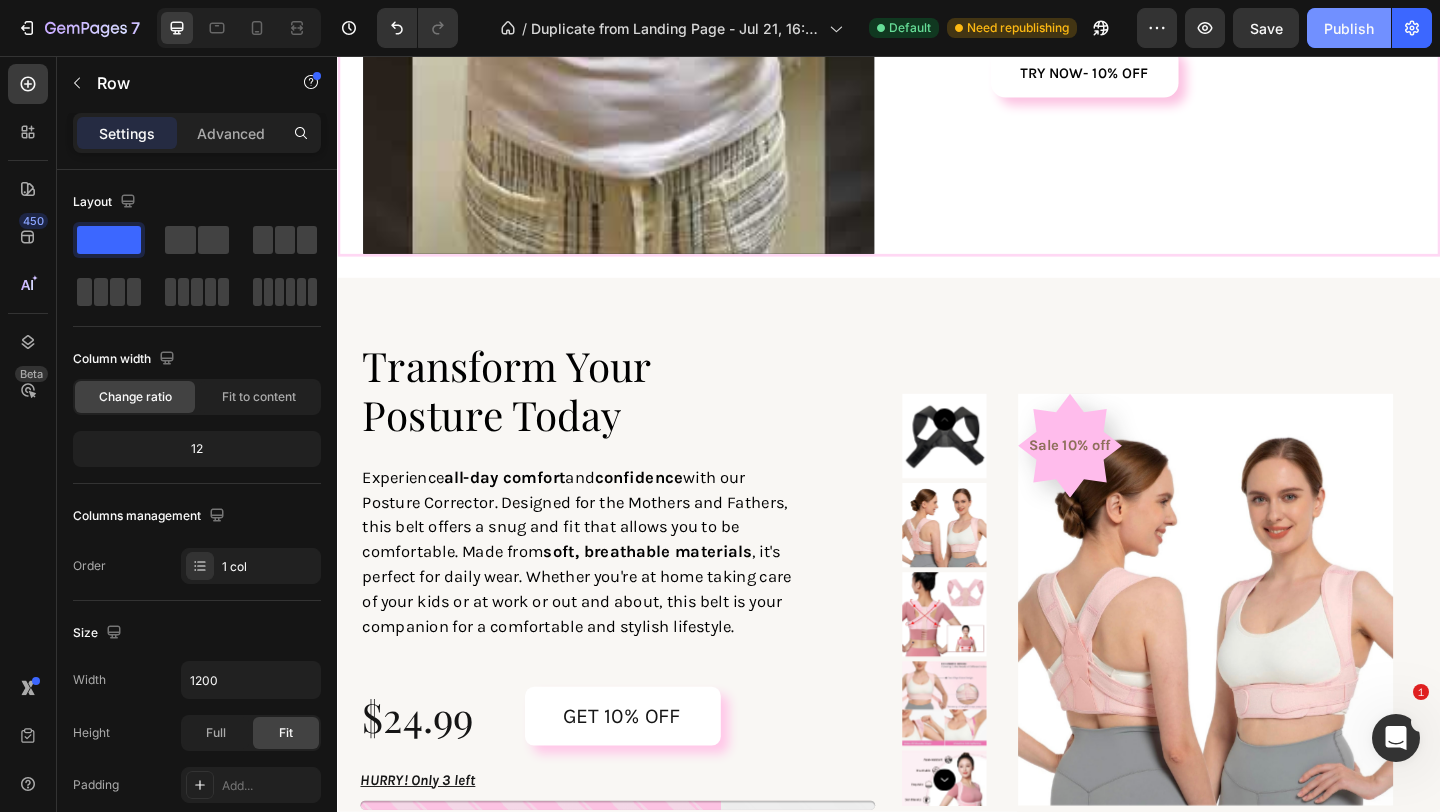 click on "Publish" at bounding box center (1349, 28) 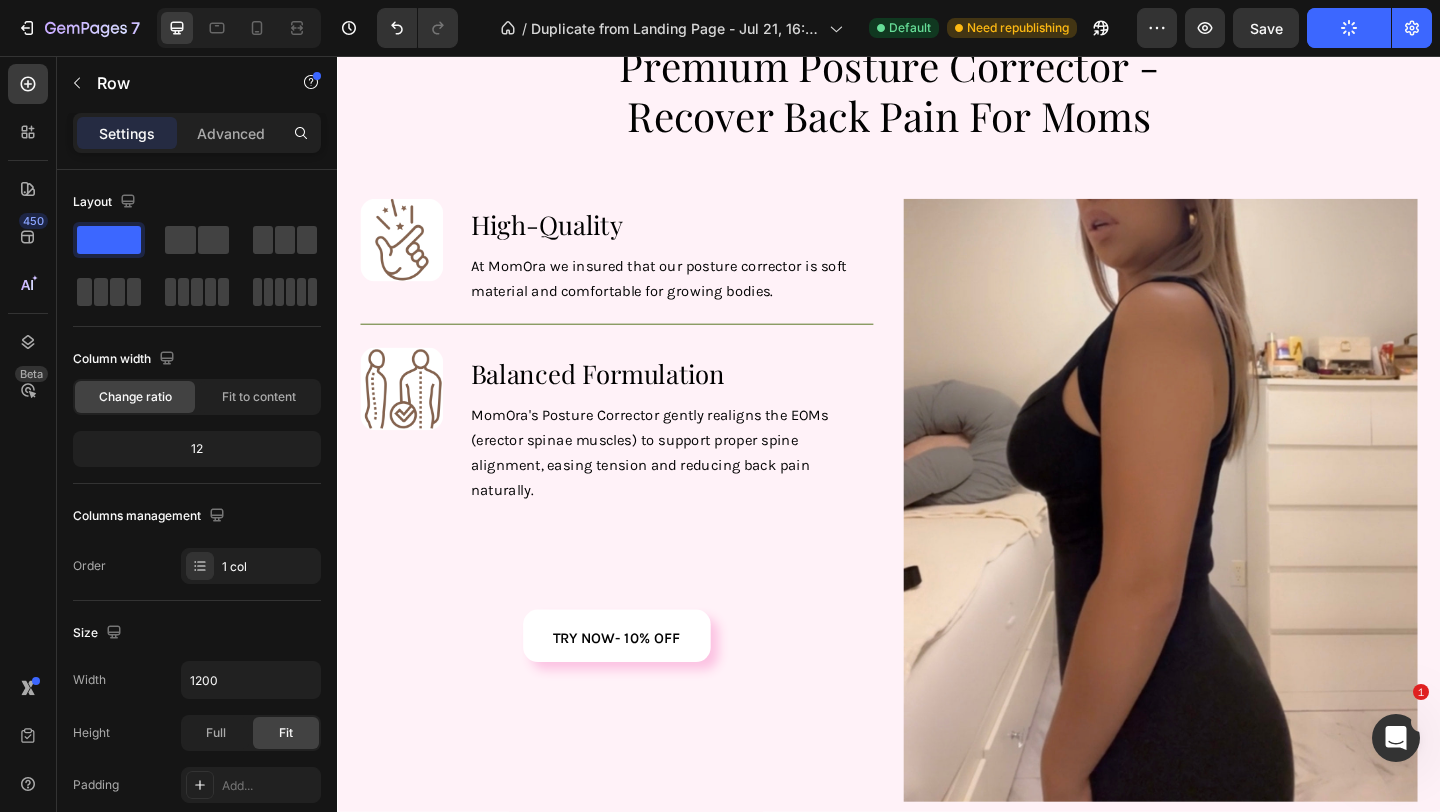 scroll, scrollTop: 1198, scrollLeft: 0, axis: vertical 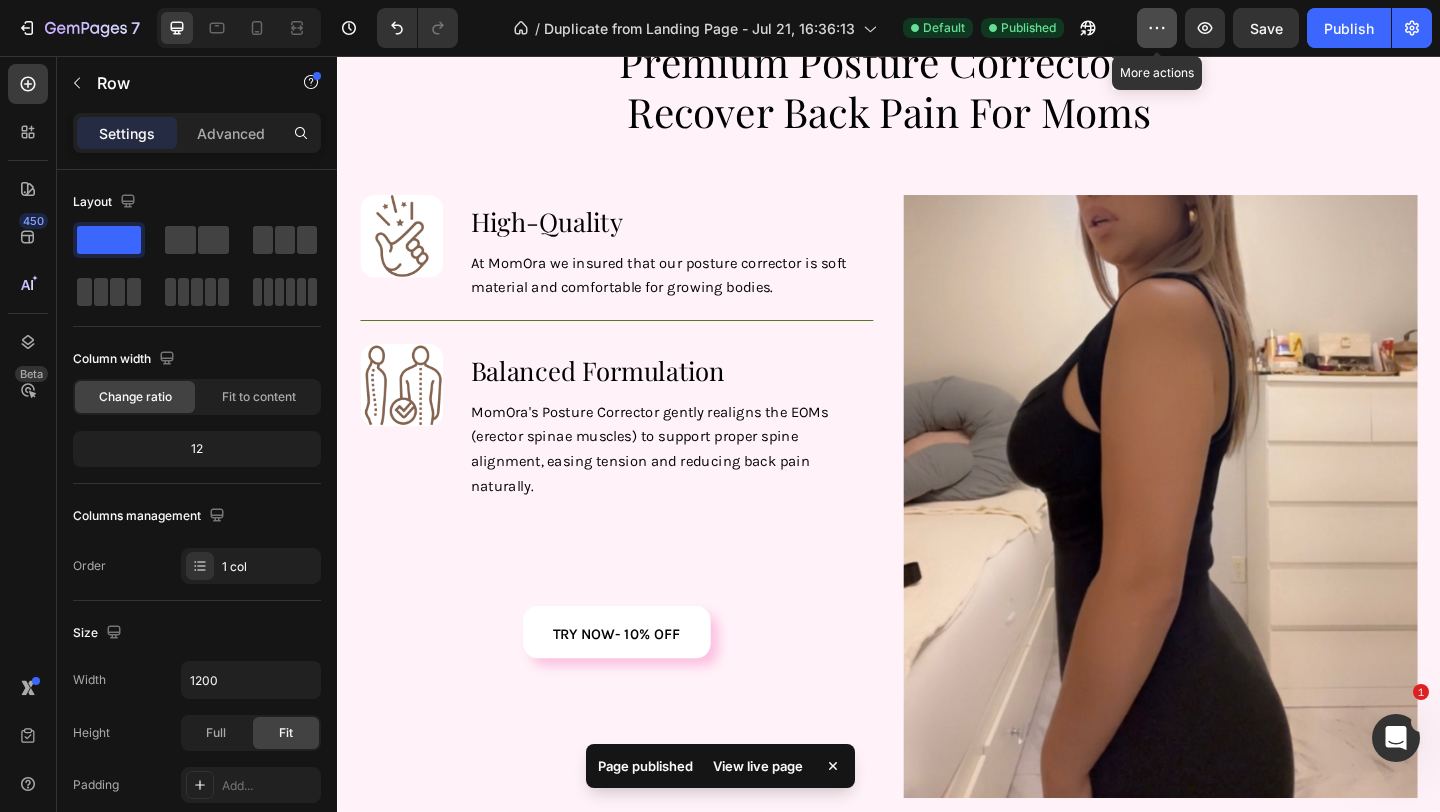 click 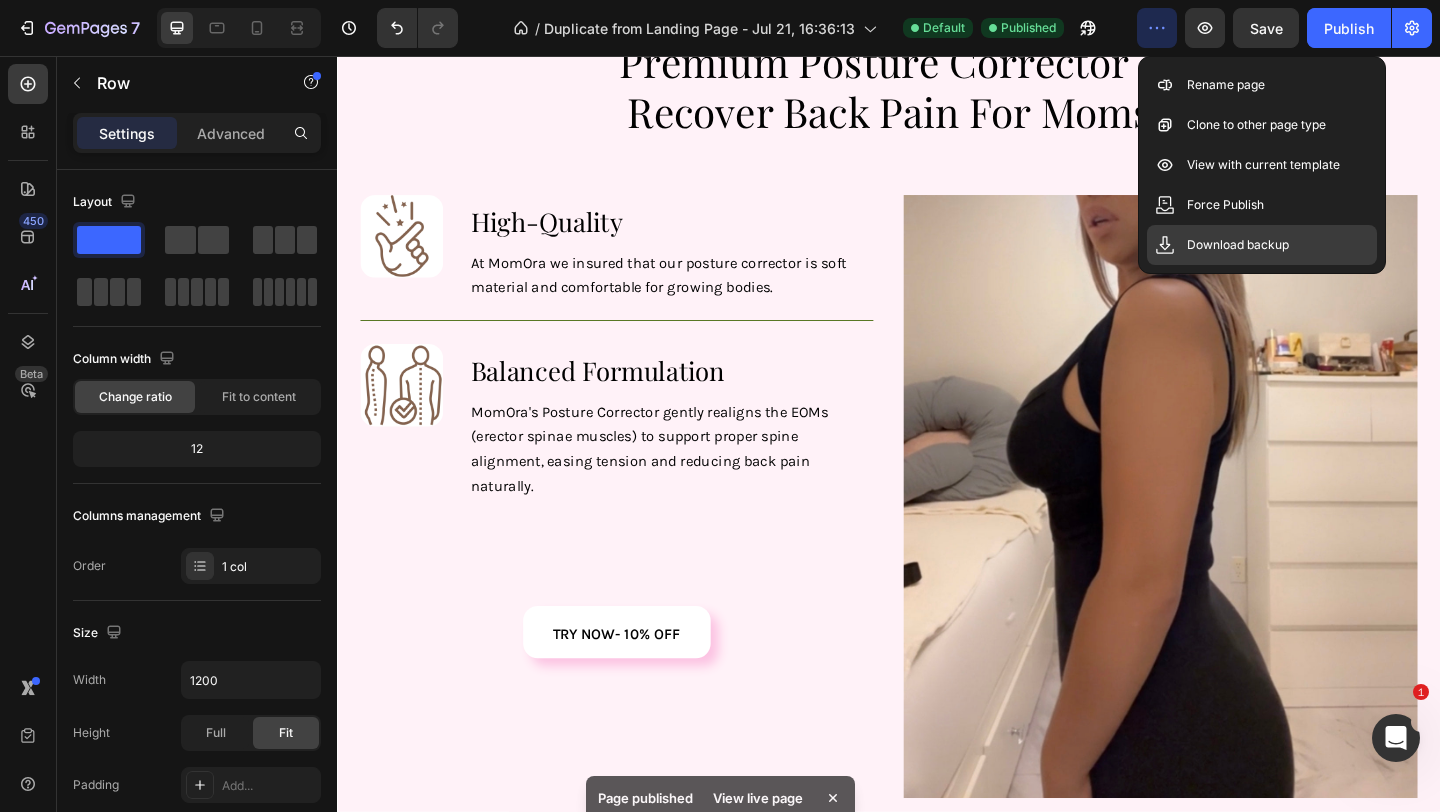 click on "Download backup" at bounding box center [1238, 245] 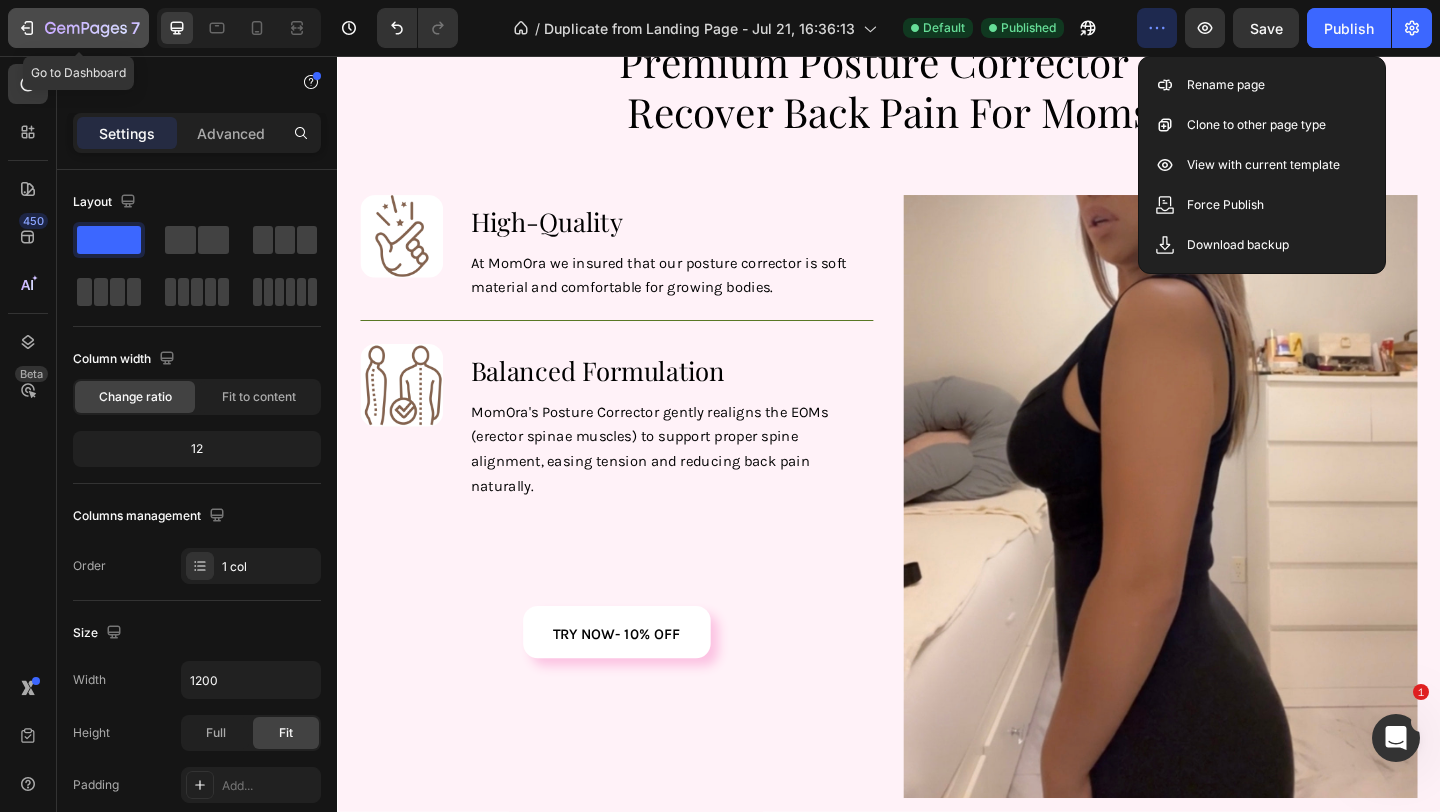 click 